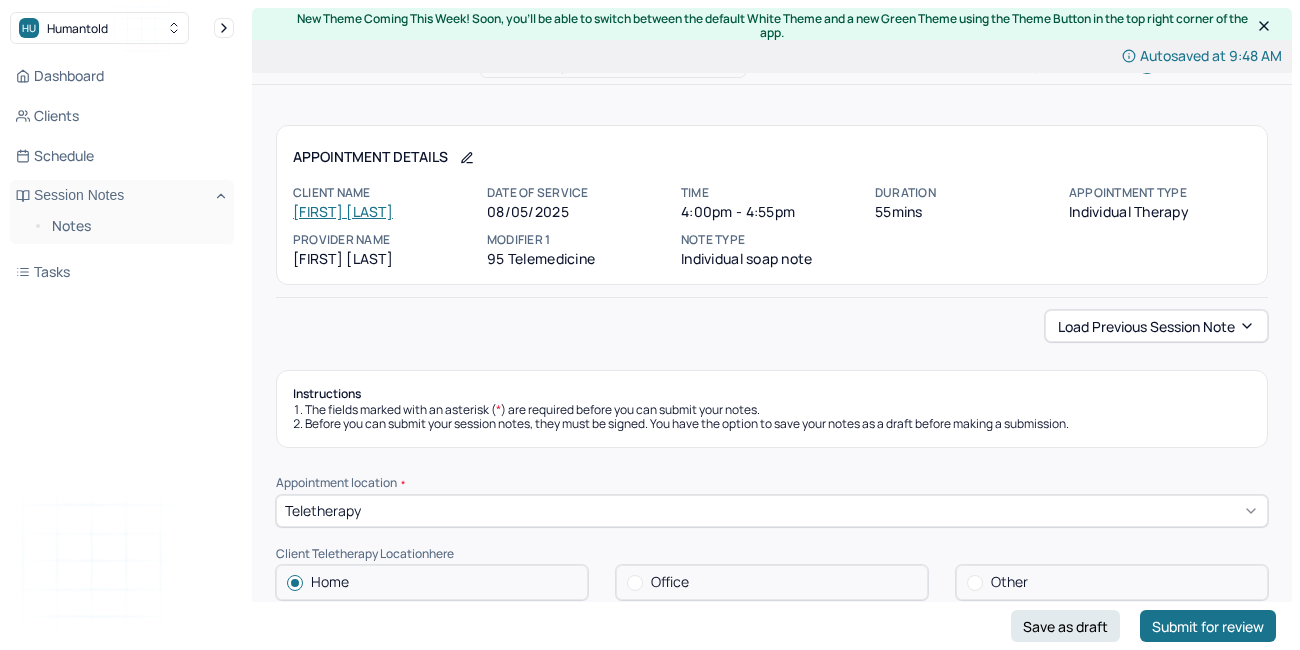 scroll, scrollTop: 0, scrollLeft: 0, axis: both 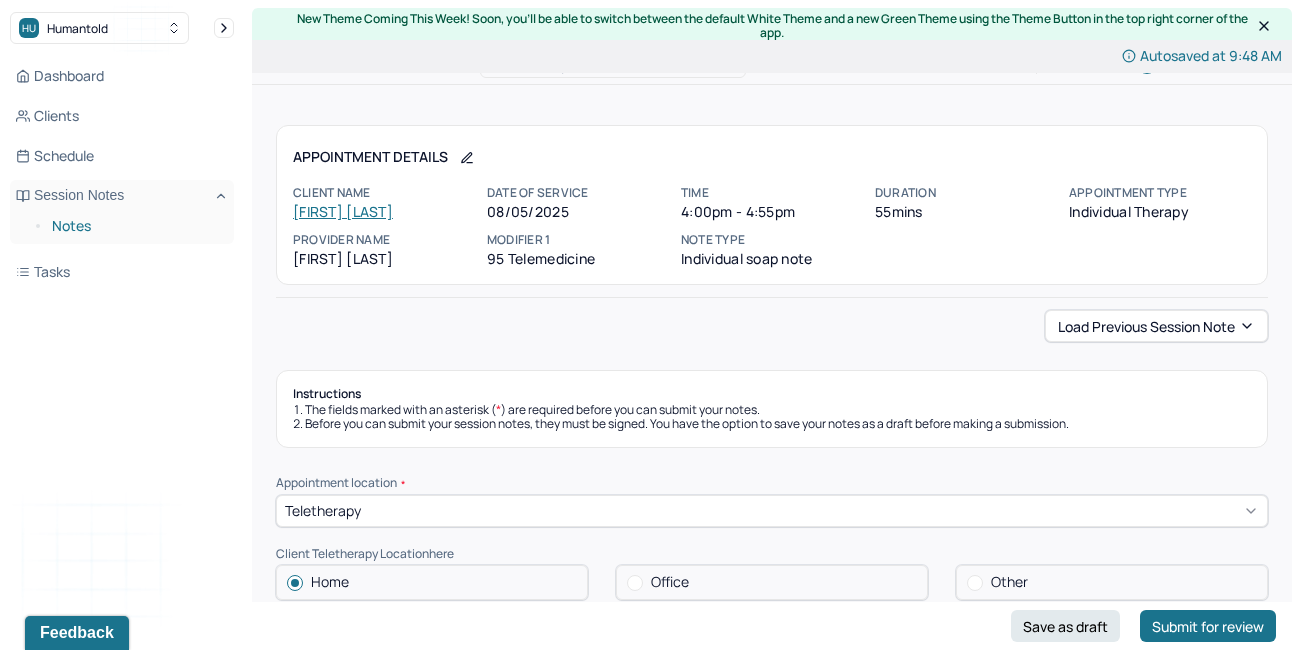 click on "Notes" at bounding box center [135, 226] 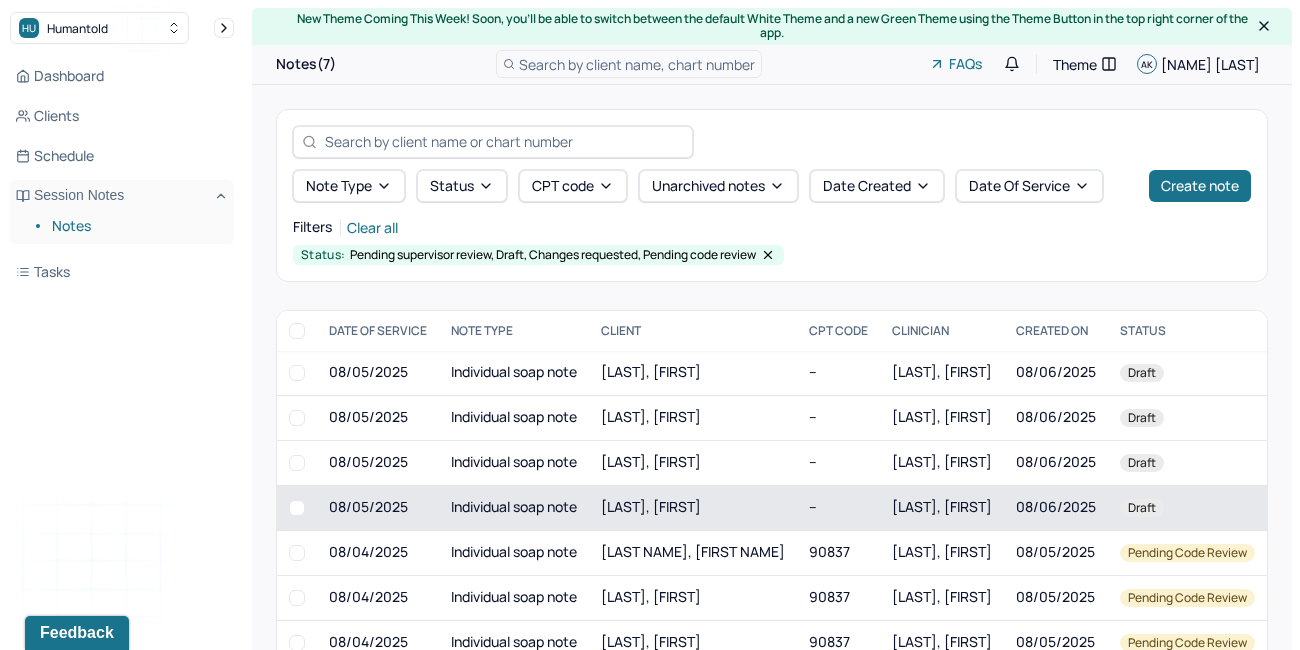 click on "[LAST], [FIRST]" at bounding box center [693, 507] 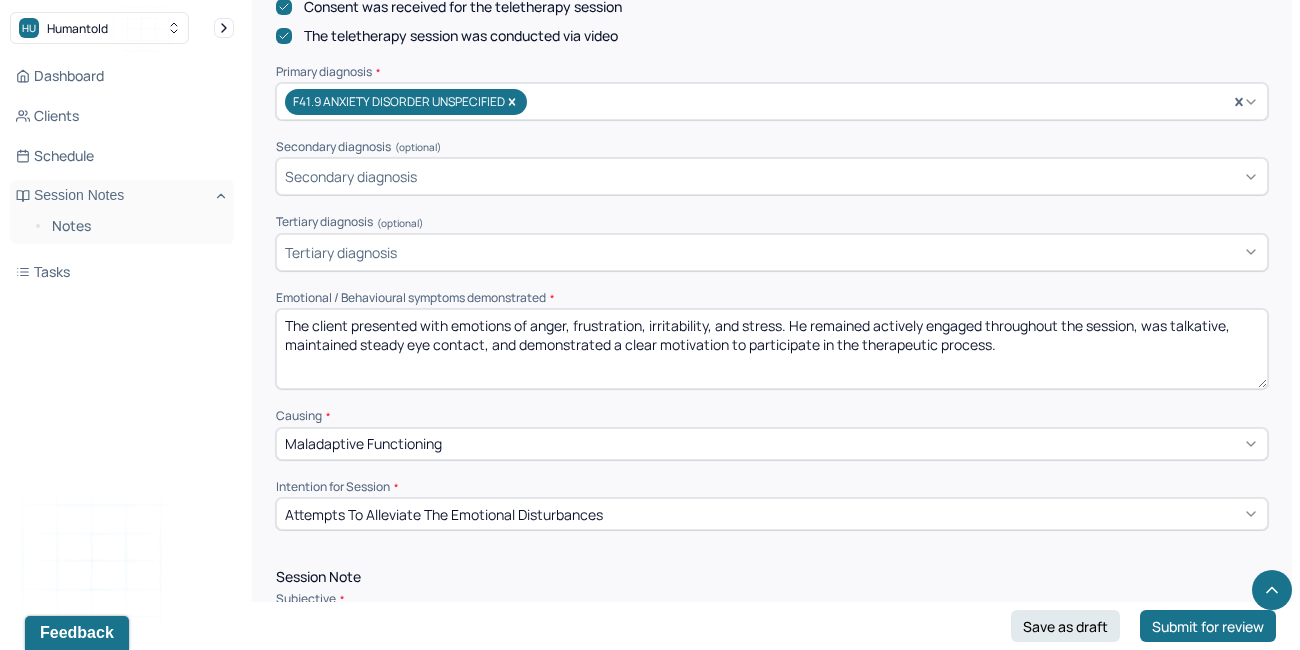 scroll, scrollTop: 706, scrollLeft: 0, axis: vertical 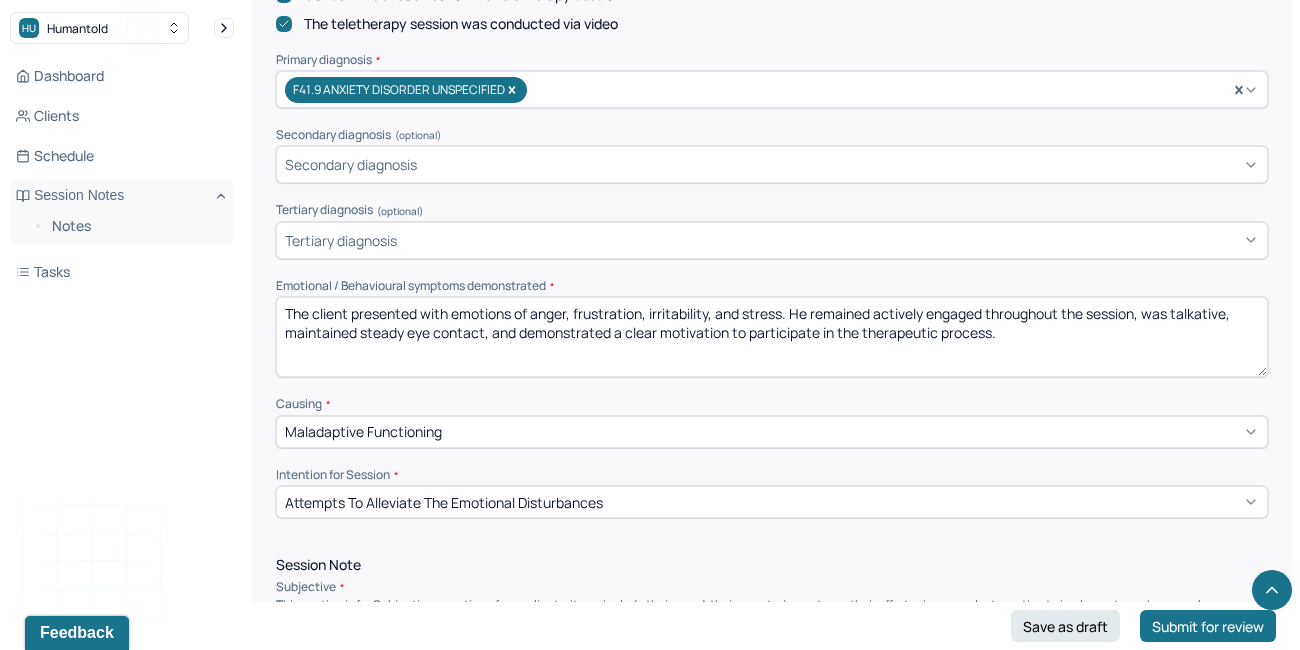 click on "The client presented with emotions of anger, frustration, irritability, and stress. He remained actively engaged throughout the session, was talkative, maintained steady eye contact, and demonstrated a clear motivation to participate in the therapeutic process." at bounding box center [772, 337] 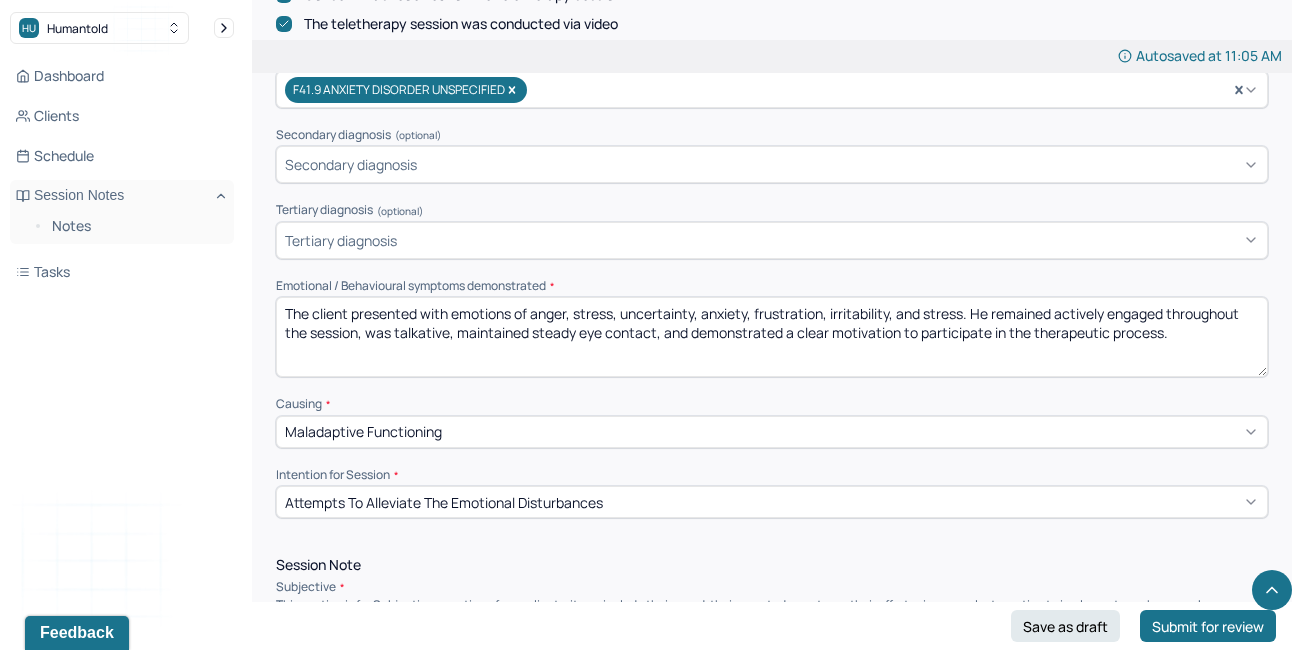 drag, startPoint x: 963, startPoint y: 307, endPoint x: 893, endPoint y: 311, distance: 70.11419 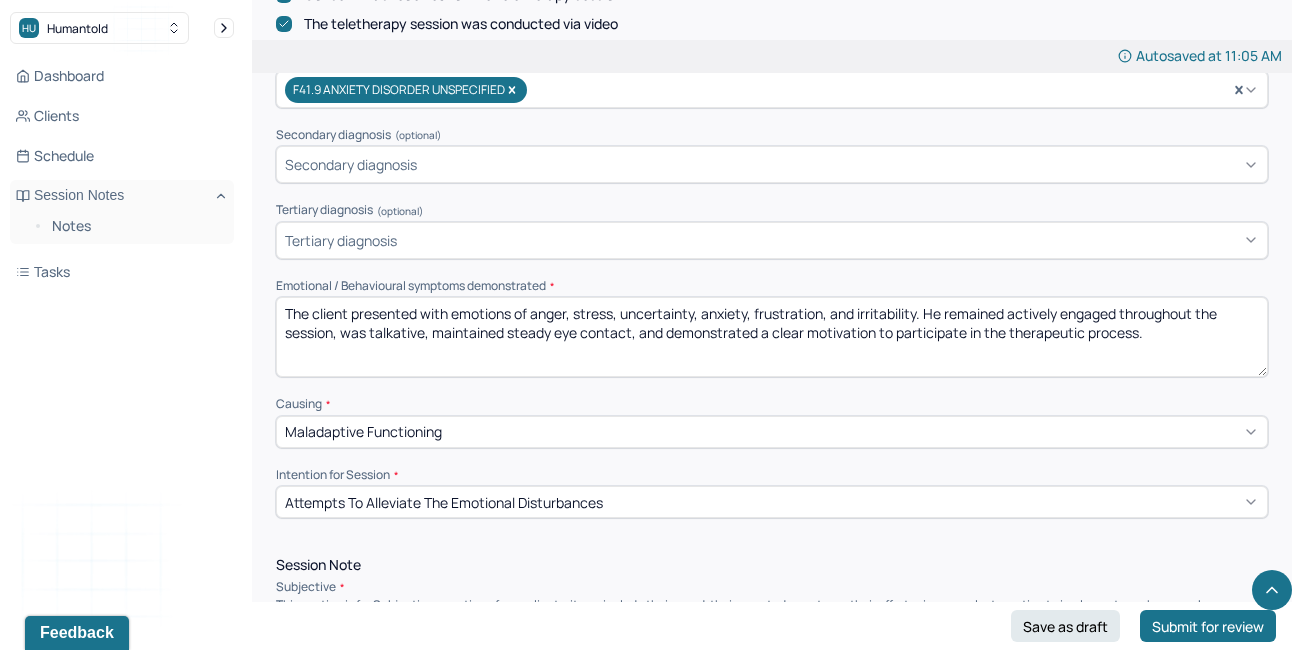 drag, startPoint x: 1165, startPoint y: 332, endPoint x: 315, endPoint y: 271, distance: 852.18604 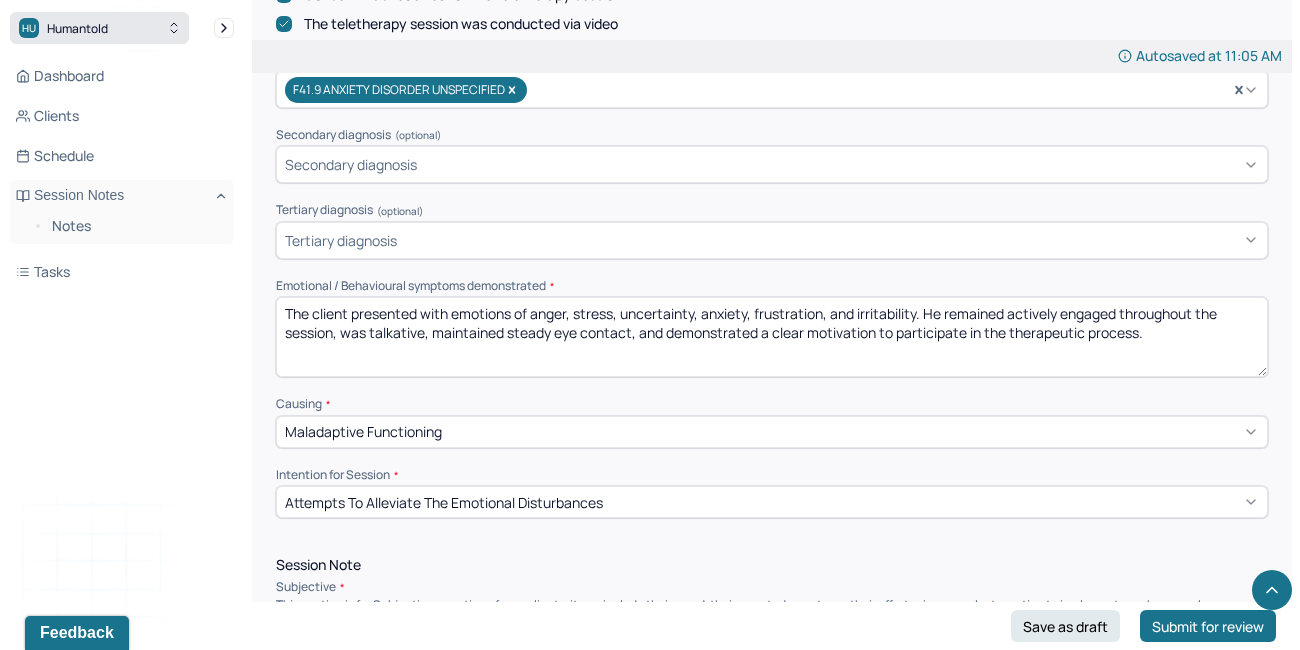 scroll, scrollTop: 705, scrollLeft: 0, axis: vertical 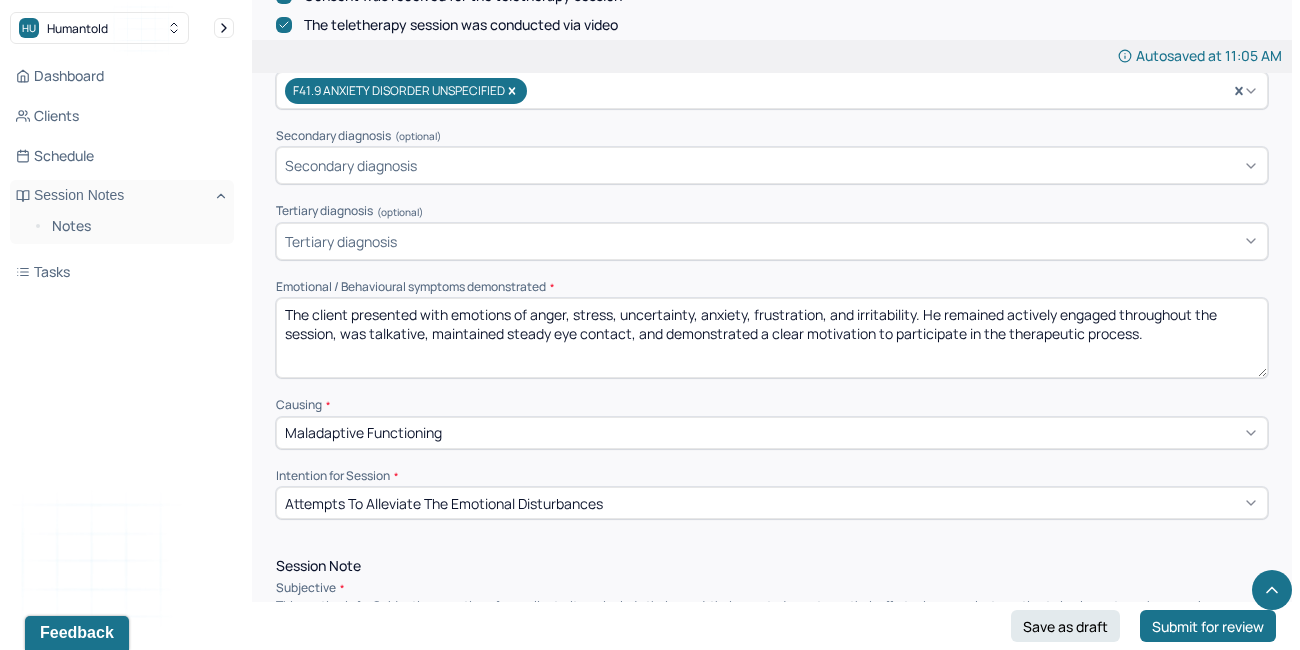 type on "The client presented with emotions of anger, stress, uncertainty, anxiety, frustration, and irritability. He remained actively engaged throughout the session, was talkative, maintained steady eye contact, and demonstrated a clear motivation to participate in the therapeutic process." 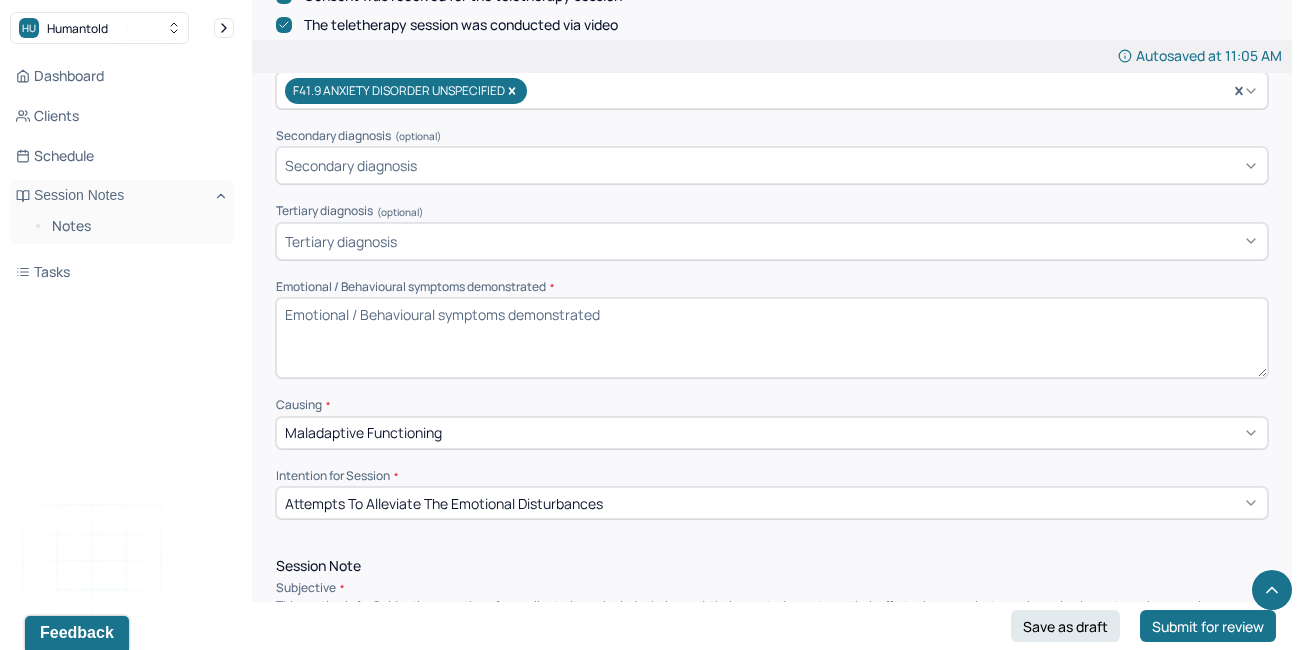 paste on "The client presented with emotions including anger, stress, uncertainty, anxiety, frustration, and irritability. He remained actively engaged throughout the session, speaking rapidly and with intensity. He maintained steady eye contact, leaned forward at times, and displayed restless movements such as shifting in his seat and clenching his hands. His facial expressions conveyed emotional strain, and his tone occasionally fluctuated with frustration. These behaviors were consistent with reported internal distress. Despite this, the client demonstrated insight and a clear motivation to address these concerns within the therapeutic process." 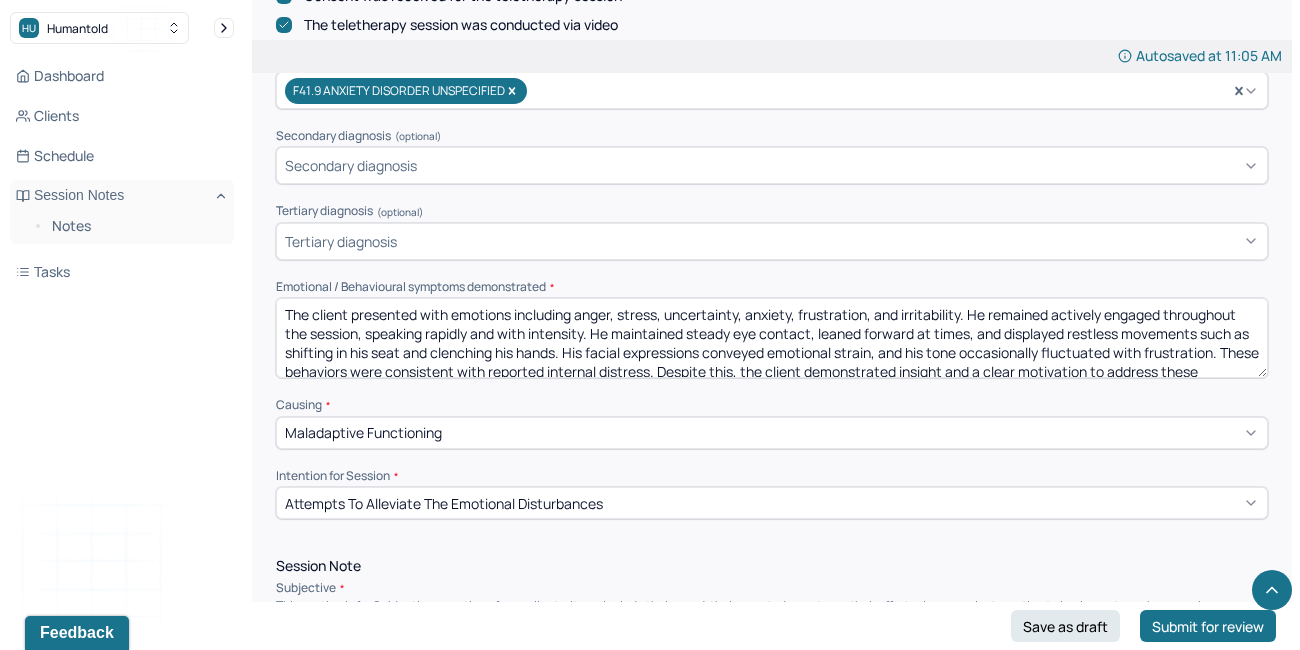 scroll, scrollTop: 22, scrollLeft: 0, axis: vertical 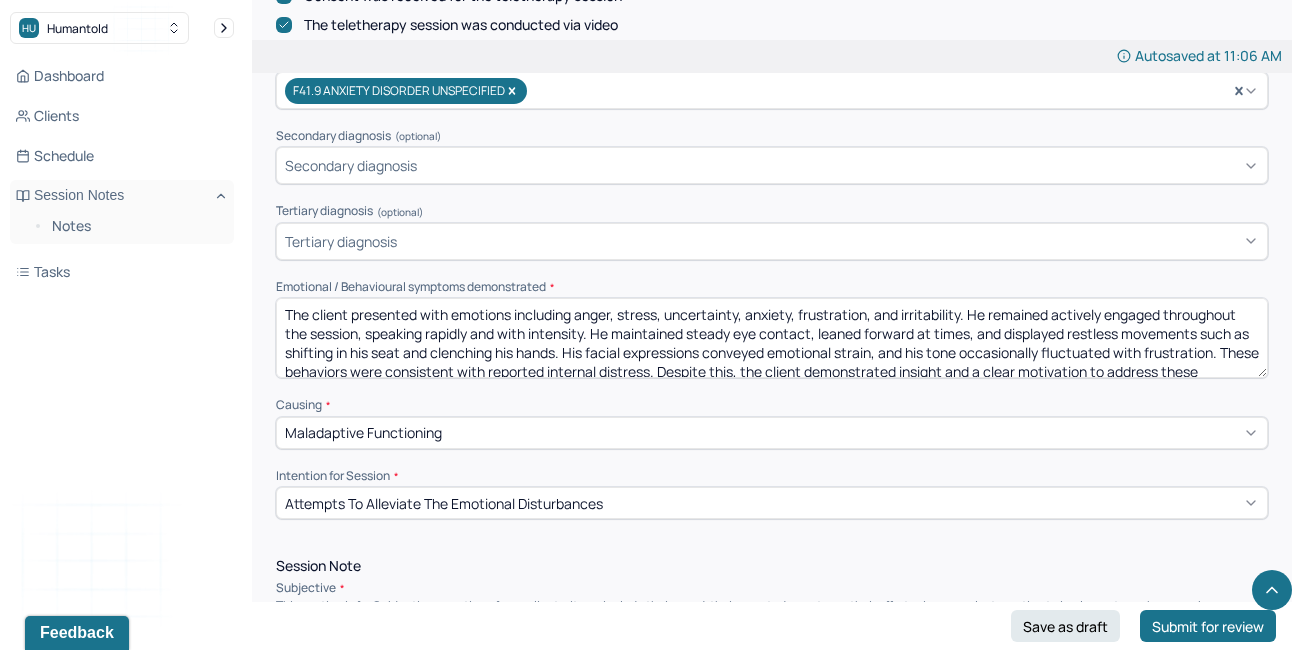 drag, startPoint x: 560, startPoint y: 346, endPoint x: 405, endPoint y: 341, distance: 155.08063 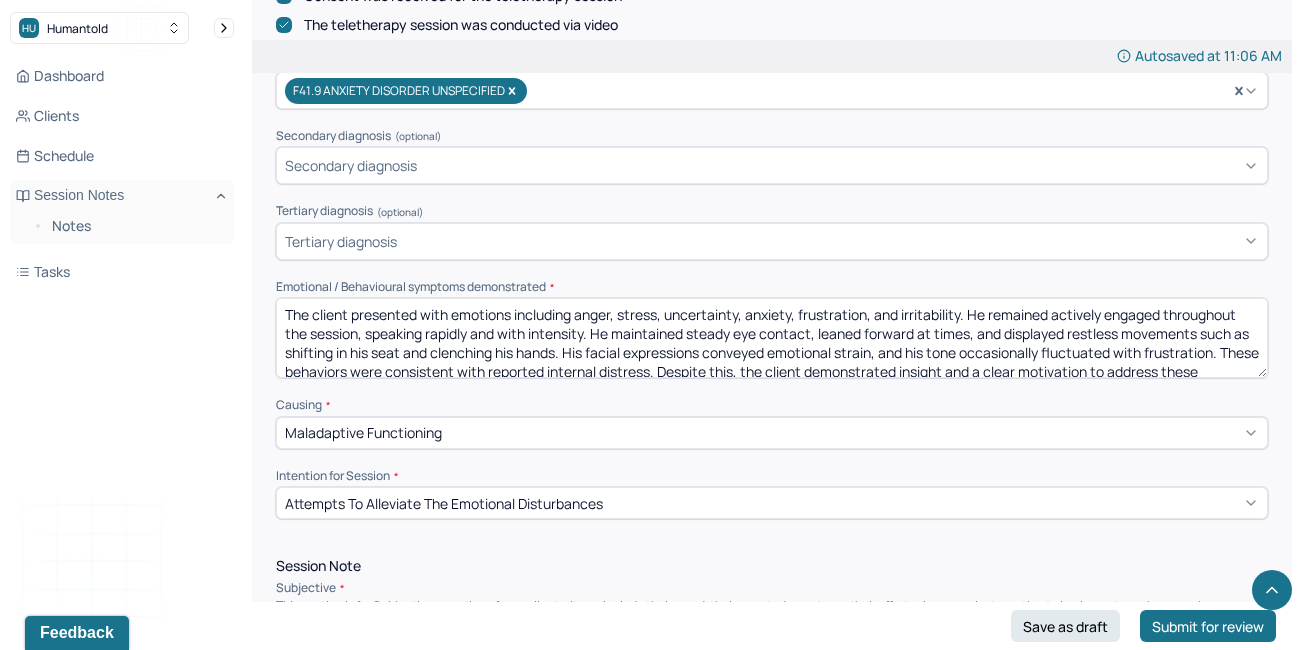 click on "The client presented with emotions including anger, stress, uncertainty, anxiety, frustration, and irritability. He remained actively engaged throughout the session, speaking rapidly and with intensity. He maintained steady eye contact, leaned forward at times, and displayed restless movements such as shifting in his seat and clenching his hands. His facial expressions conveyed emotional strain, and his tone occasionally fluctuated with frustration. These behaviors were consistent with reported internal distress. Despite this, the client demonstrated insight and a clear motivation to address these concerns within the therapeutic process." at bounding box center (772, 338) 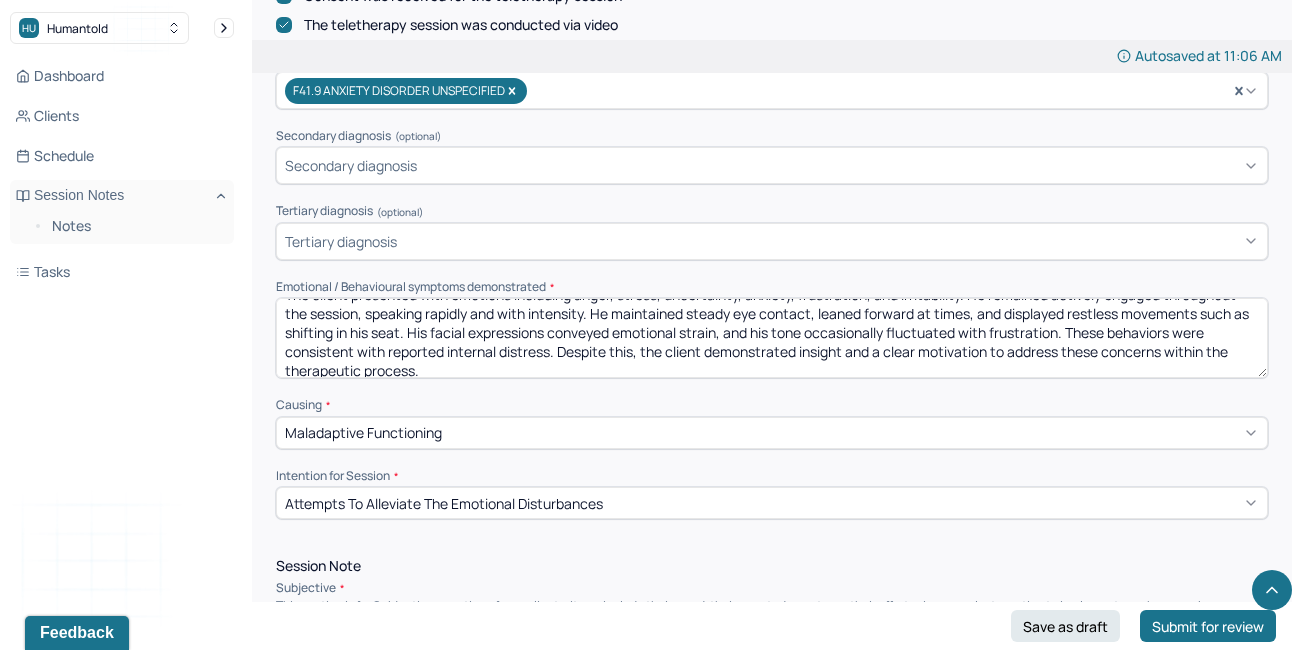 scroll, scrollTop: 28, scrollLeft: 0, axis: vertical 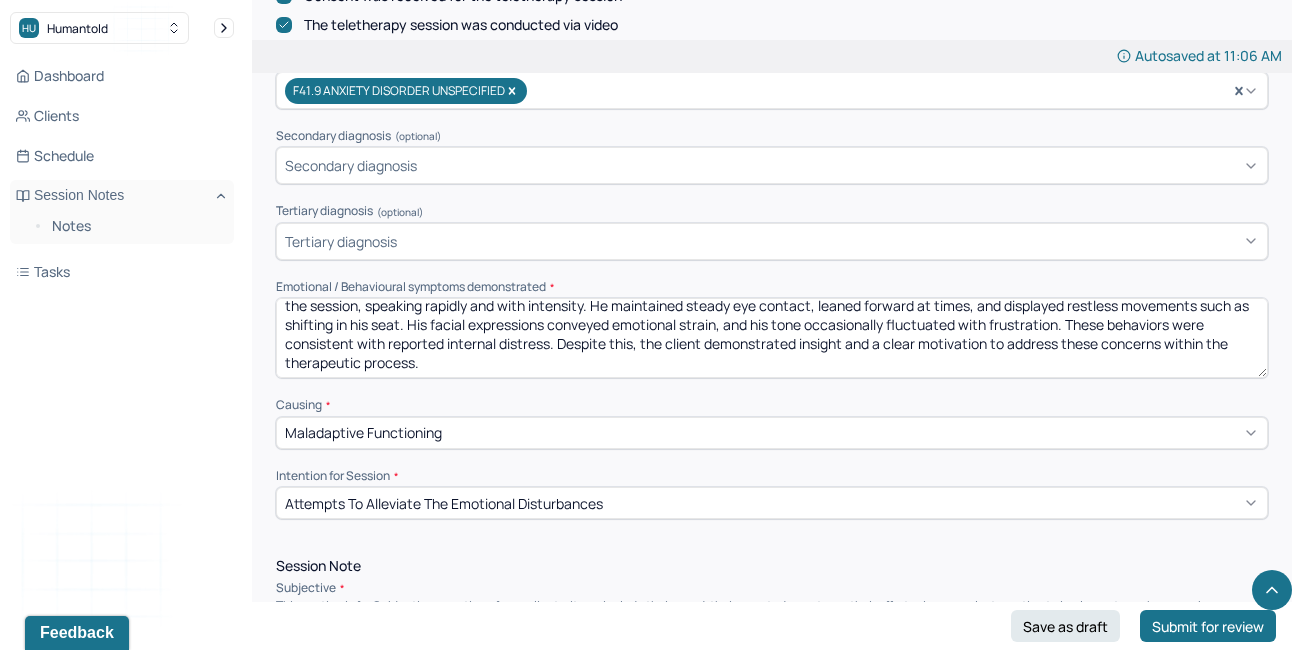 drag, startPoint x: 646, startPoint y: 338, endPoint x: 1075, endPoint y: 325, distance: 429.19693 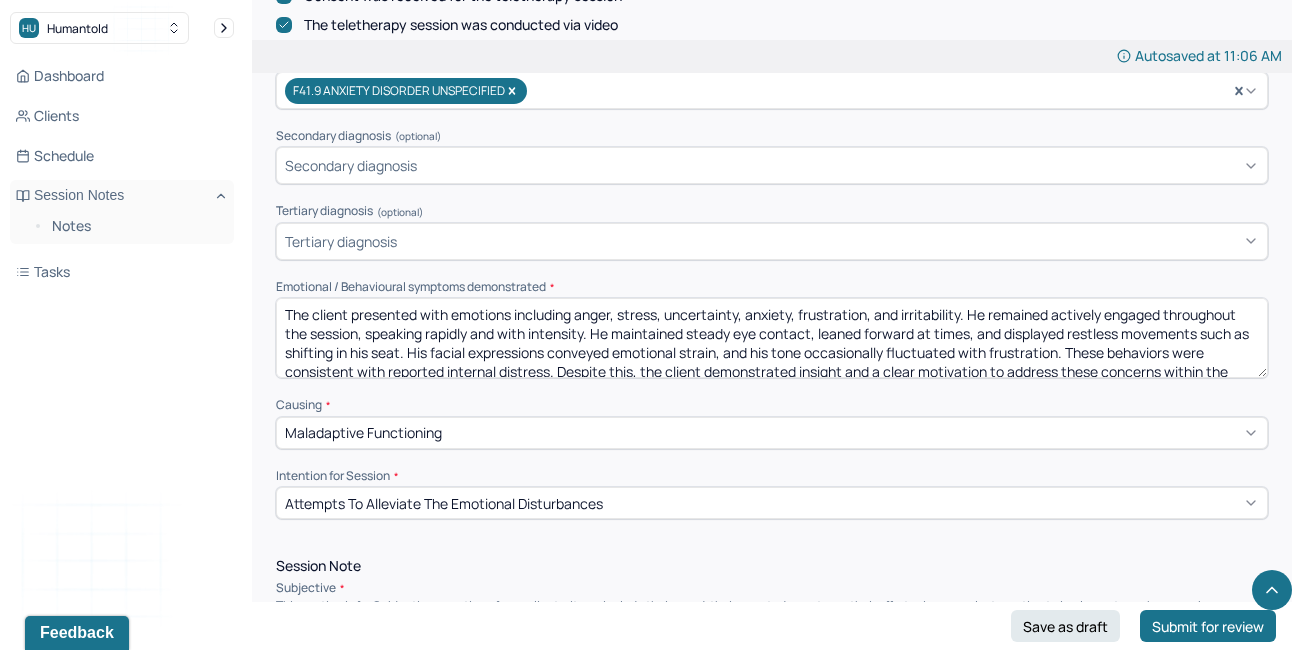 drag, startPoint x: 455, startPoint y: 360, endPoint x: 1069, endPoint y: 344, distance: 614.20844 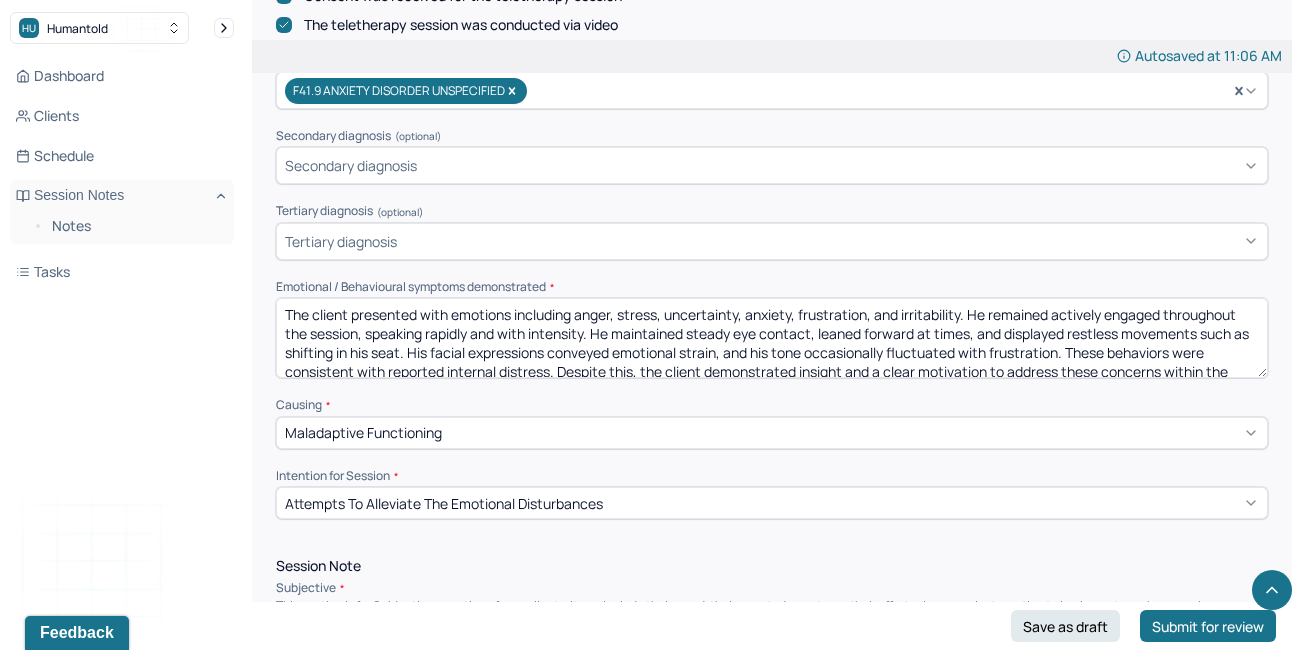 click on "The client presented with emotions including anger, stress, uncertainty, anxiety, frustration, and irritability. He remained actively engaged throughout the session, speaking rapidly and with intensity. He maintained steady eye contact, leaned forward at times, and displayed restless movements such as shifting in his seat. His facial expressions conveyed emotional strain, and his tone occasionally fluctuated with frustration. These behaviors were consistent with reported internal distress. Despite this, the client demonstrated insight and a clear motivation to address these concerns within the therapeutic process." at bounding box center [772, 338] 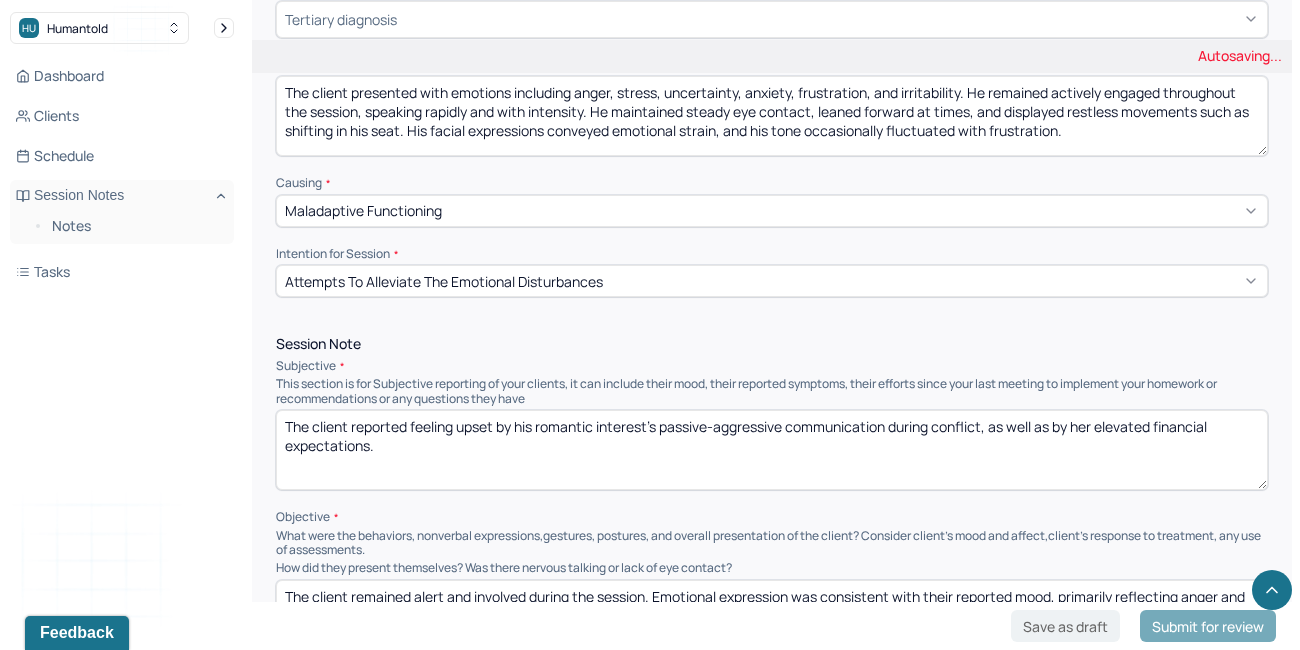scroll, scrollTop: 1015, scrollLeft: 0, axis: vertical 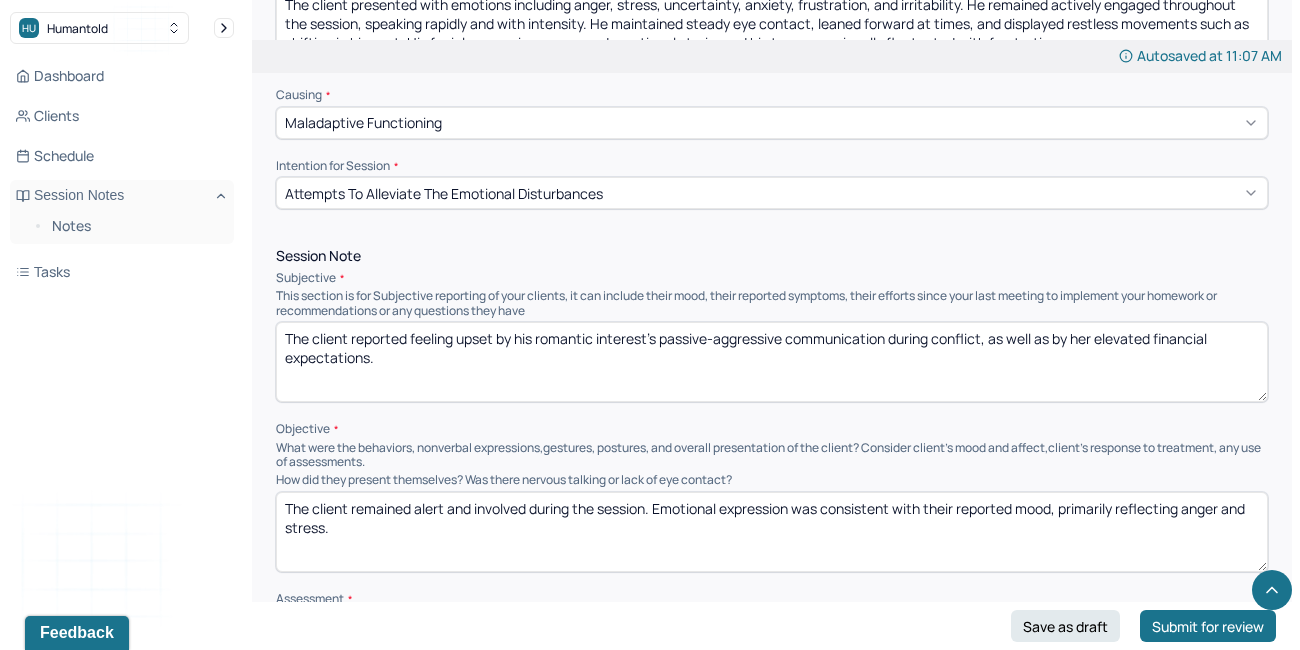 type on "The client presented with emotions including anger, stress, uncertainty, anxiety, frustration, and irritability. He remained actively engaged throughout the session, speaking rapidly and with intensity. He maintained steady eye contact, leaned forward at times, and displayed restless movements such as shifting in his seat. His facial expressions conveyed emotional strain, and his tone occasionally fluctuated with frustration." 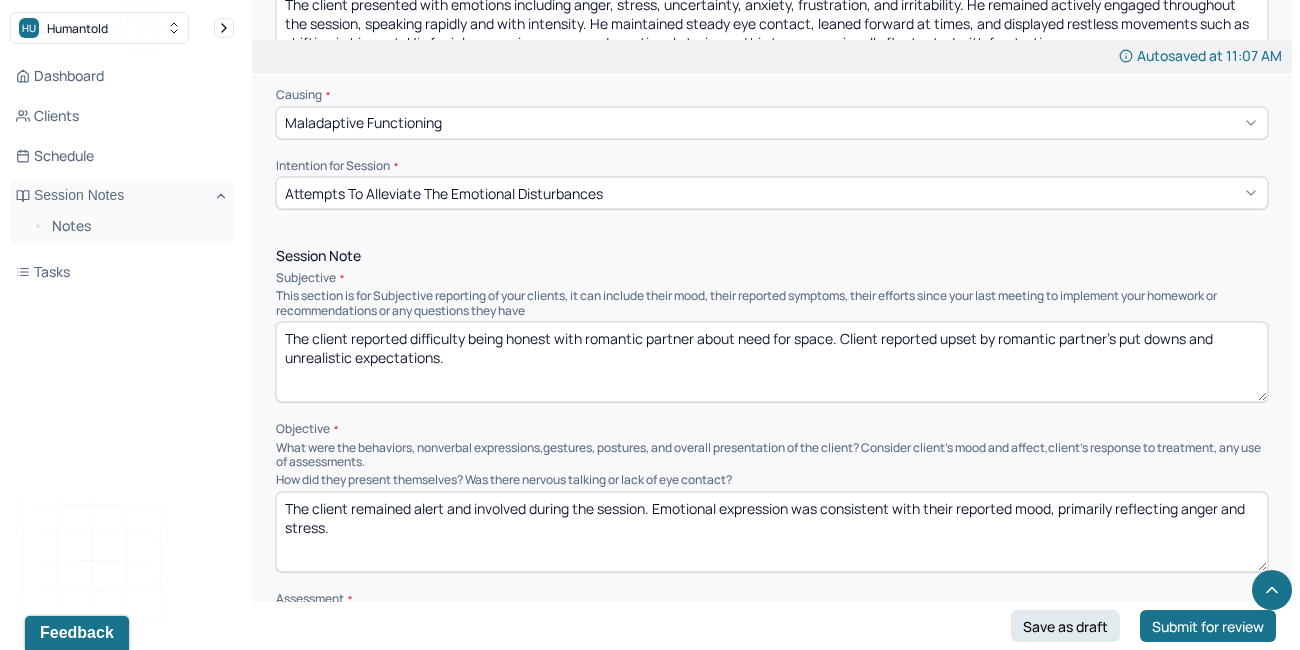drag, startPoint x: 463, startPoint y: 358, endPoint x: 188, endPoint y: 288, distance: 283.7693 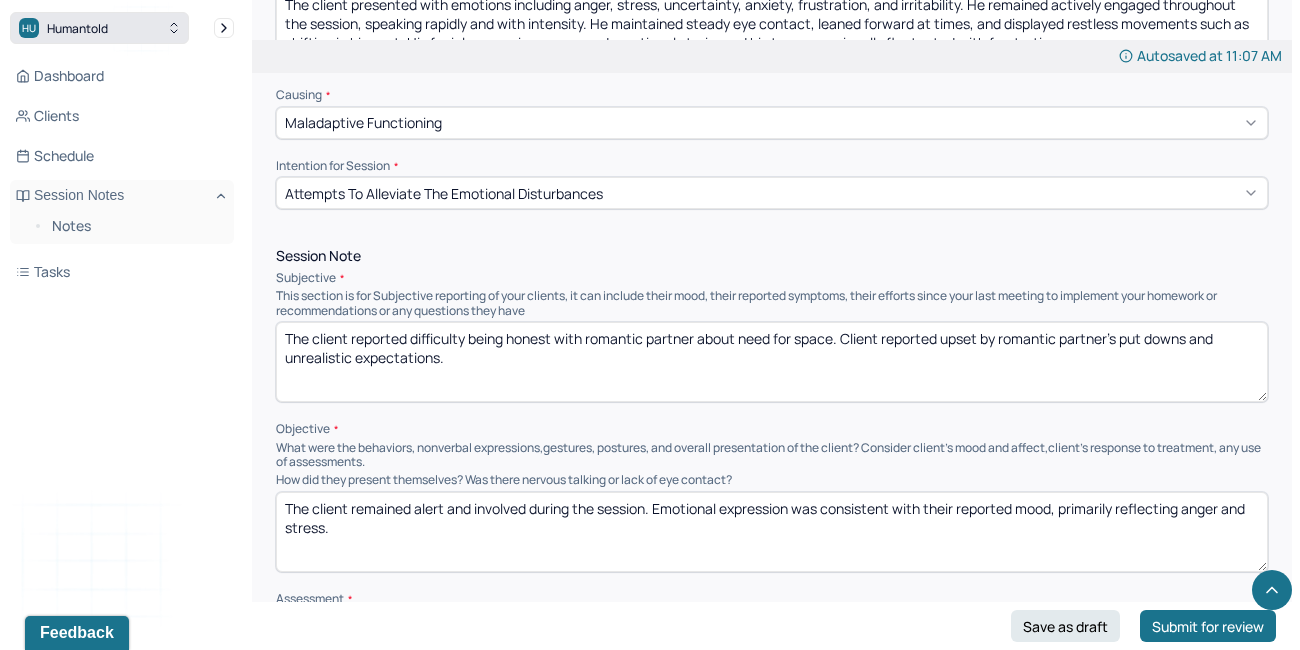 type on "The client reported difficulty being honest with romantic partner about need for space. Client reported upset by romantic partner's put downs and unrealistic expectations." 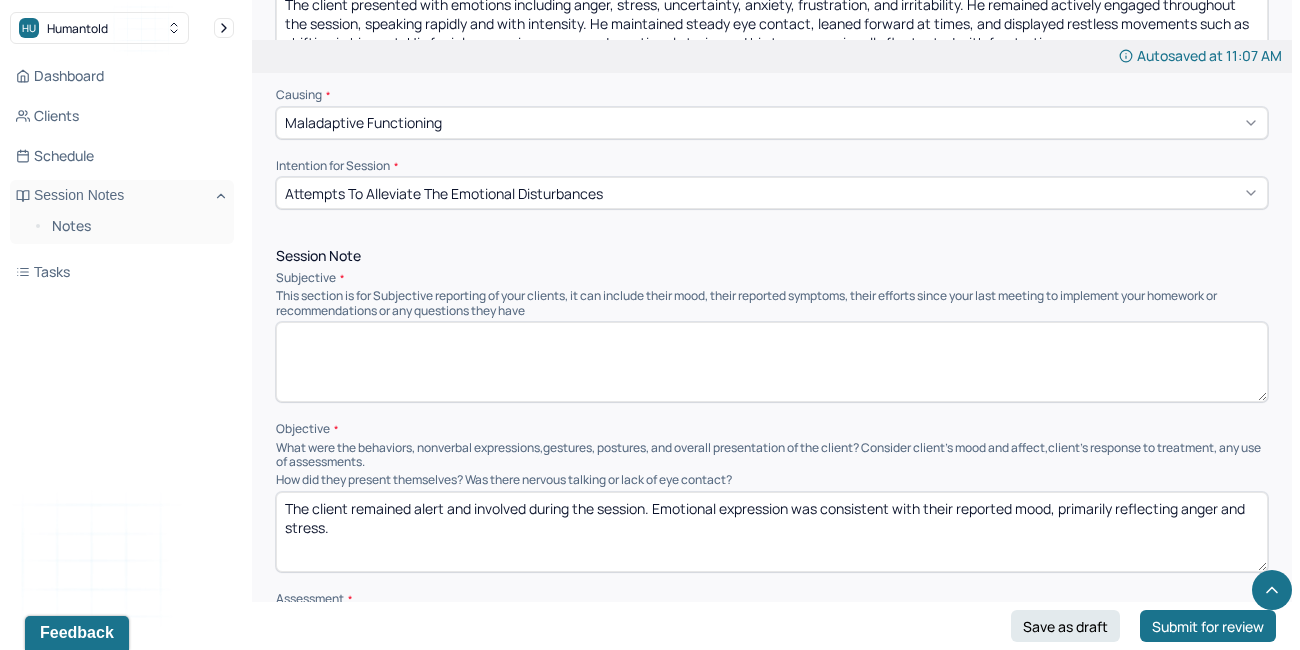 paste on "The client reported difficulty expressing his need for space to his romantic partner, citing fear of conflict and emotional discomfort with confrontation. He expressed feeling upset and emotionally impacted by his partner’s put-downs and what he described as unrealistic expectations." 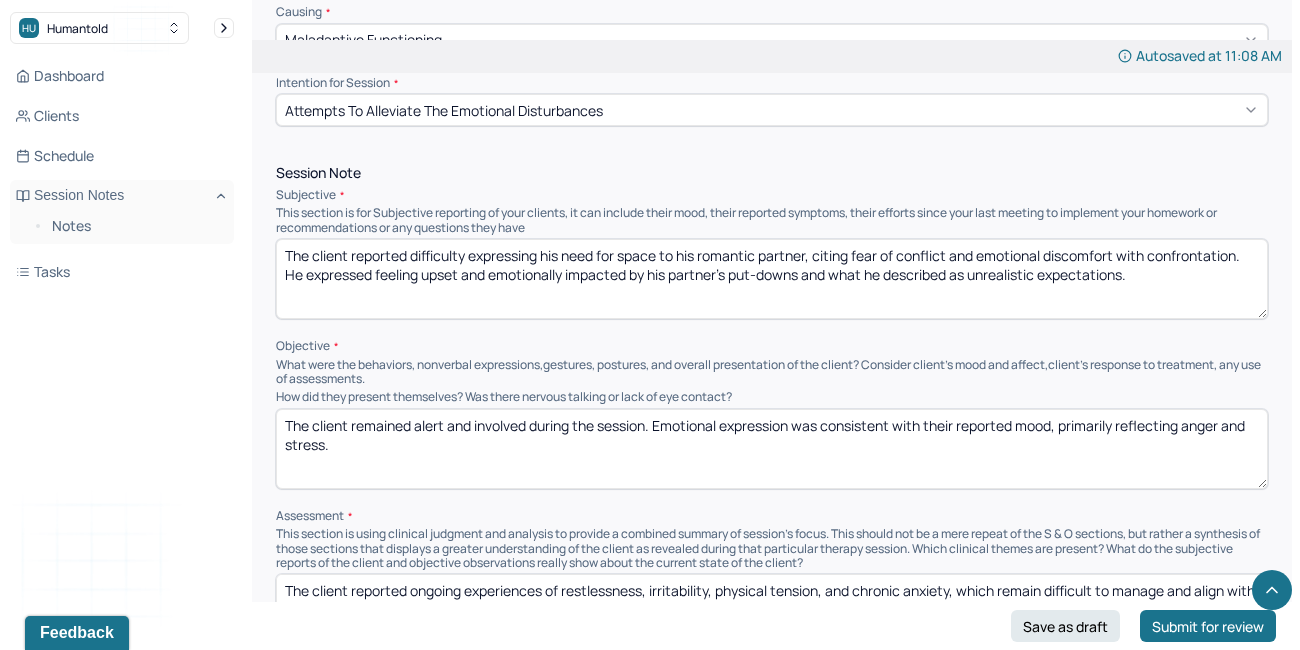 scroll, scrollTop: 1106, scrollLeft: 0, axis: vertical 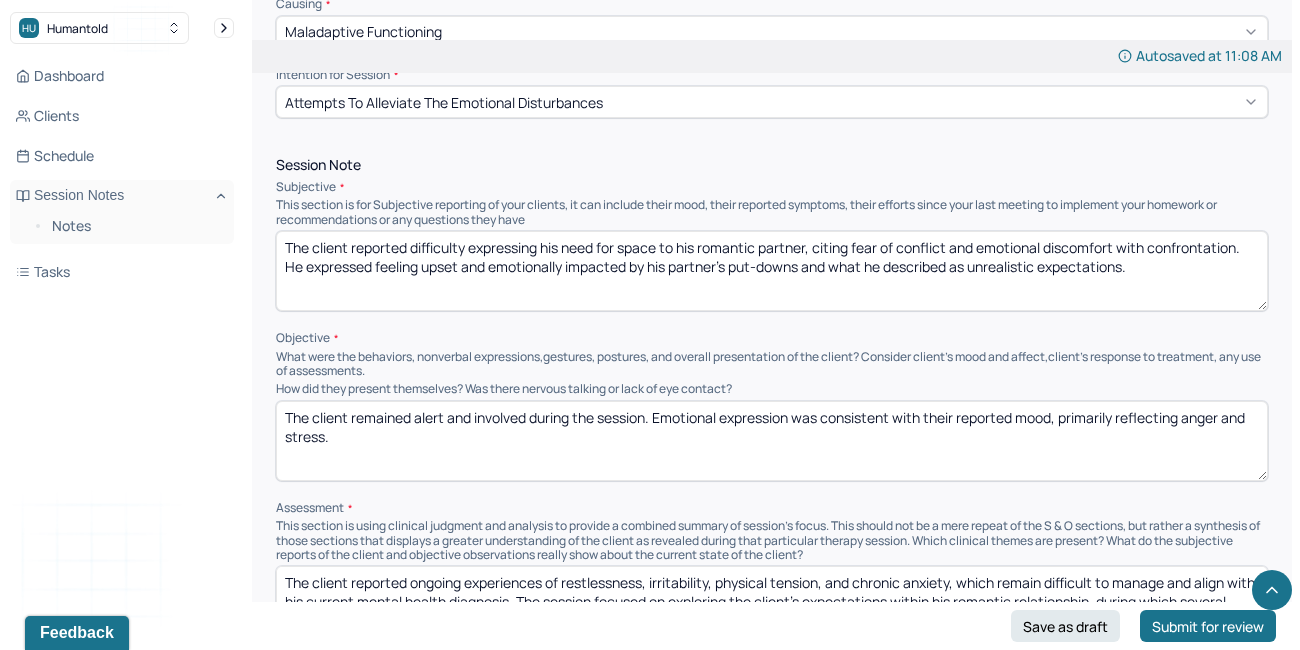 type on "The client reported difficulty expressing his need for space to his romantic partner, citing fear of conflict and emotional discomfort with confrontation. He expressed feeling upset and emotionally impacted by his partner’s put-downs and what he described as unrealistic expectations." 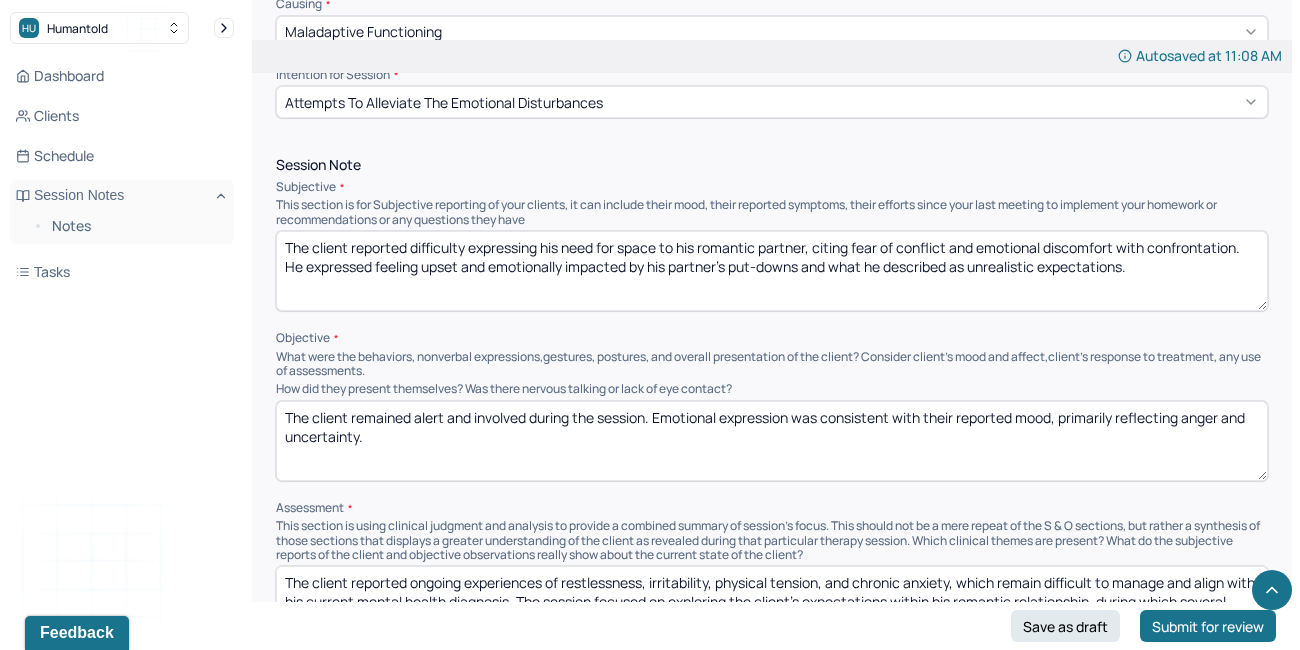 drag, startPoint x: 442, startPoint y: 434, endPoint x: 179, endPoint y: 375, distance: 269.53665 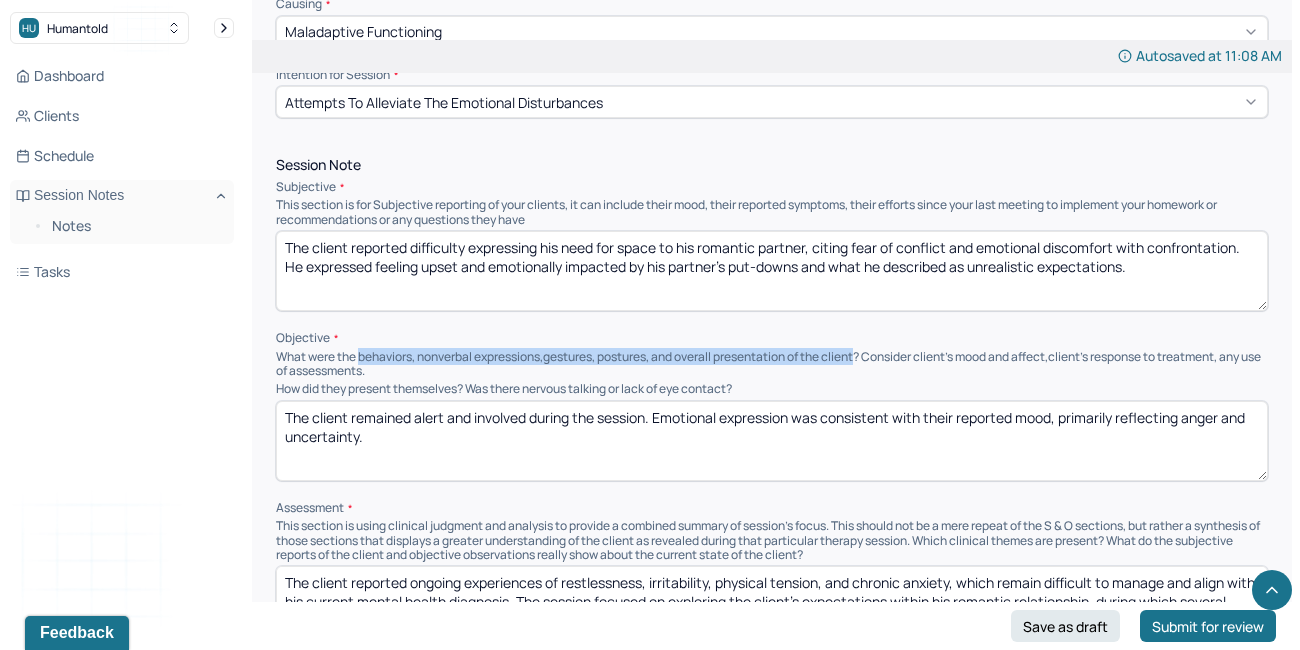 drag, startPoint x: 362, startPoint y: 351, endPoint x: 868, endPoint y: 344, distance: 506.04843 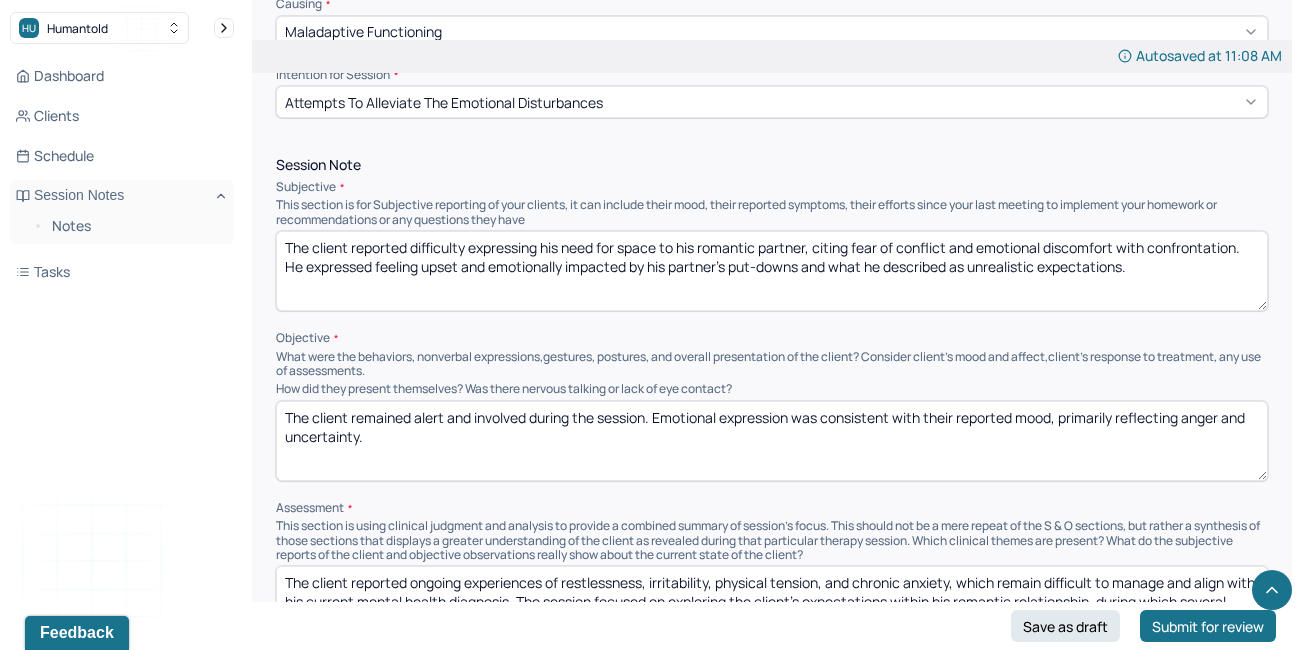 click on "The client remained alert and involved during the session. Emotional expression was consistent with their reported mood, primarily reflecting anger and uncertainty." at bounding box center (772, 441) 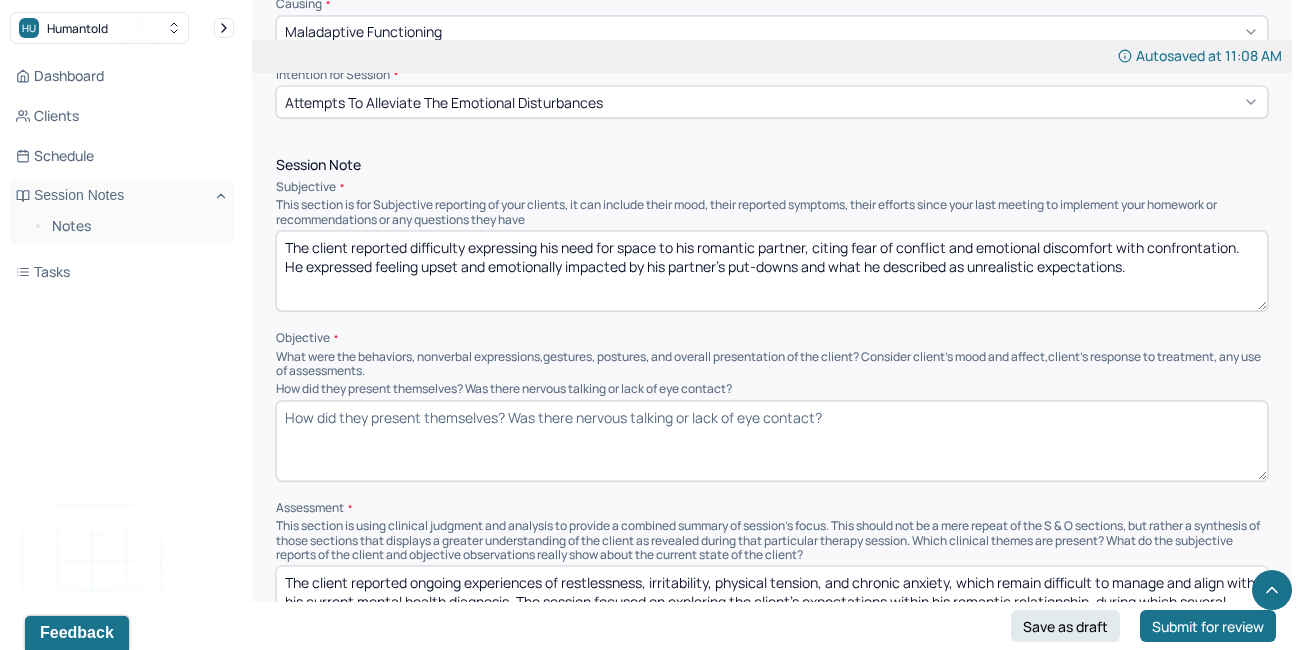paste on "The client remained alert and involved throughout the session. Emotional expression was congruent with their reported mood, primarily reflecting anger, frustration, and uncertainty. Nonverbal behaviors included furrowed brows, clenched jaw, and frequent shifting in their seat. The client leaned forward when expressing strong emotions, maintained steady but intense eye contact, and used hand gestures to emphasize key points." 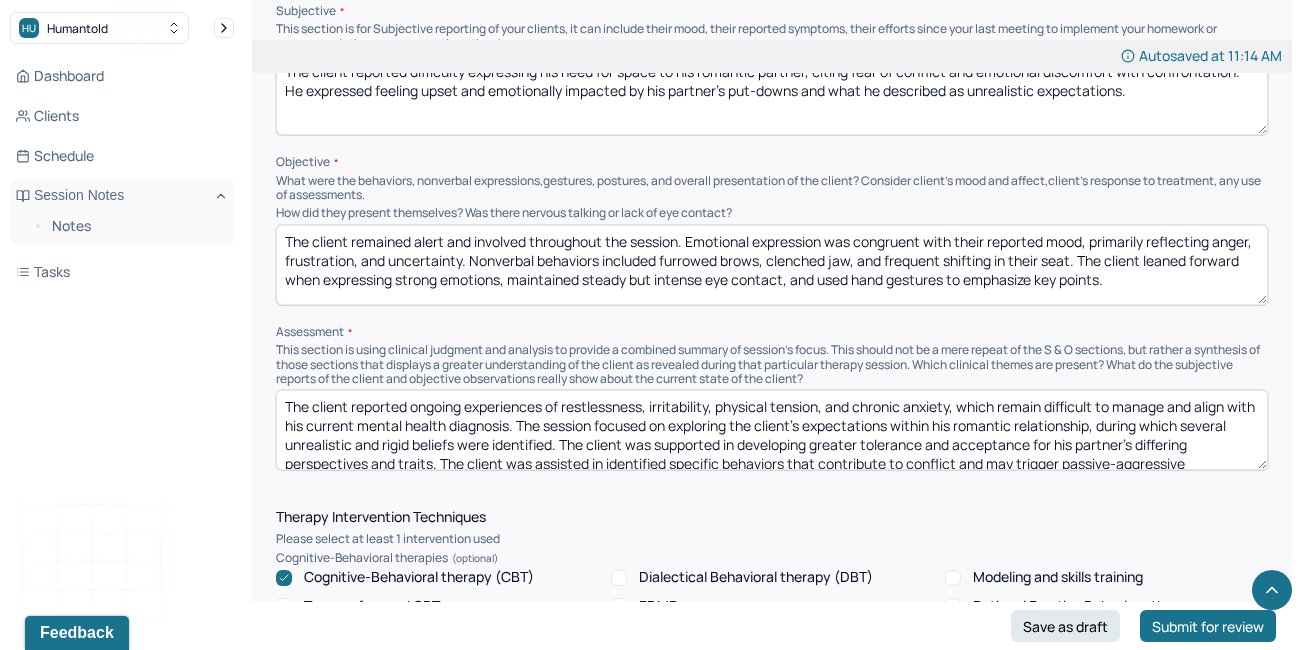 scroll, scrollTop: 1291, scrollLeft: 0, axis: vertical 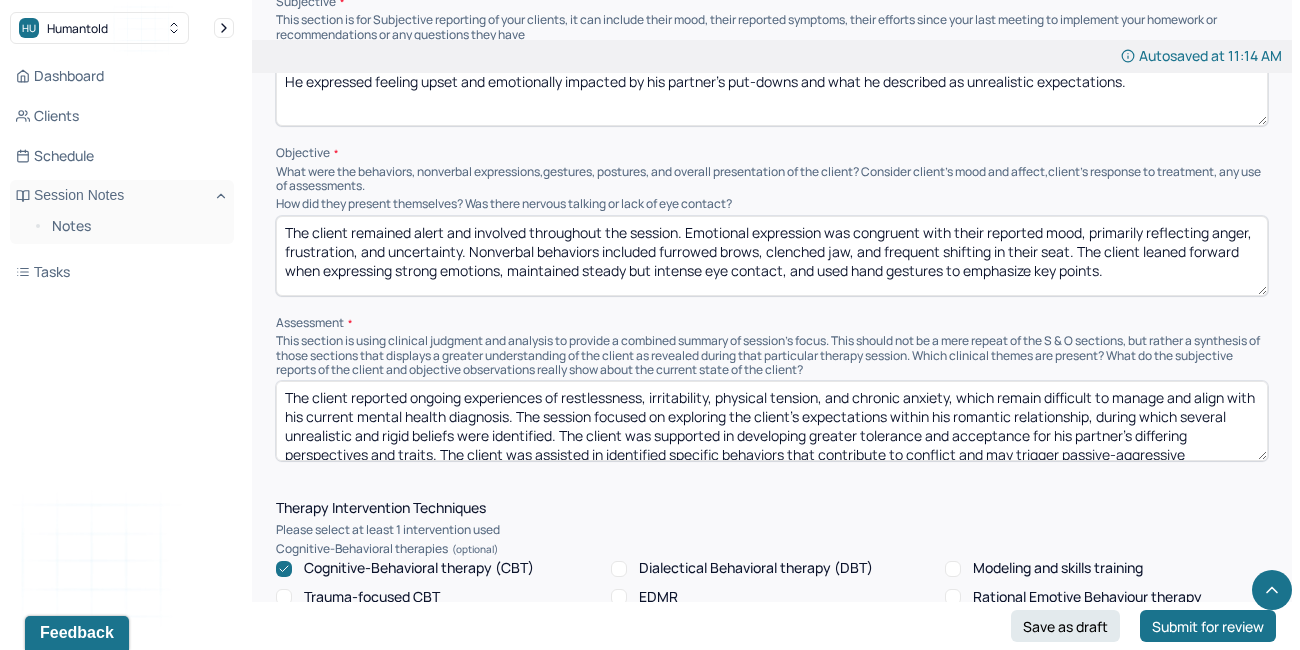type on "The client remained alert and involved throughout the session. Emotional expression was congruent with their reported mood, primarily reflecting anger, frustration, and uncertainty. Nonverbal behaviors included furrowed brows, clenched jaw, and frequent shifting in their seat. The client leaned forward when expressing strong emotions, maintained steady but intense eye contact, and used hand gestures to emphasize key points." 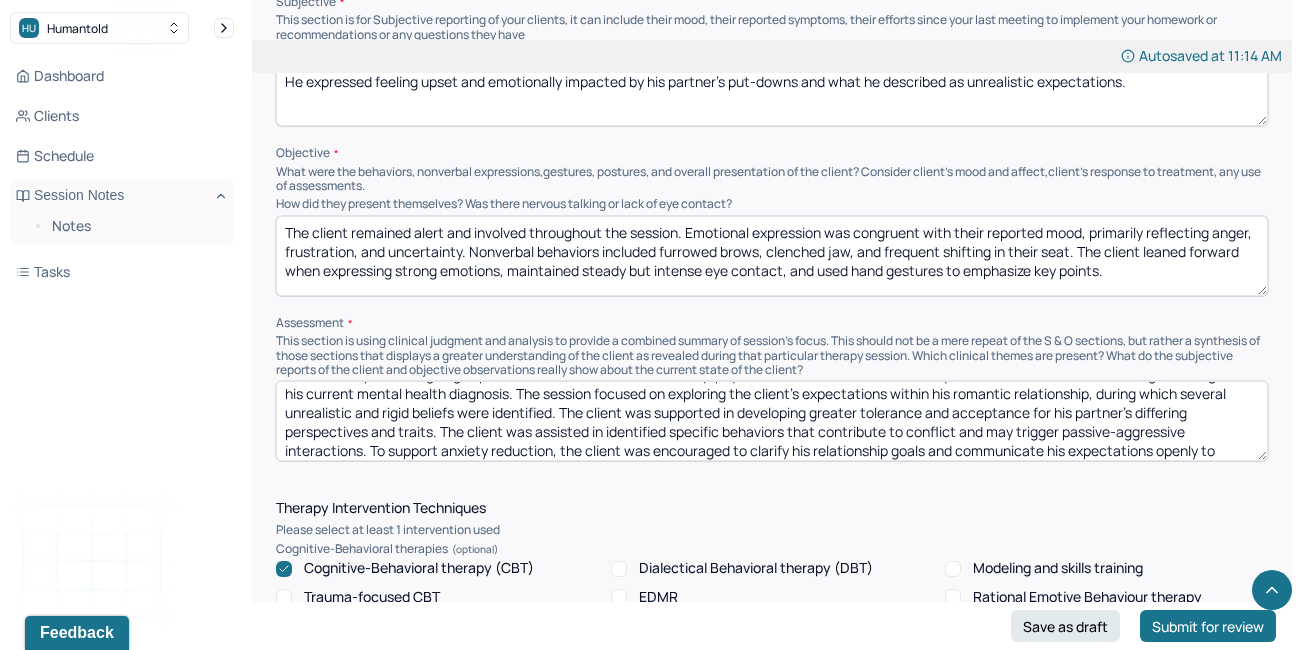 scroll, scrollTop: 47, scrollLeft: 0, axis: vertical 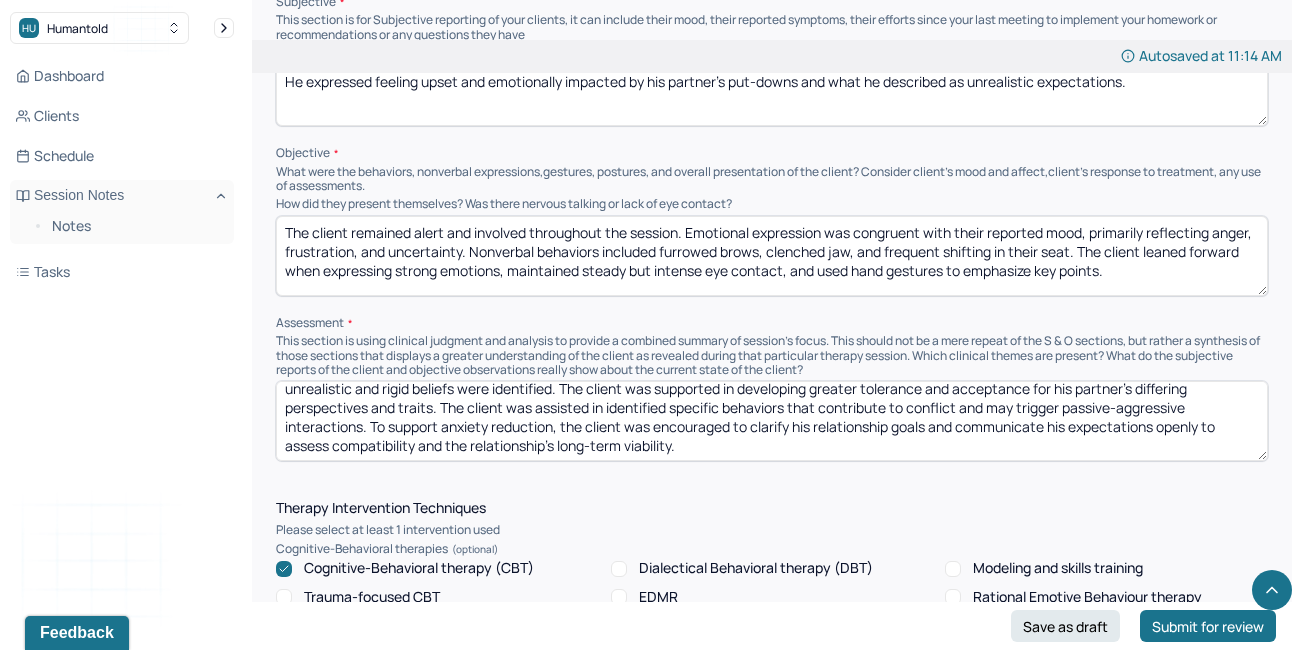 drag, startPoint x: 545, startPoint y: 410, endPoint x: 366, endPoint y: 420, distance: 179.27911 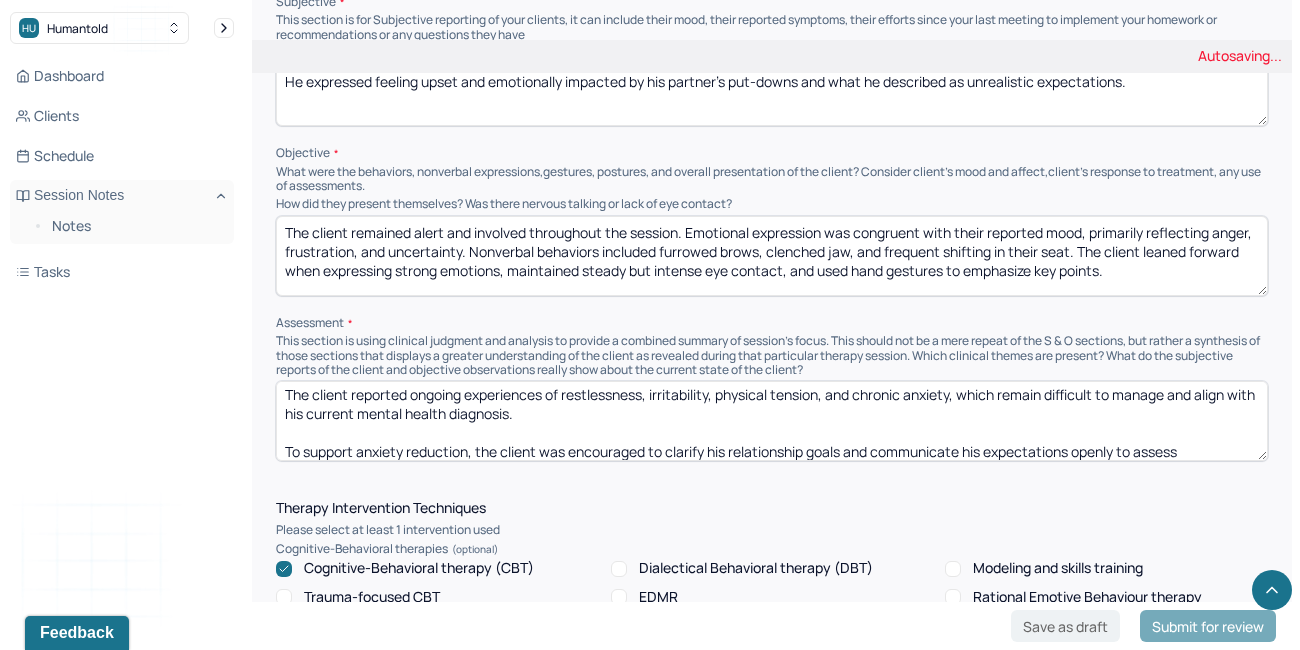 scroll, scrollTop: 28, scrollLeft: 0, axis: vertical 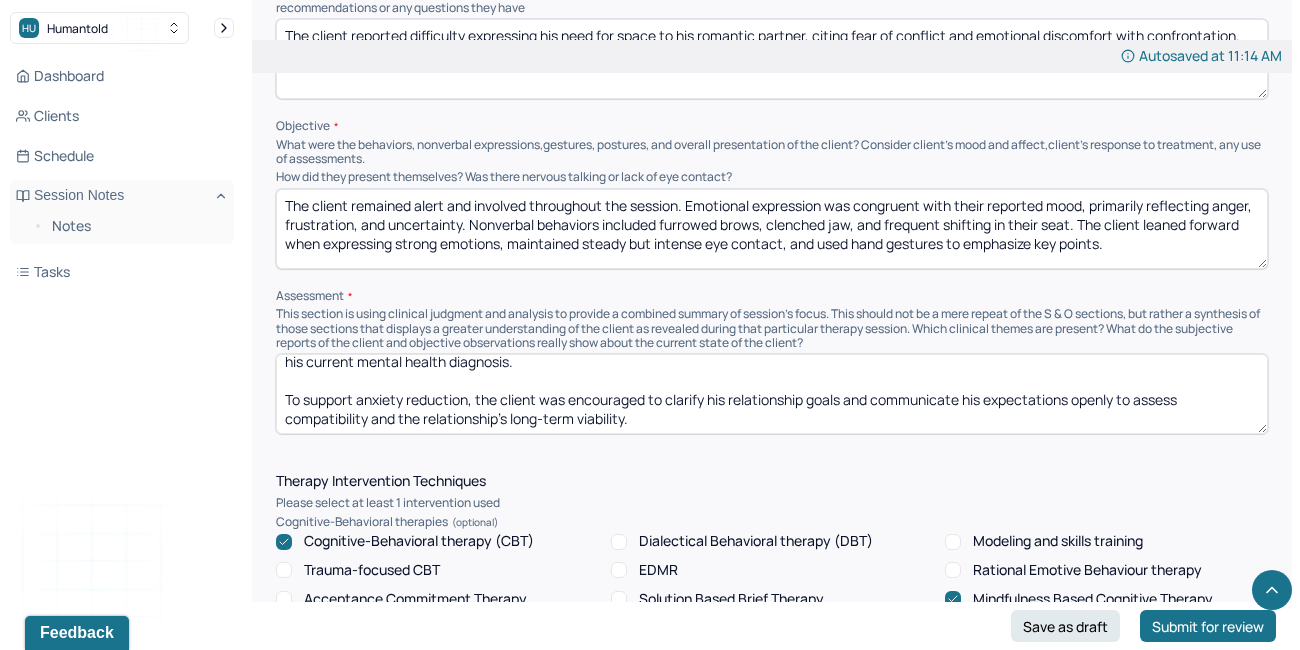 drag, startPoint x: 666, startPoint y: 397, endPoint x: 757, endPoint y: 460, distance: 110.67972 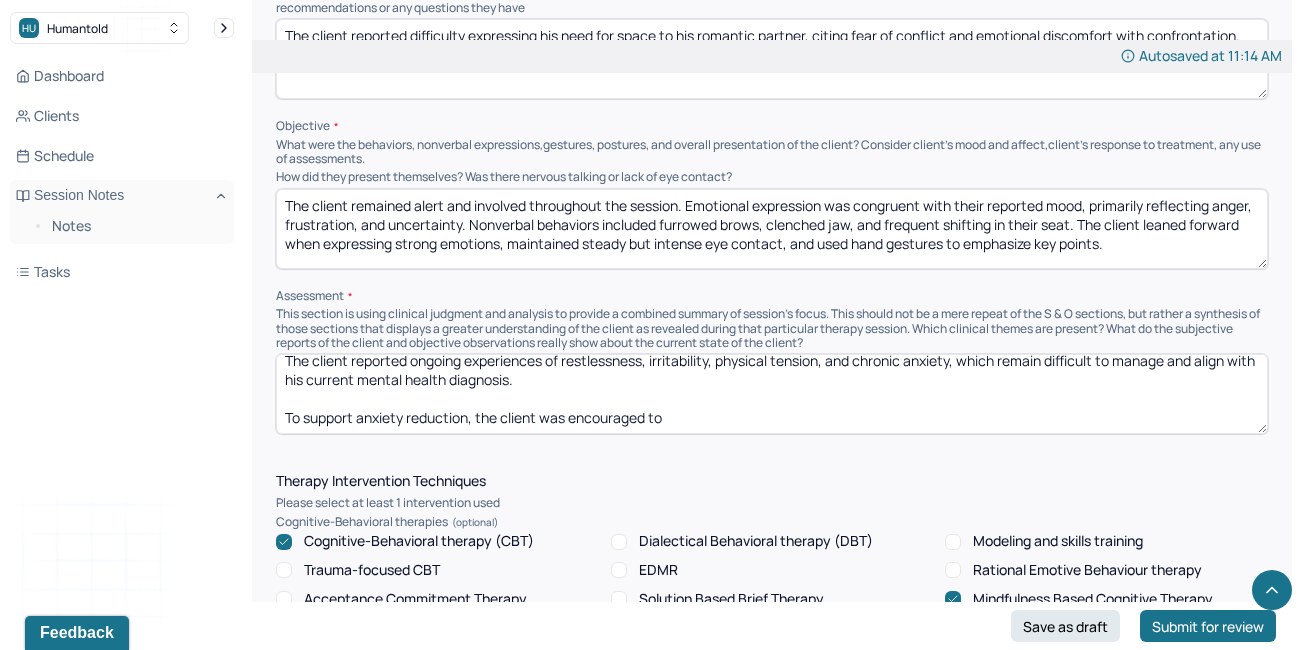 scroll, scrollTop: 9, scrollLeft: 0, axis: vertical 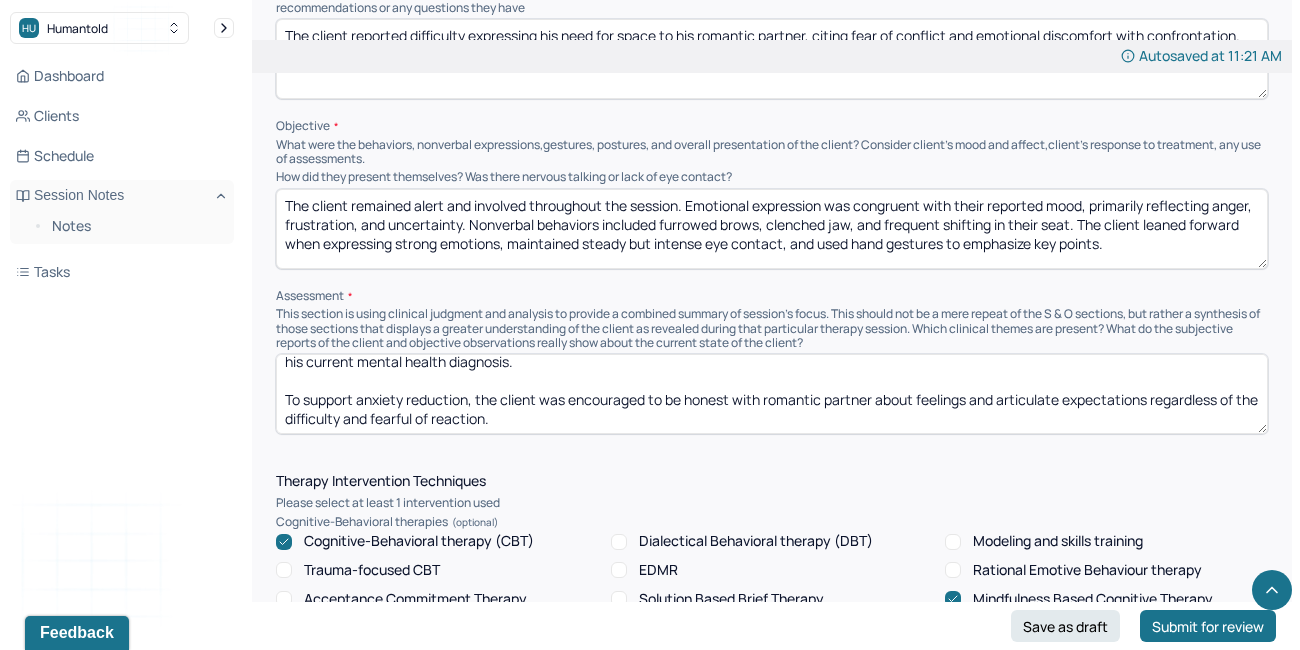 click on "The client reported ongoing experiences of restlessness, irritability, physical tension, and chronic anxiety, which remain difficult to manage and align with his current mental health diagnosis.
To support anxiety reduction, the client was encouraged to be honest with romantic partner about feelings and articulate expectations regardless of the difficulty and fearful of reaction." at bounding box center [772, 394] 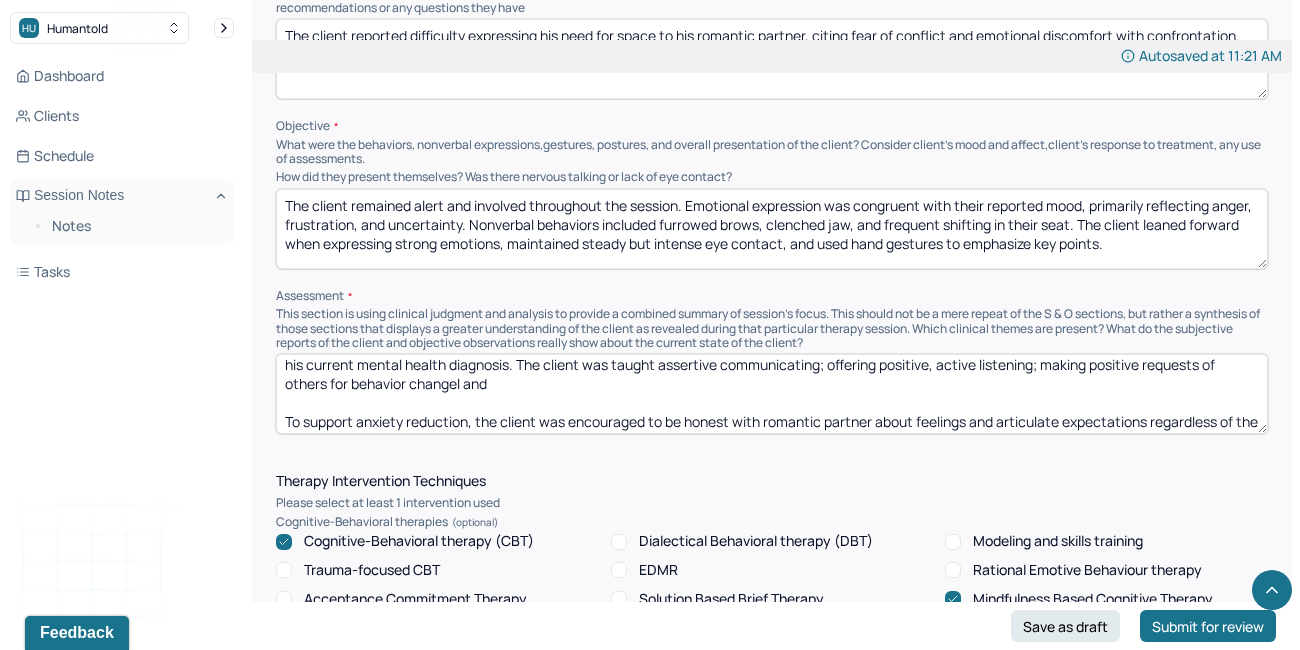 click on "The client reported ongoing experiences of restlessness, irritability, physical tension, and chronic anxiety, which remain difficult to manage and align with his current mental health diagnosis. The client was taught assertive communicating; offering positive, active listening; making positive requests of others for behavior changel and
To support anxiety reduction, the client was encouraged to be honest with romantic partner about feelings and articulate expectations regardless of the difficulty and fearful of reaction." at bounding box center [772, 394] 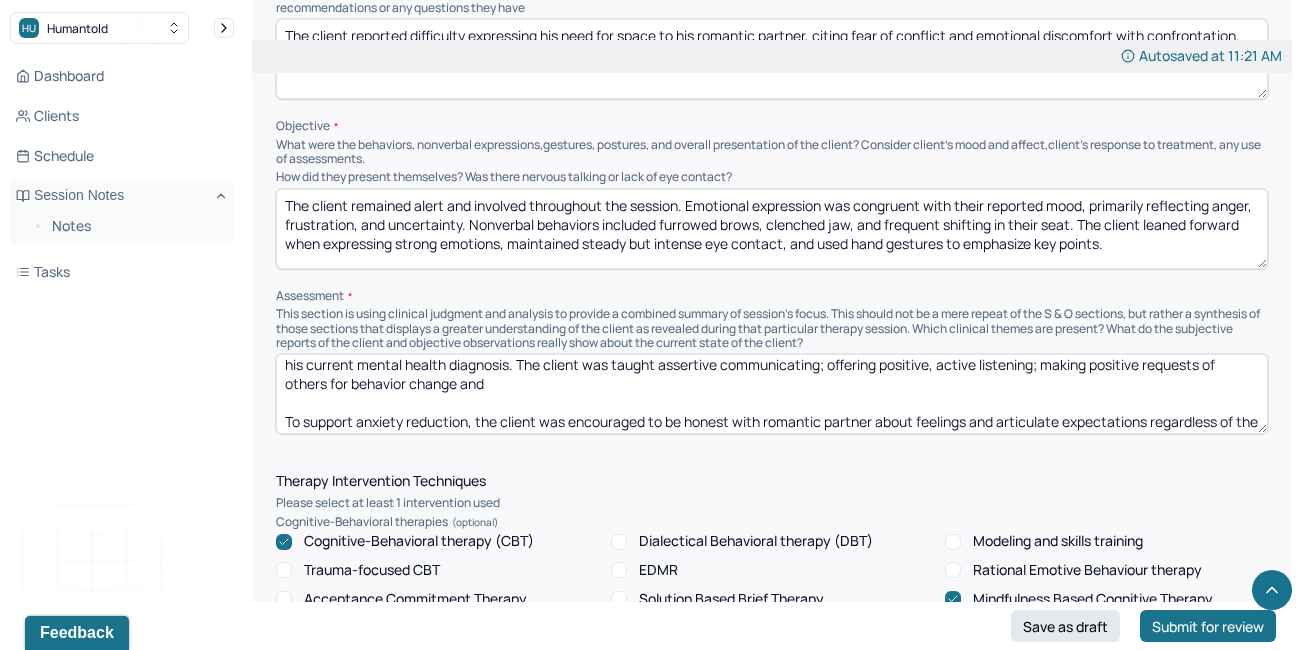 click on "The client reported ongoing experiences of restlessness, irritability, physical tension, and chronic anxiety, which remain difficult to manage and align with his current mental health diagnosis. The client was taught assertive communicating; offering positive, active listening; making positive requests of others for behavior changel and
To support anxiety reduction, the client was encouraged to be honest with romantic partner about feelings and articulate expectations regardless of the difficulty and fearful of reaction." at bounding box center [772, 394] 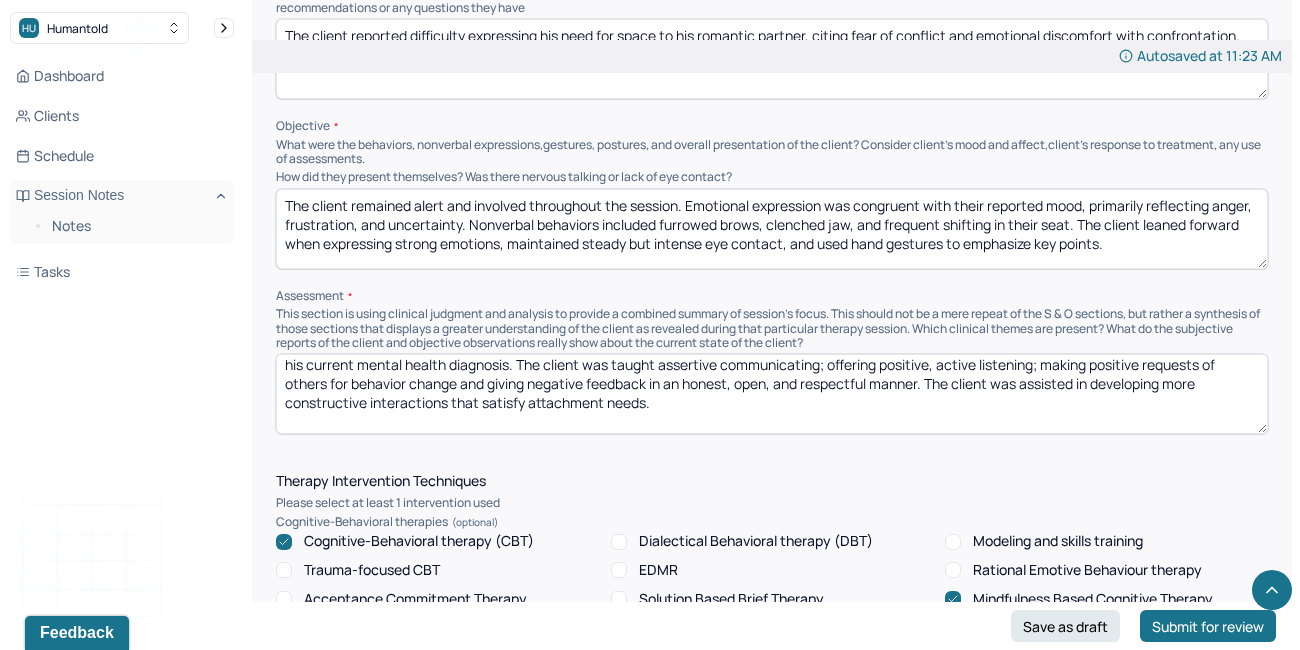 scroll, scrollTop: 66, scrollLeft: 0, axis: vertical 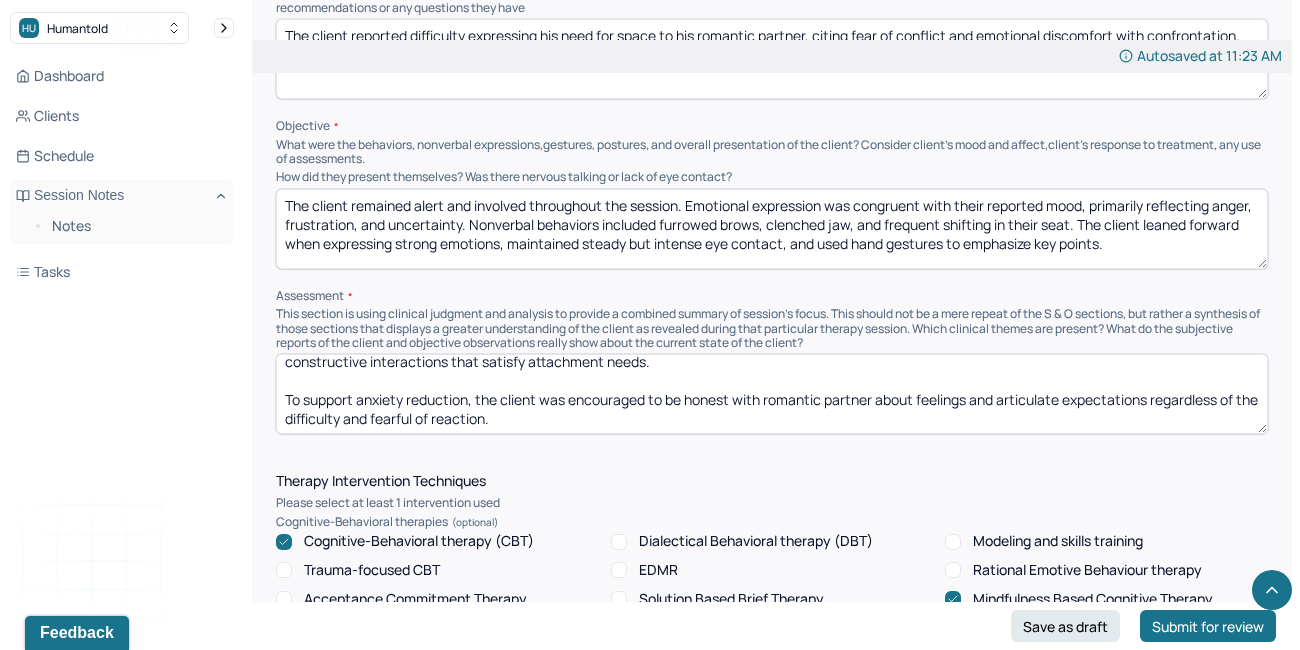 click on "The client reported ongoing experiences of restlessness, irritability, physical tension, and chronic anxiety, which remain difficult to manage and align with his current mental health diagnosis. The client was taught assertive communicating; offering positive, active listening; making positive requests of others for behavior change and giving negative feedback in an honest, open, and respectful manner. The client was assisted in developing more constructive interactions that satisfy attachment needs.
To support anxiety reduction, the client was encouraged to be honest with romantic partner about feelings and articulate expectations regardless of the difficulty and fearful of reaction." at bounding box center (772, 394) 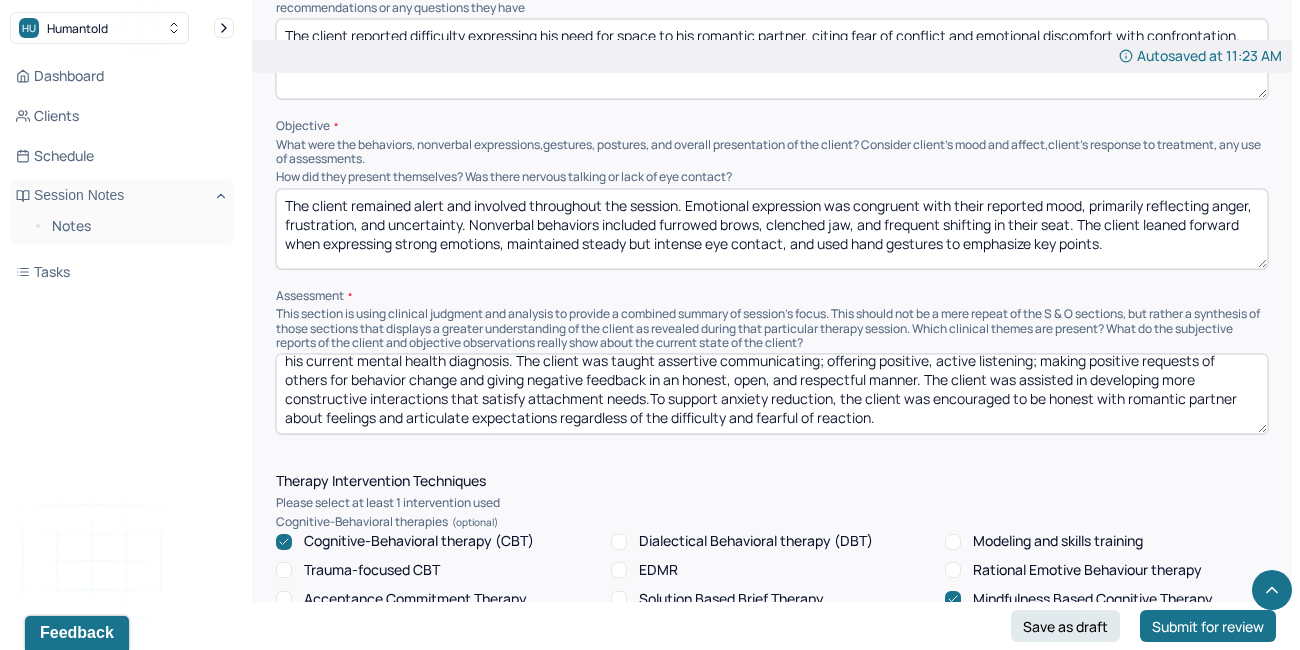 scroll, scrollTop: 28, scrollLeft: 0, axis: vertical 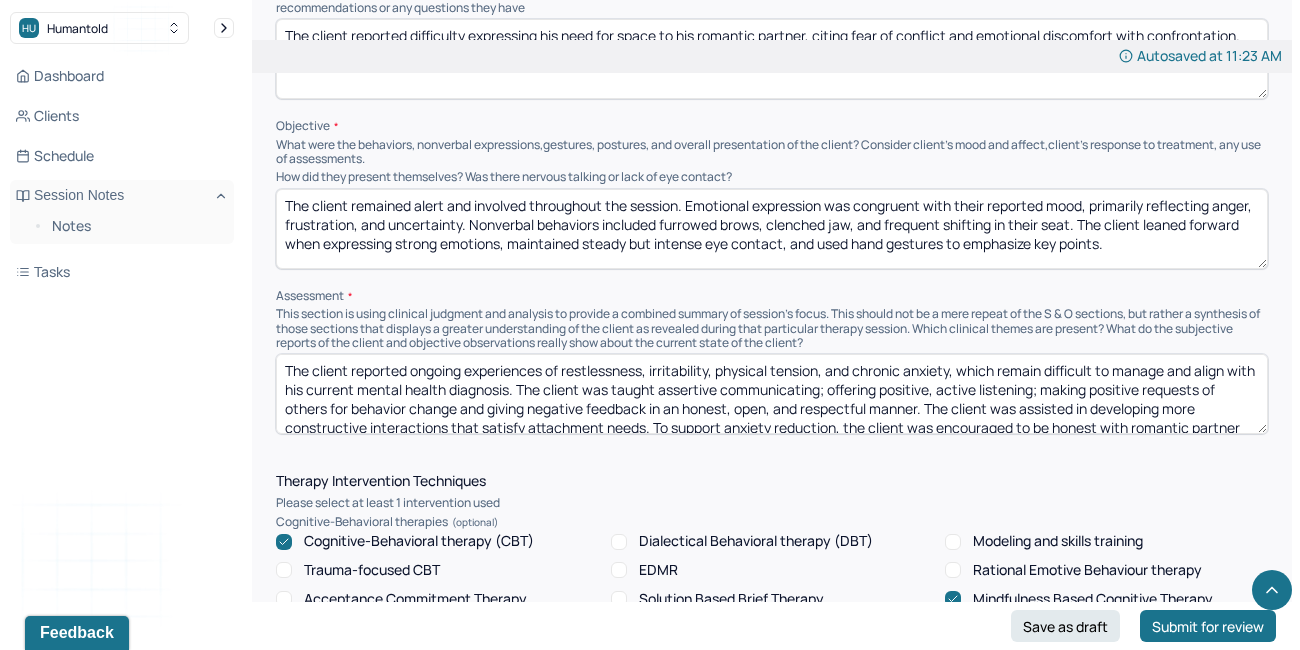 drag, startPoint x: 917, startPoint y: 409, endPoint x: 248, endPoint y: 261, distance: 685.1752 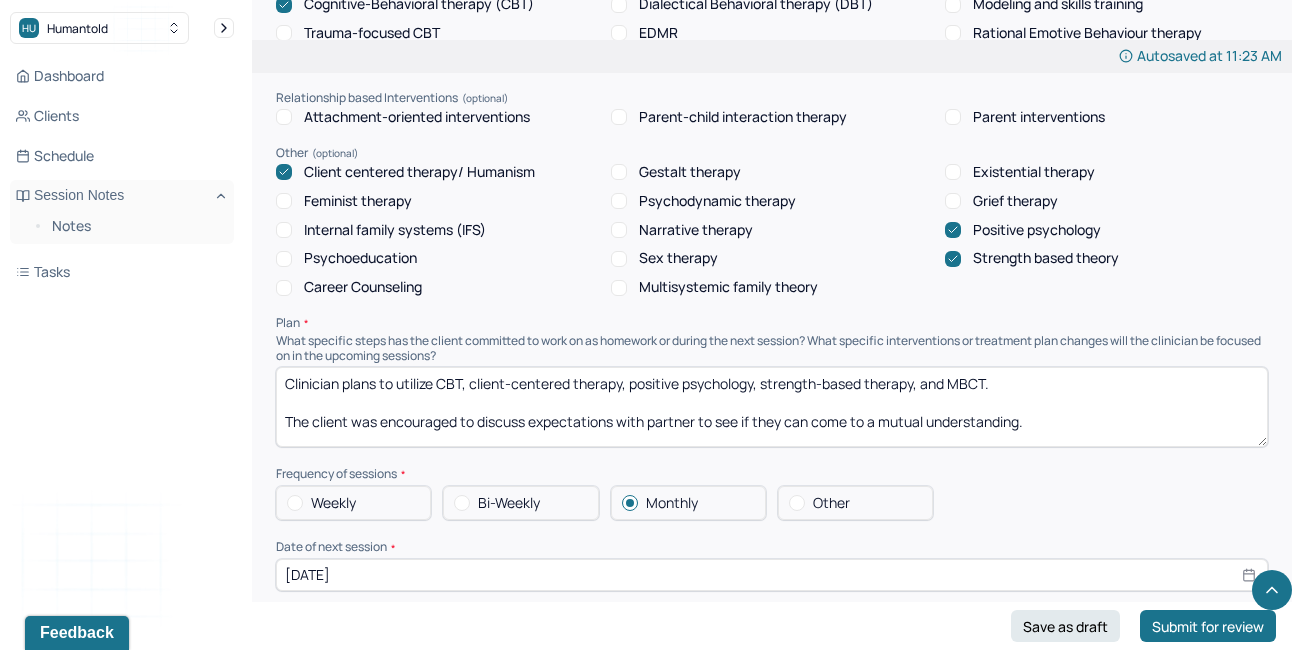 scroll, scrollTop: 2048, scrollLeft: 0, axis: vertical 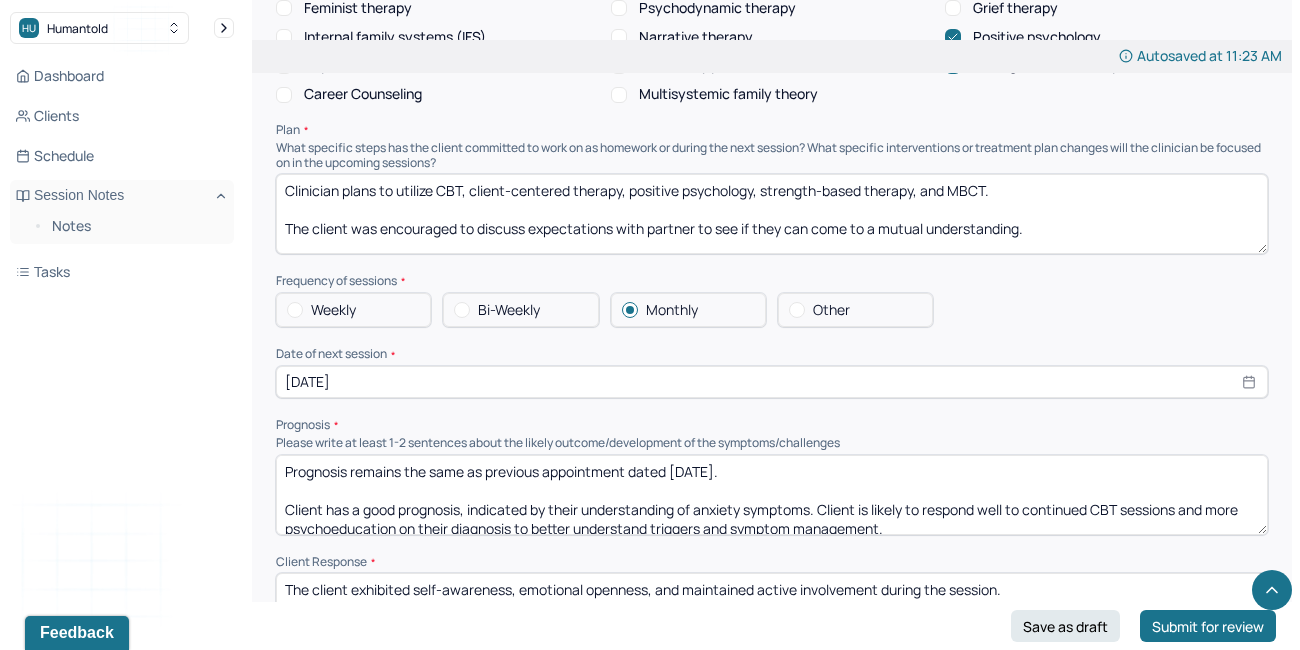 drag, startPoint x: 1032, startPoint y: 230, endPoint x: 474, endPoint y: 220, distance: 558.0896 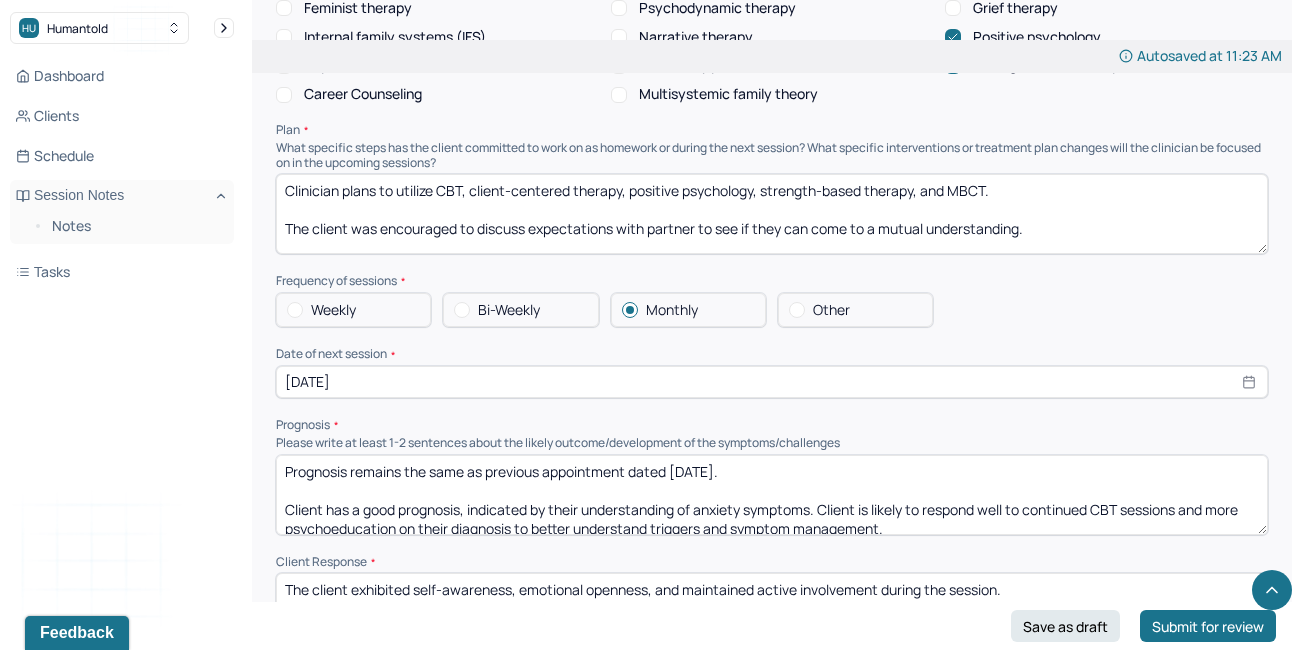click on "Clinician plans to utilize CBT, client-centered therapy, positive psychology, strength-based therapy, and MBCT.
The client was encouraged to discuss expectations with partner to see if they can come to a mutual understanding." at bounding box center [772, 214] 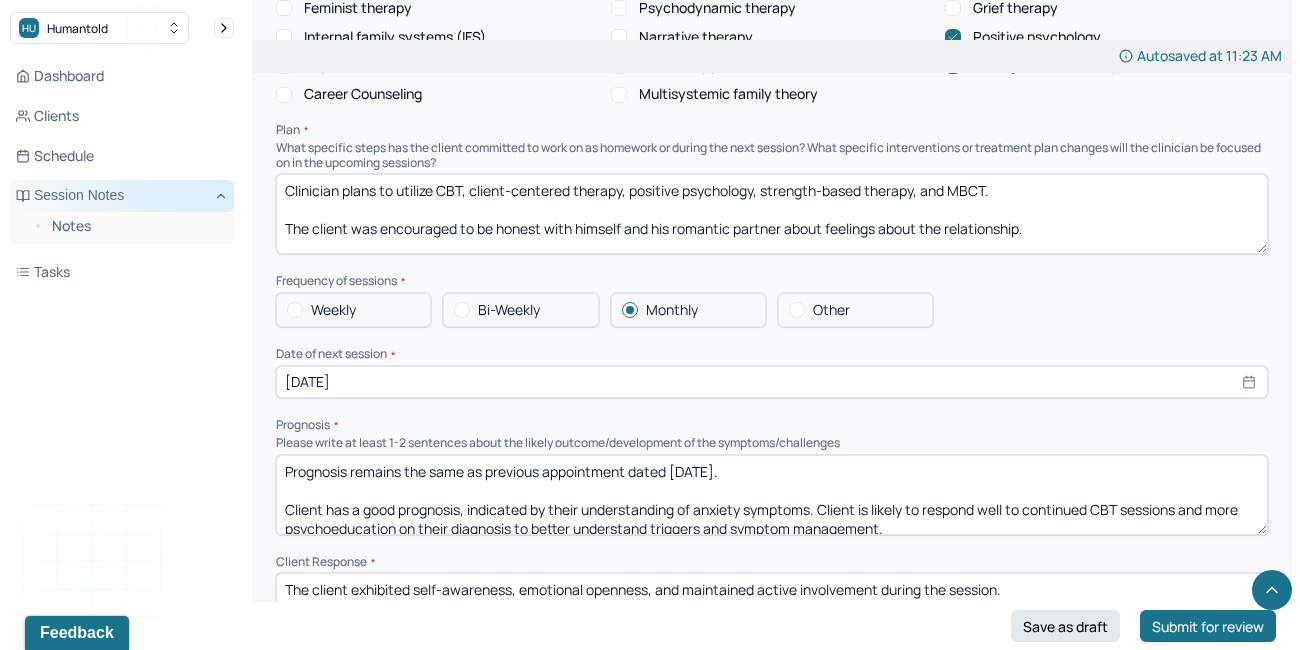 drag, startPoint x: 1046, startPoint y: 215, endPoint x: 218, endPoint y: 206, distance: 828.0489 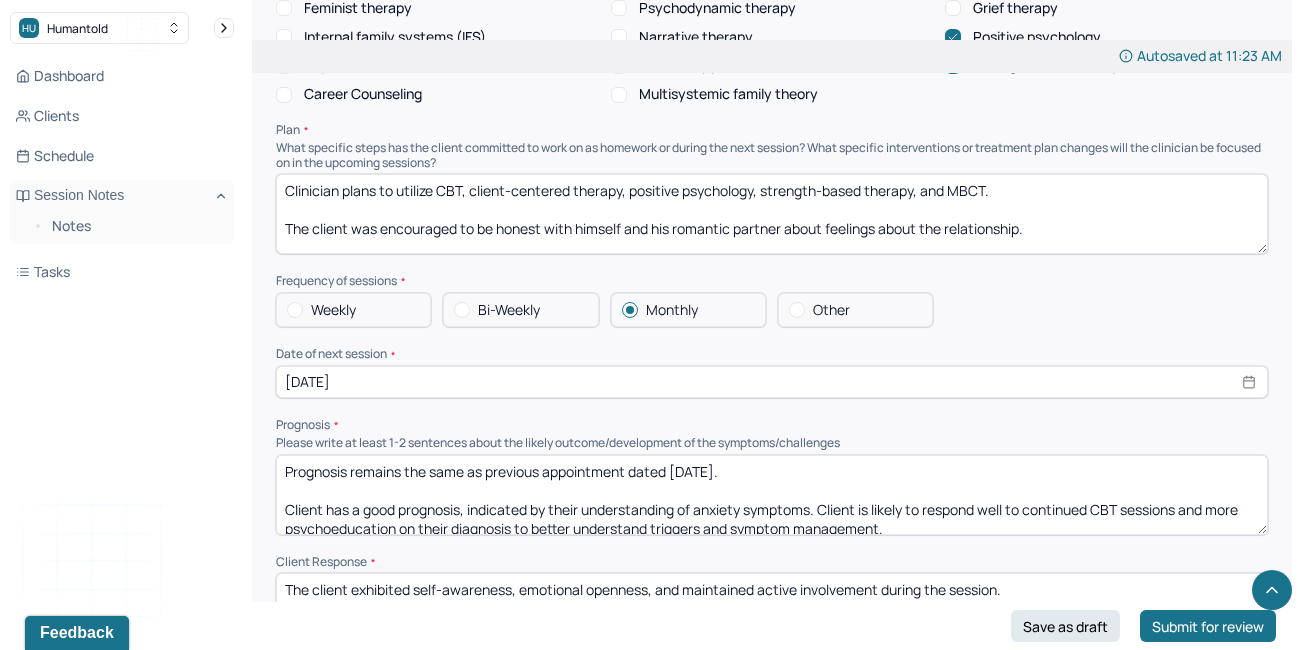 type on "Clinician plans to utilize CBT, client-centered therapy, positive psychology, strength-based therapy, and MBCT.
The client was encouraged to be honest with himself and his romantic partner about feelings about the relationship." 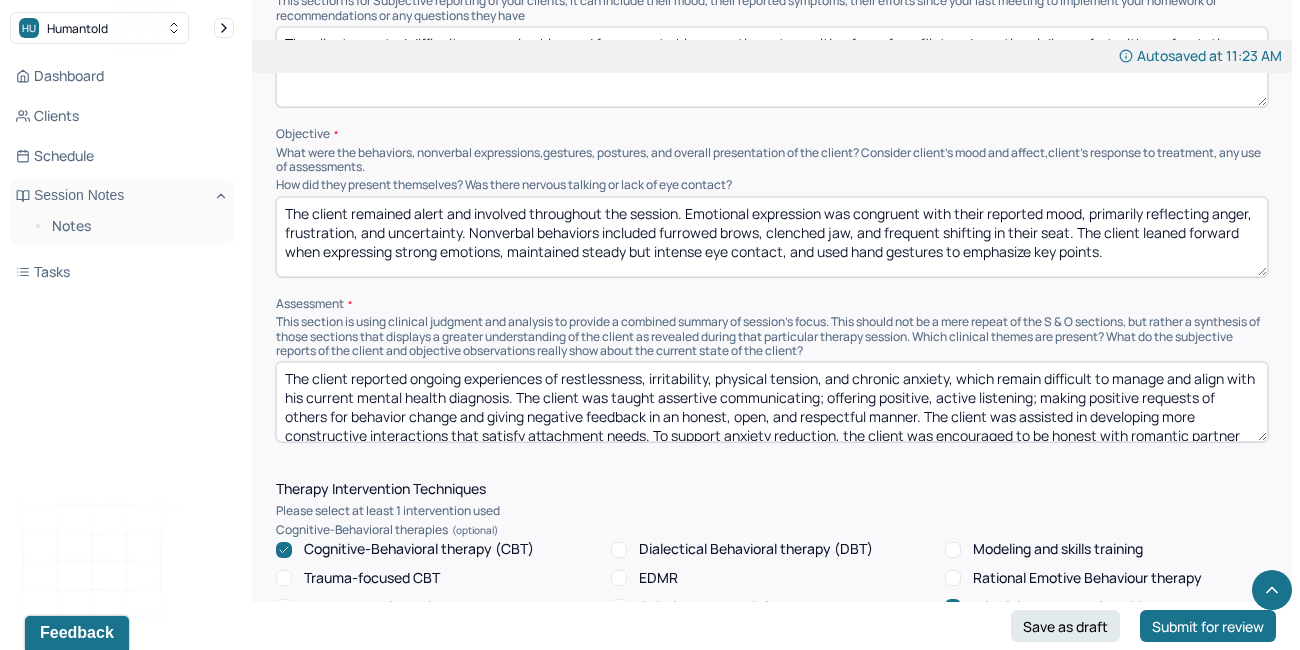 scroll, scrollTop: 1275, scrollLeft: 0, axis: vertical 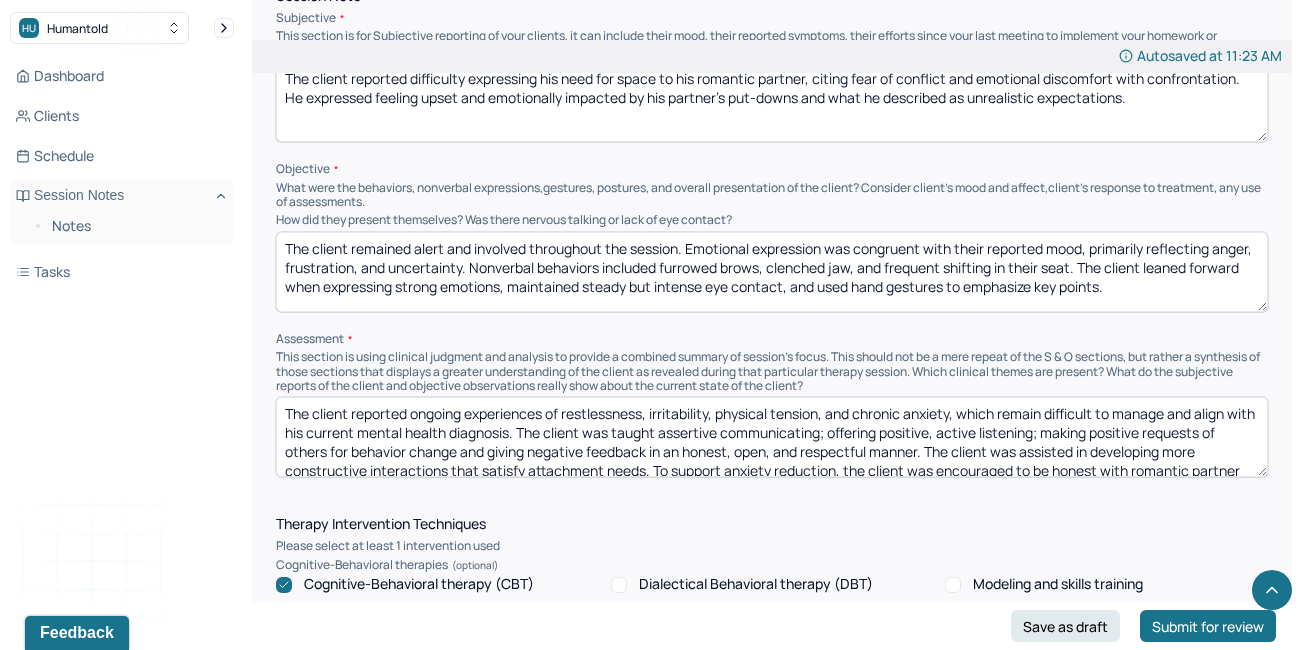 click on "The client reported ongoing experiences of restlessness, irritability, physical tension, and chronic anxiety, which remain difficult to manage and align with his current mental health diagnosis. The client was taught assertive communicating; offering positive, active listening; making positive requests of others for behavior change and giving negative feedback in an honest, open, and respectful manner. The client was assisted in developing more constructive interactions that satisfy attachment needs. To support anxiety reduction, the client was encouraged to be honest with romantic partner about feelings and articulate expectations regardless of the difficulty and fearful of reaction." at bounding box center [772, 437] 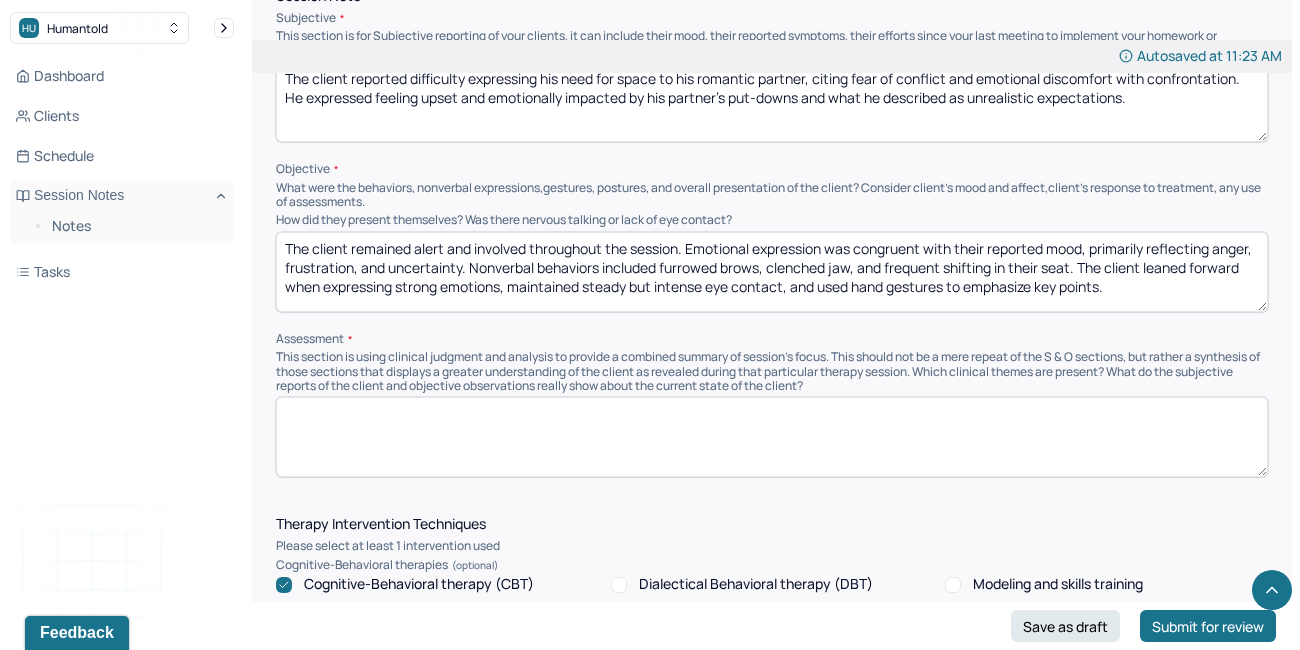 paste on "The client reported ongoing symptoms of restlessness, irritability, physical tension, and chronic anxiety, consistent with his current mental health diagnosis and affecting his ability to regulate emotions. During the session, the client was introduced to assertive communication strategies, including active listening, making respectful requests for behavior change, and delivering honest feedback in a constructive manner. He was supported in exploring how to foster healthier interpersonal dynamics that meet attachment needs. To aid anxiety reduction, the client was encouraged to express his emotional needs and expectations more openly with his romantic partner, even in the face of anticipated discomfort or fear of conflict." 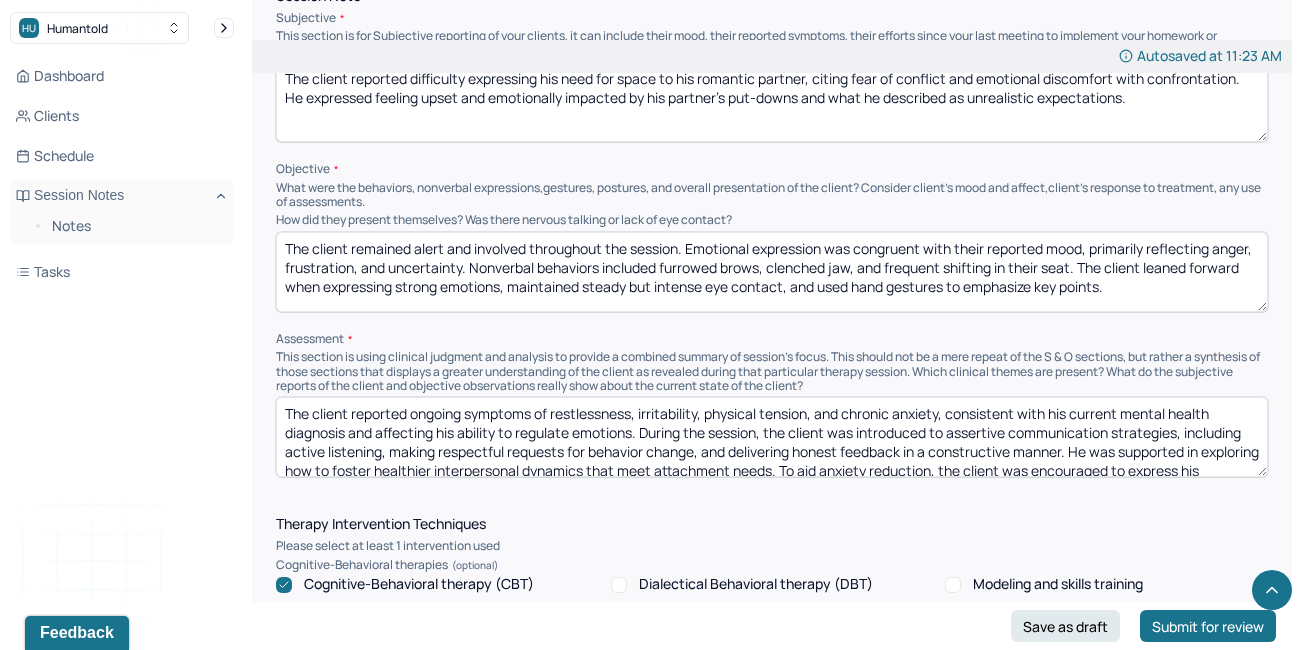 scroll, scrollTop: 28, scrollLeft: 0, axis: vertical 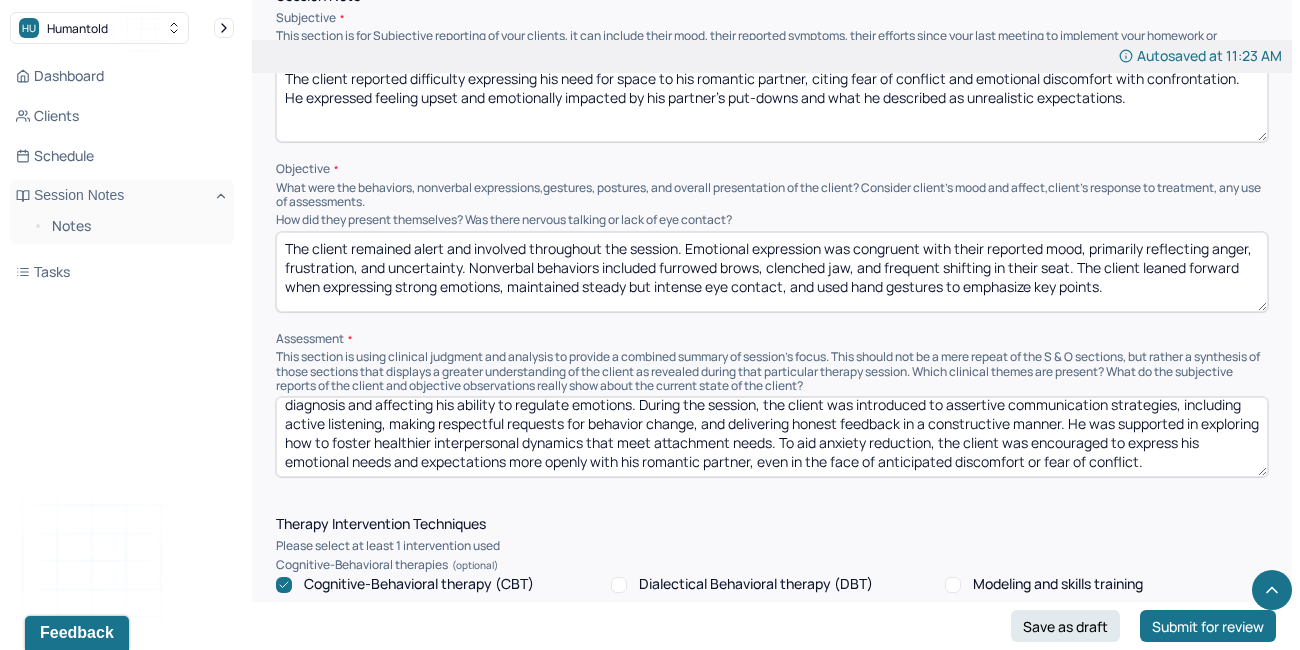 type on "The client reported ongoing symptoms of restlessness, irritability, physical tension, and chronic anxiety, consistent with his current mental health diagnosis and affecting his ability to regulate emotions. During the session, the client was introduced to assertive communication strategies, including active listening, making respectful requests for behavior change, and delivering honest feedback in a constructive manner. He was supported in exploring how to foster healthier interpersonal dynamics that meet attachment needs. To aid anxiety reduction, the client was encouraged to express his emotional needs and expectations more openly with his romantic partner, even in the face of anticipated discomfort or fear of conflict." 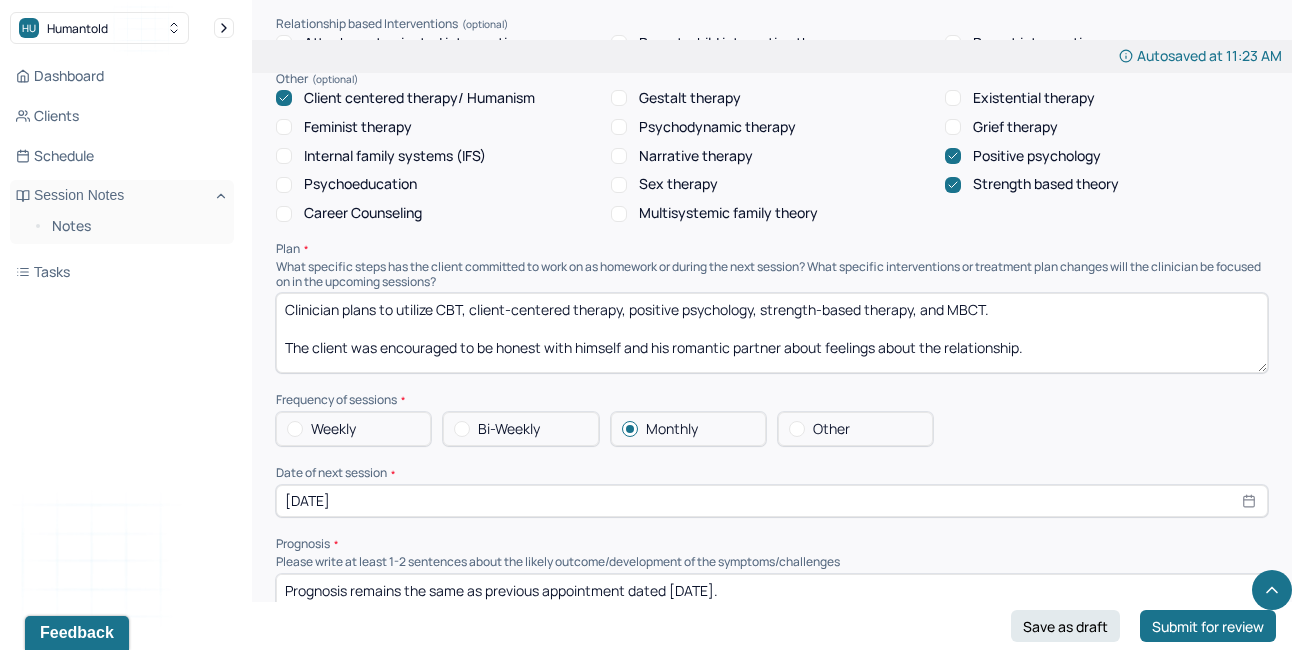 scroll, scrollTop: 2072, scrollLeft: 0, axis: vertical 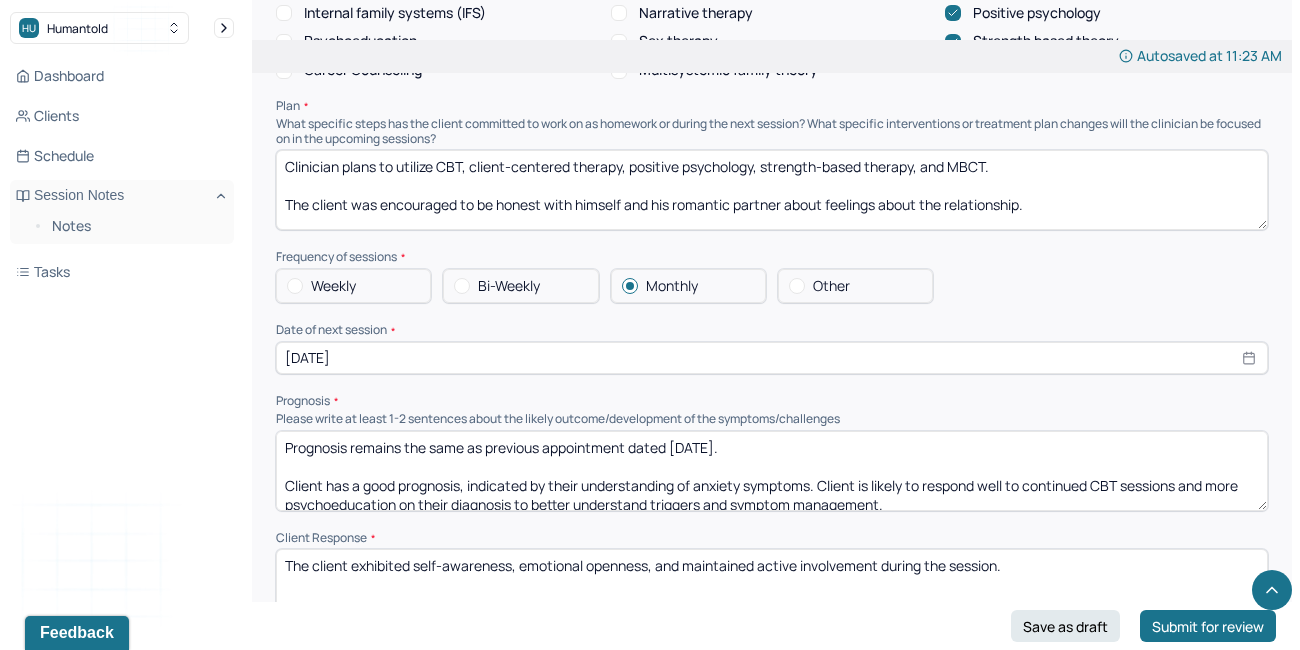drag, startPoint x: 1039, startPoint y: 203, endPoint x: 282, endPoint y: 193, distance: 757.06604 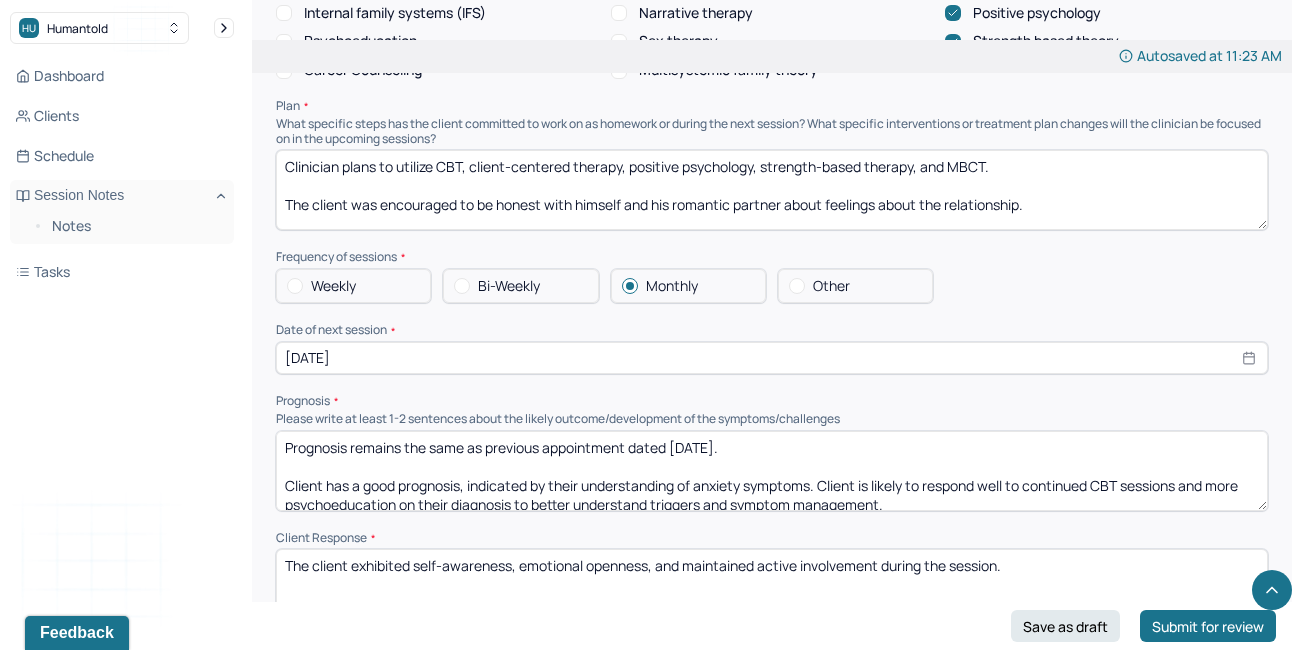 click on "Clinician plans to utilize CBT, client-centered therapy, positive psychology, strength-based therapy, and MBCT.
The client was encouraged to be honest with himself and his romantic partner about feelings about the relationship." at bounding box center [772, 190] 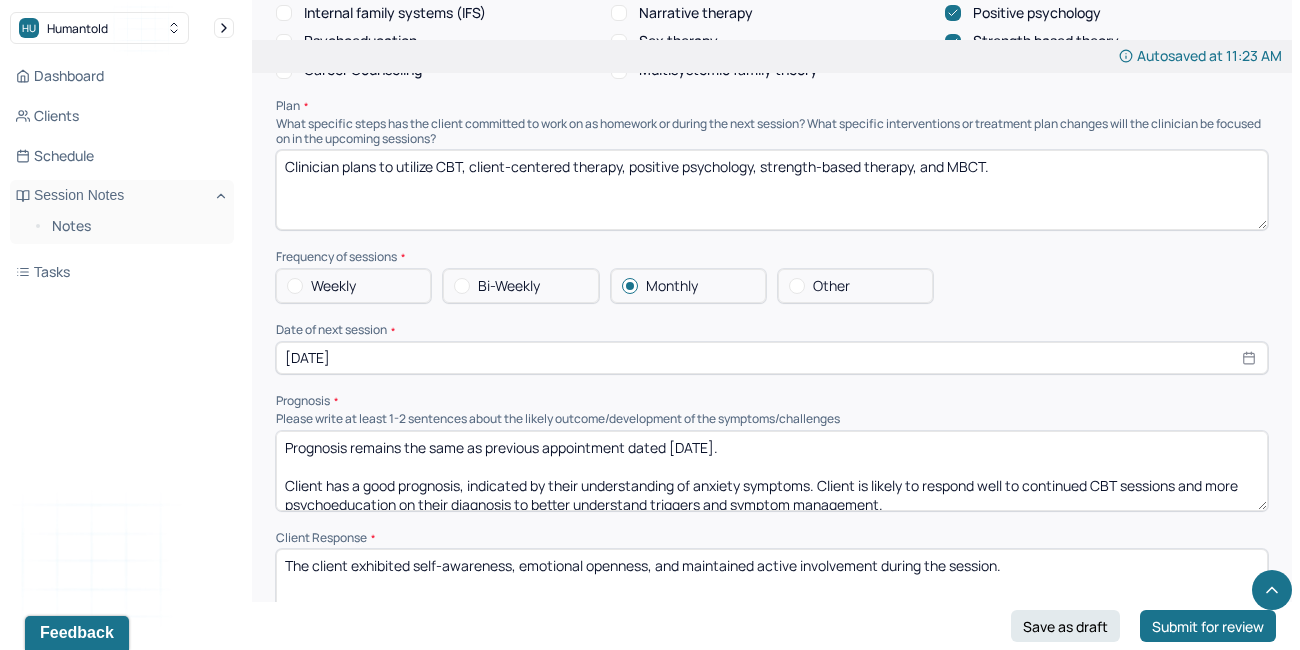 paste on "The client was encouraged to engage in honest self-reflection and openly communicate his feelings and concerns about the relationship with his romantic partner." 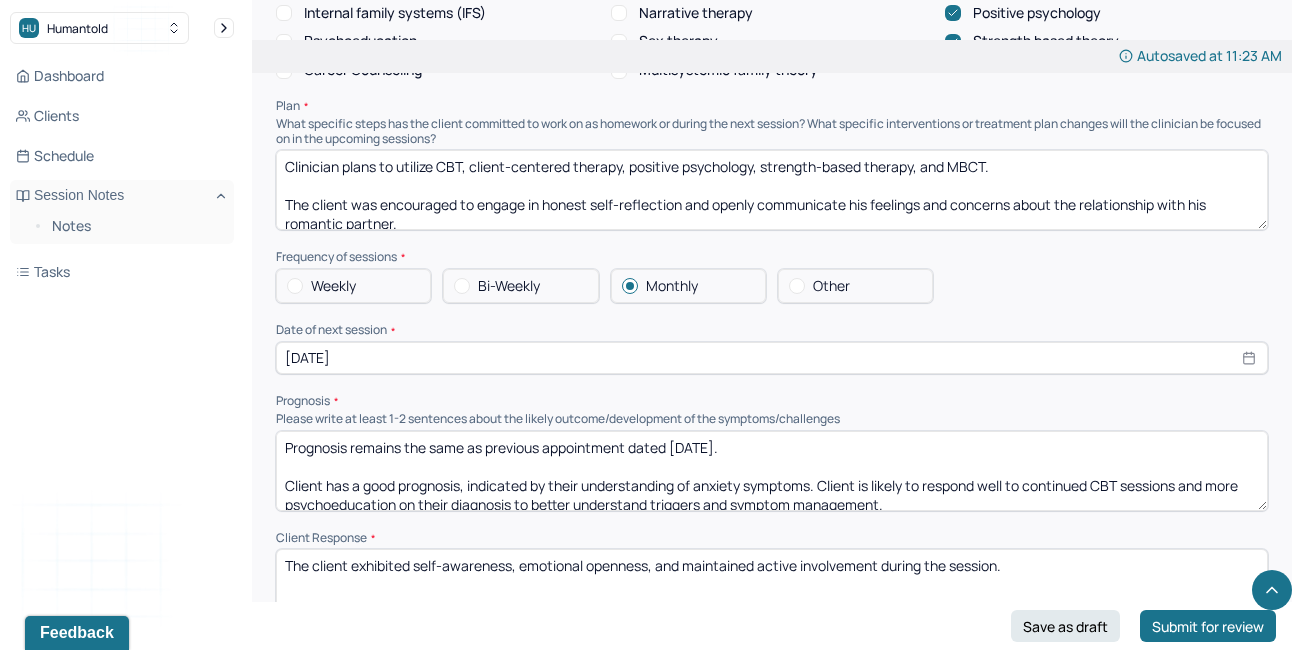 scroll, scrollTop: 3, scrollLeft: 0, axis: vertical 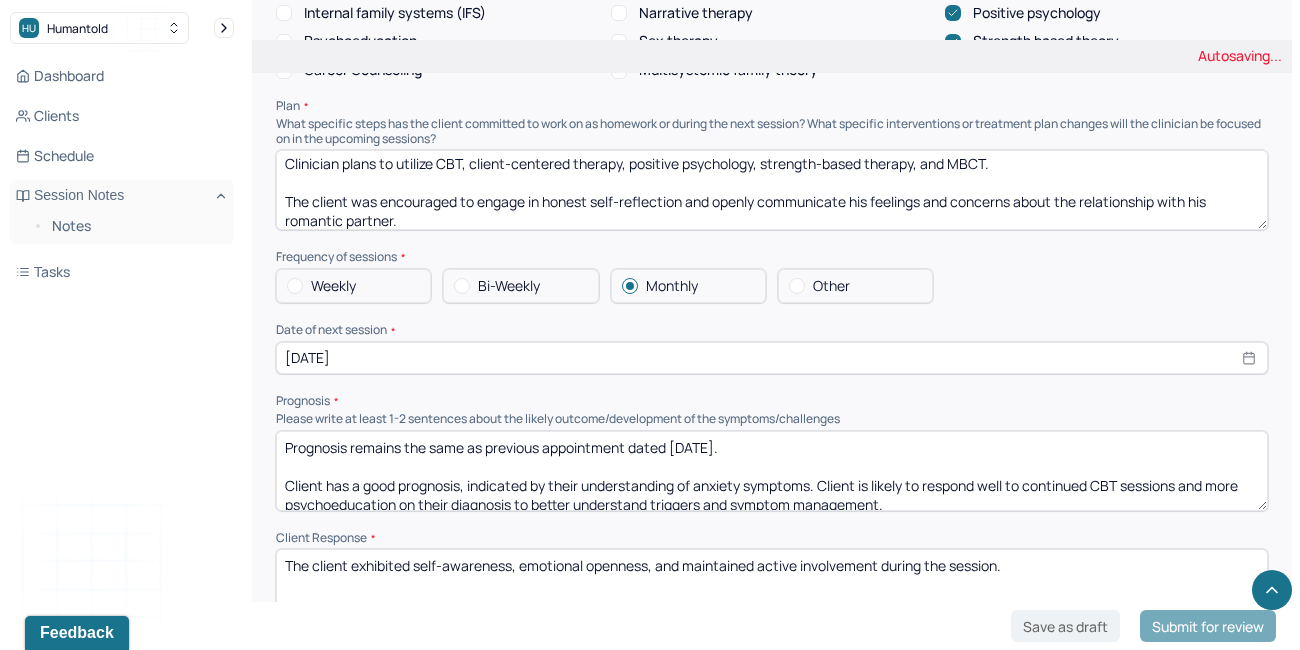 type on "Clinician plans to utilize CBT, client-centered therapy, positive psychology, strength-based therapy, and MBCT.
The client was encouraged to engage in honest self-reflection and openly communicate his feelings and concerns about the relationship with his romantic partner." 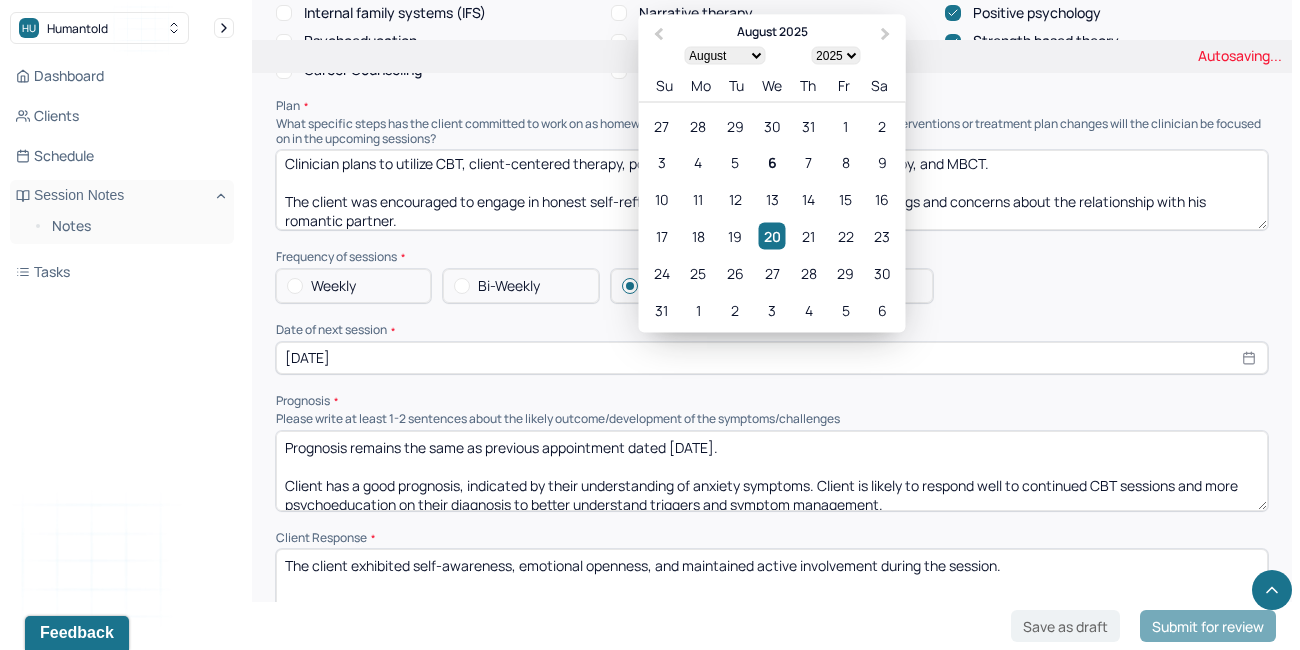 click on "[DATE]" at bounding box center [772, 358] 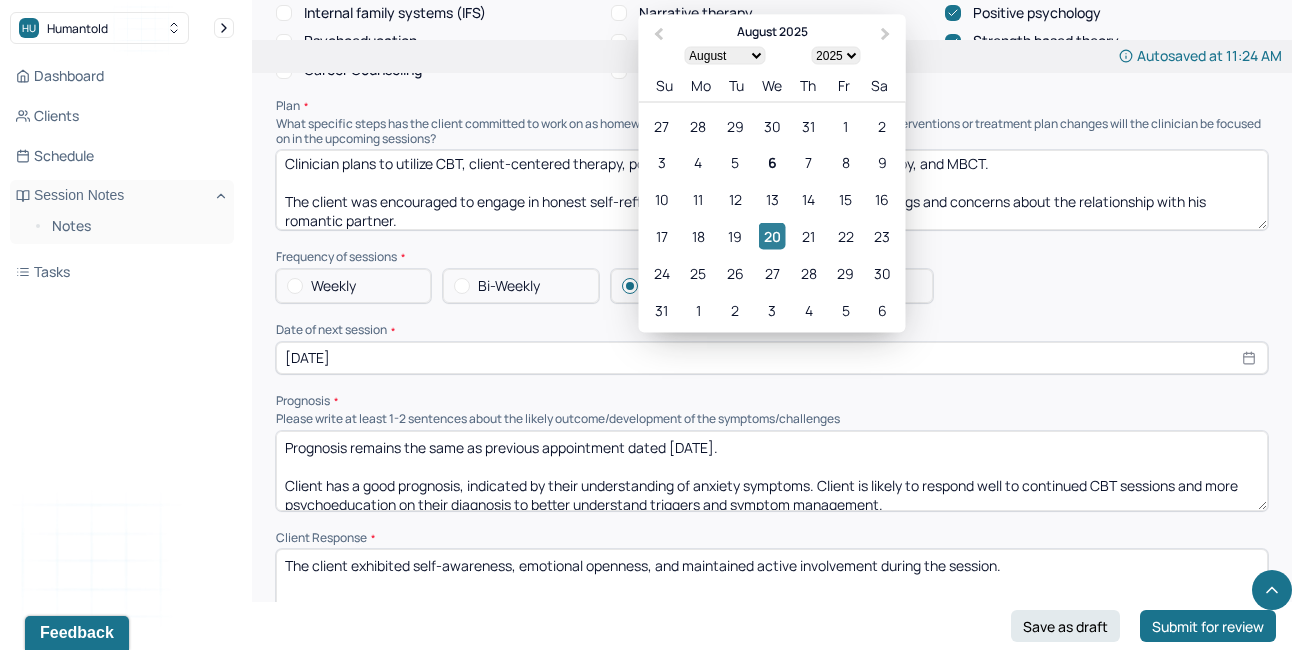 click on "20" at bounding box center [771, 235] 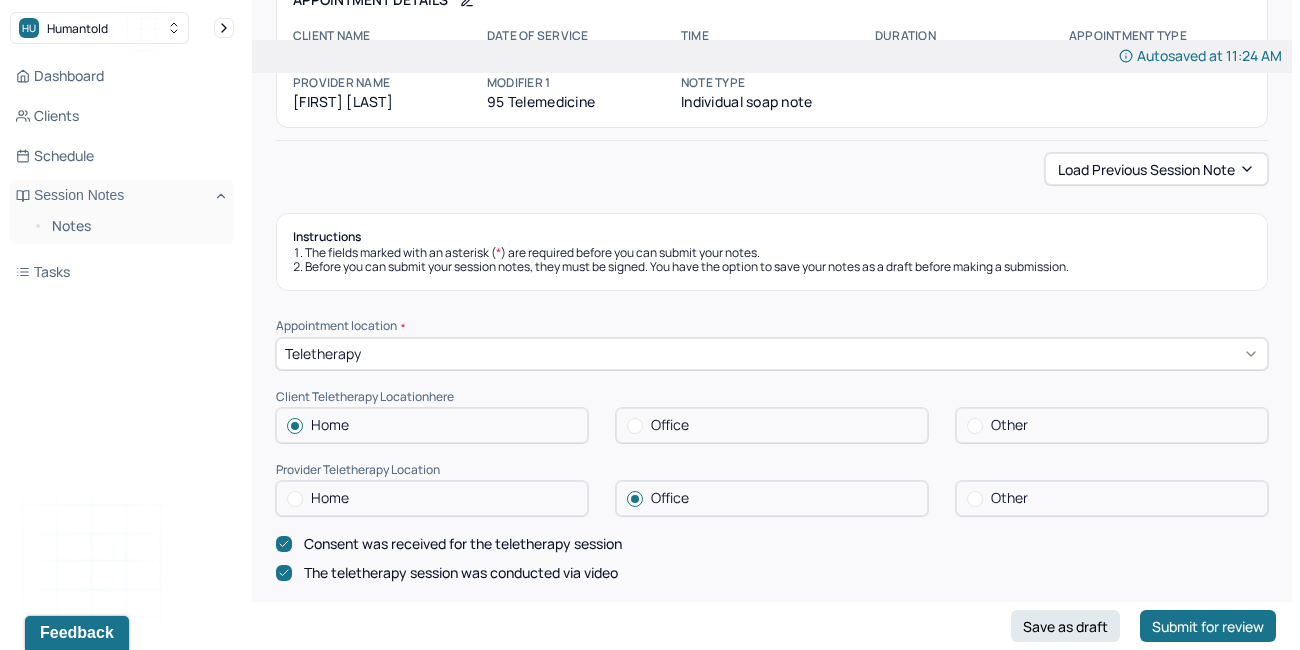 scroll, scrollTop: 129, scrollLeft: 0, axis: vertical 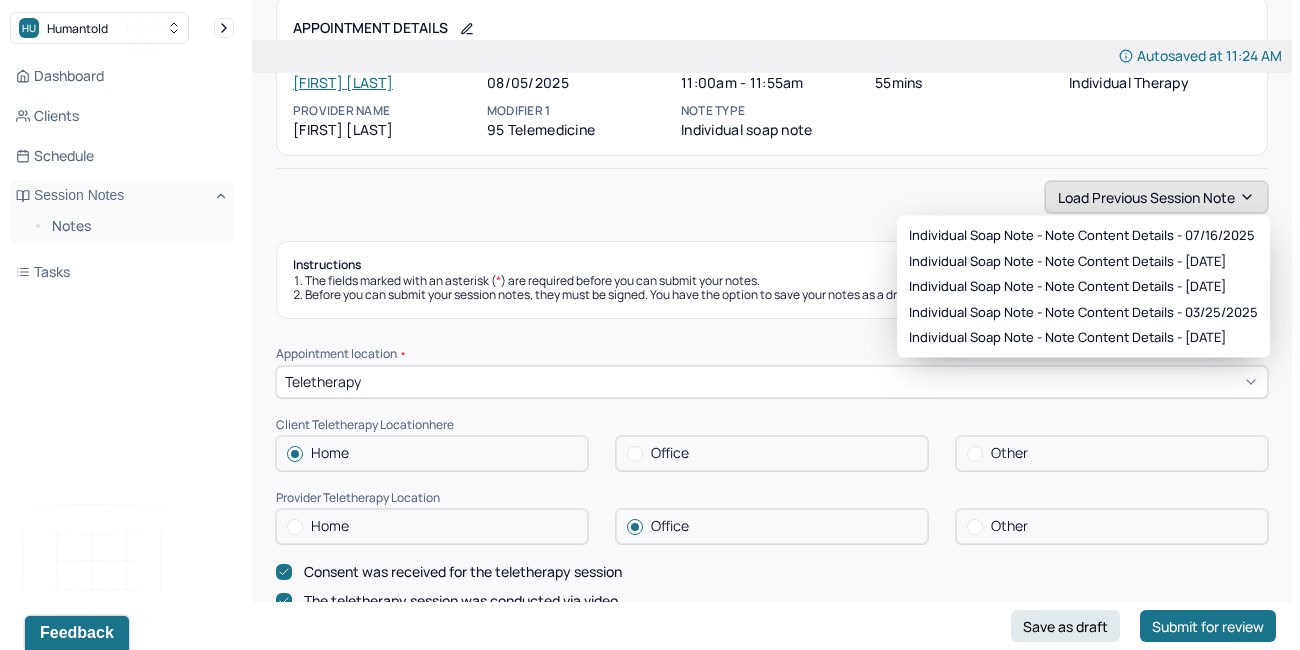 click on "Load previous session note" at bounding box center [1156, 197] 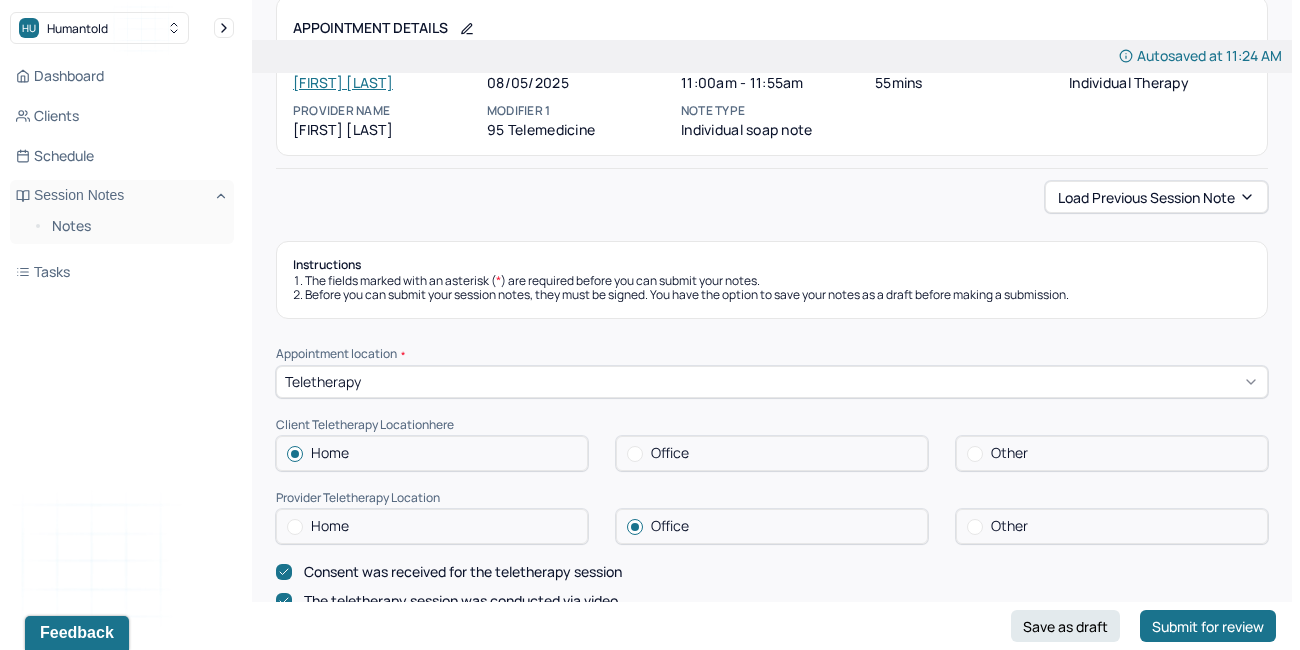 click on "Instructions The fields marked with an asterisk ( * ) are required before you can submit your notes. Before you can submit your session notes, they must be signed. You have the option to save your notes as a draft before making a submission." at bounding box center (772, 280) 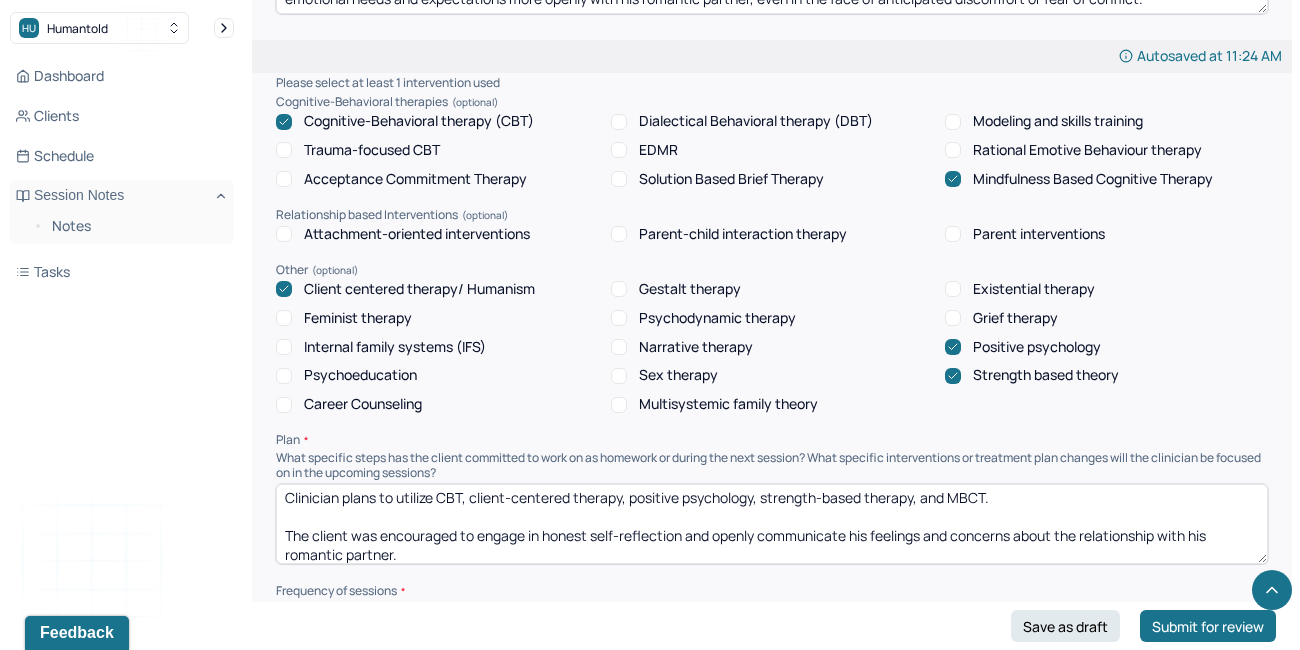scroll, scrollTop: 1942, scrollLeft: 0, axis: vertical 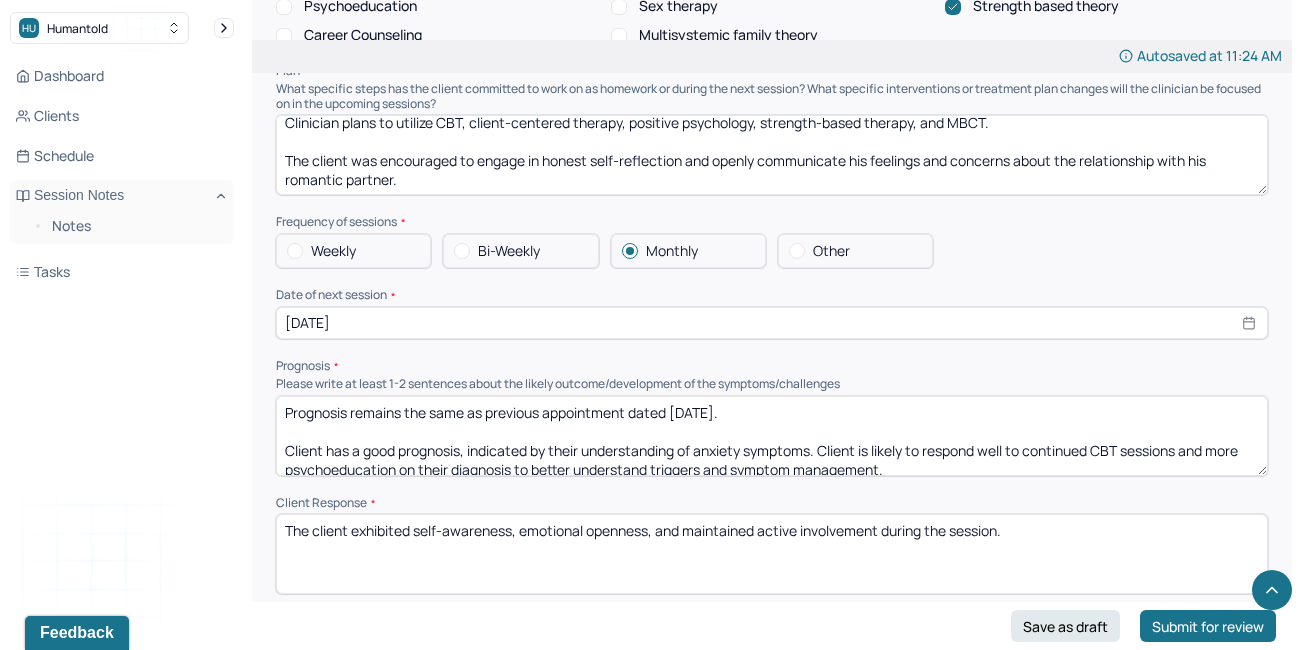 click on "Prognosis remains the same as previous appointment dated [DATE].
Client has a good prognosis, indicated by their understanding of anxiety symptoms. Client is likely to respond well to continued CBT sessions and more psychoeducation on their diagnosis to better understand triggers and symptom management." at bounding box center [772, 436] 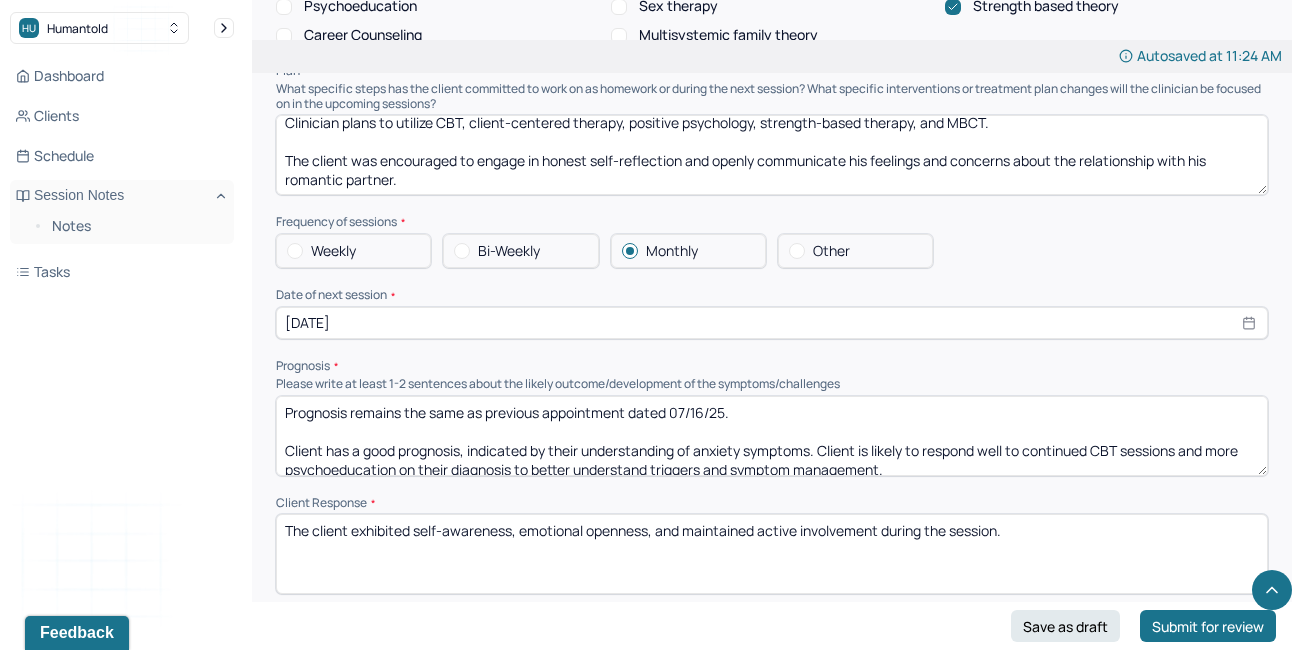 type on "Prognosis remains the same as previous appointment dated 07/16/25.
Client has a good prognosis, indicated by their understanding of anxiety symptoms. Client is likely to respond well to continued CBT sessions and more psychoeducation on their diagnosis to better understand triggers and symptom management." 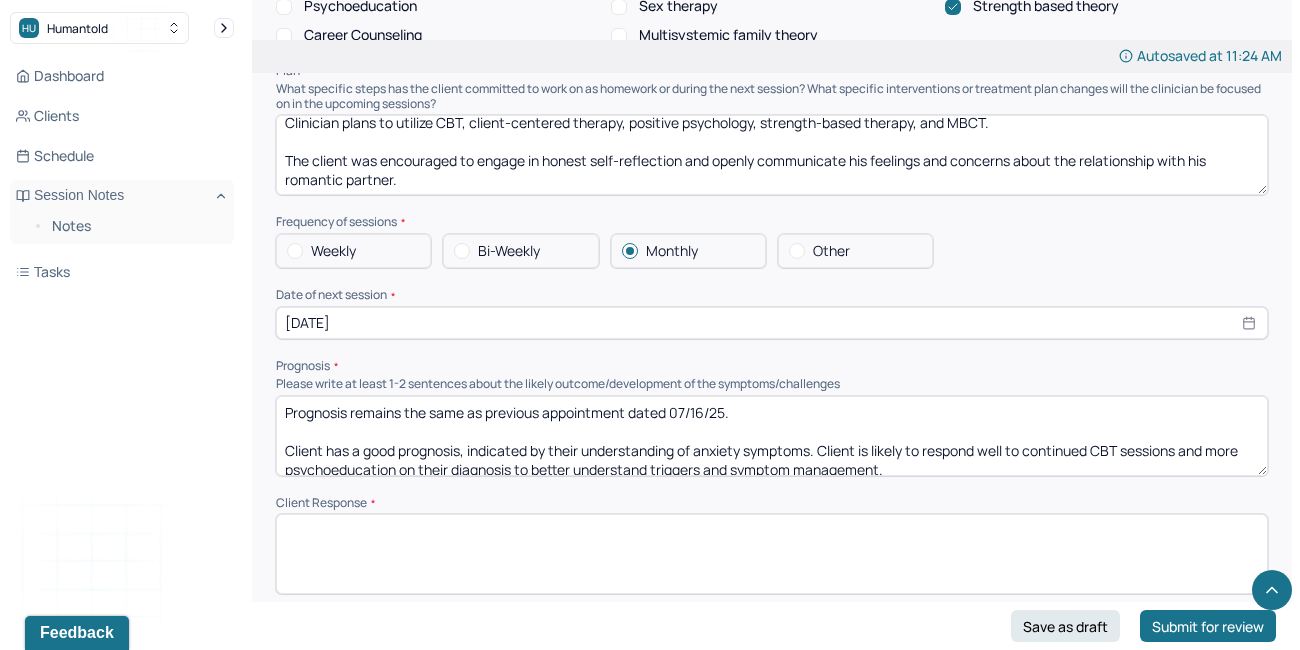 paste on "The client exhibited self-awareness and emotional openness, maintaining active involvement throughout the session. He responded with thoughtful reflections, expressed a willingness to challenge unhelpful patterns, and appeared motivated to integrate therapeutic strategies into his daily life. His engagement reflected a readiness to explore difficult emotions and make meaningful behavioral changes." 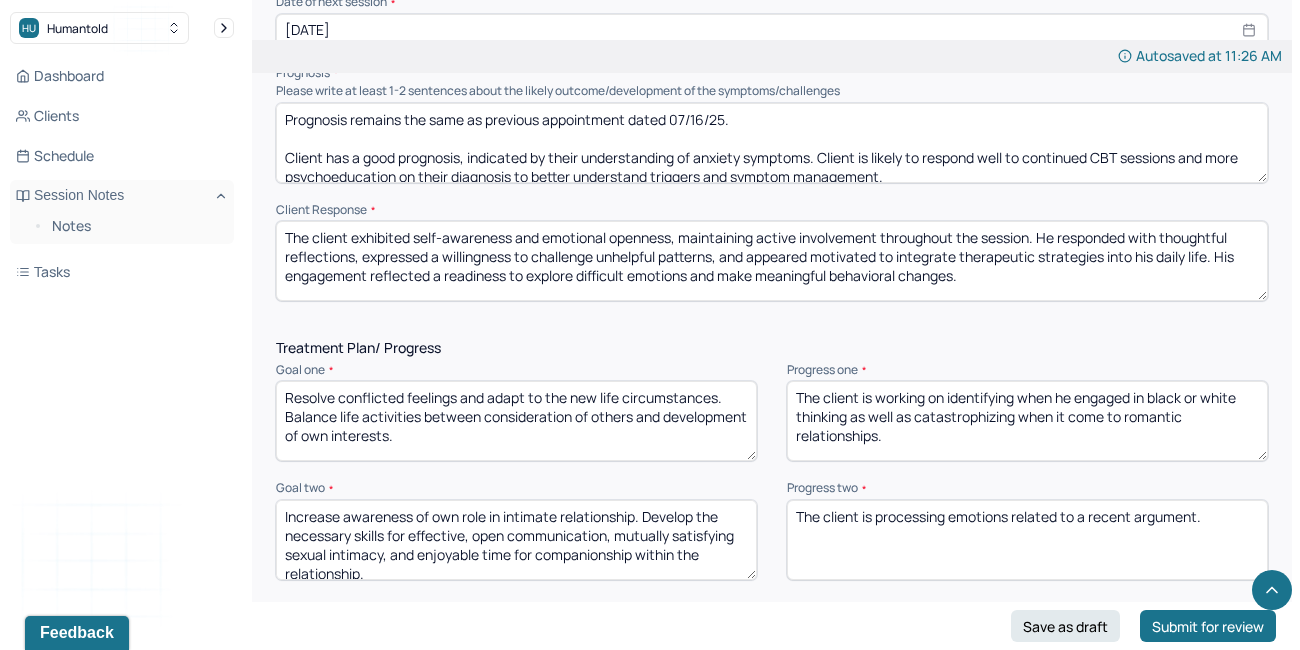 scroll, scrollTop: 2408, scrollLeft: 0, axis: vertical 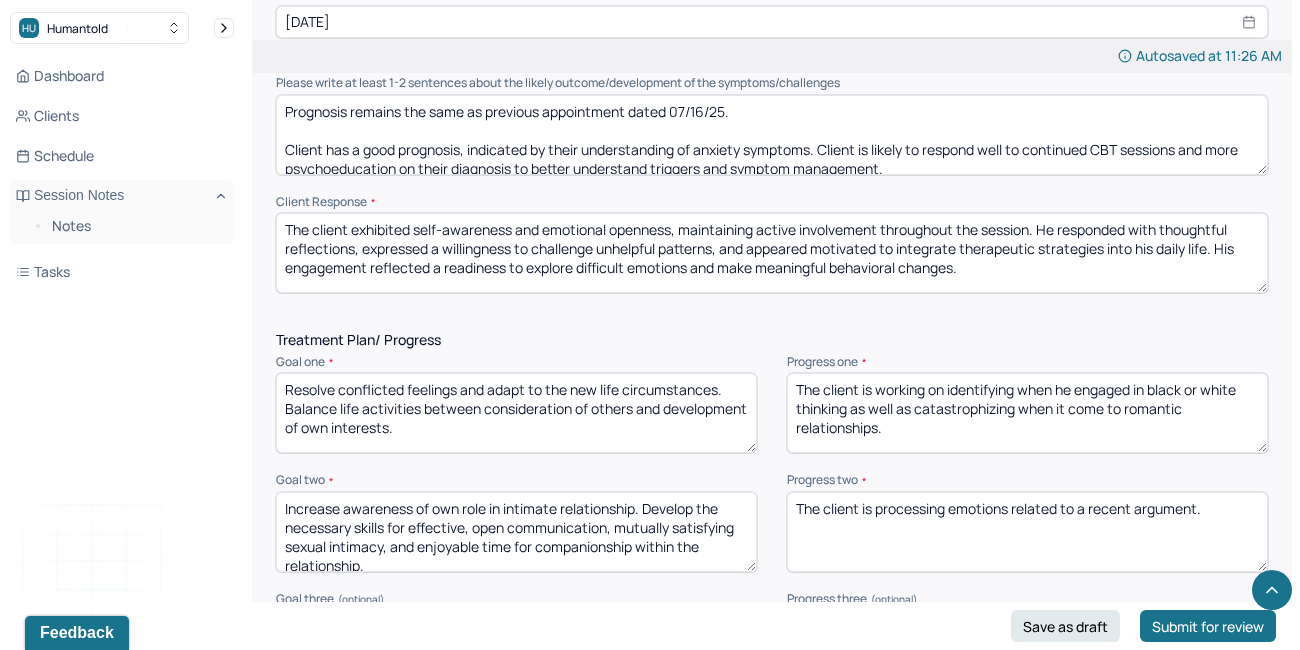 type on "The client exhibited self-awareness and emotional openness, maintaining active involvement throughout the session. He responded with thoughtful reflections, expressed a willingness to challenge unhelpful patterns, and appeared motivated to integrate therapeutic strategies into his daily life. His engagement reflected a readiness to explore difficult emotions and make meaningful behavioral changes." 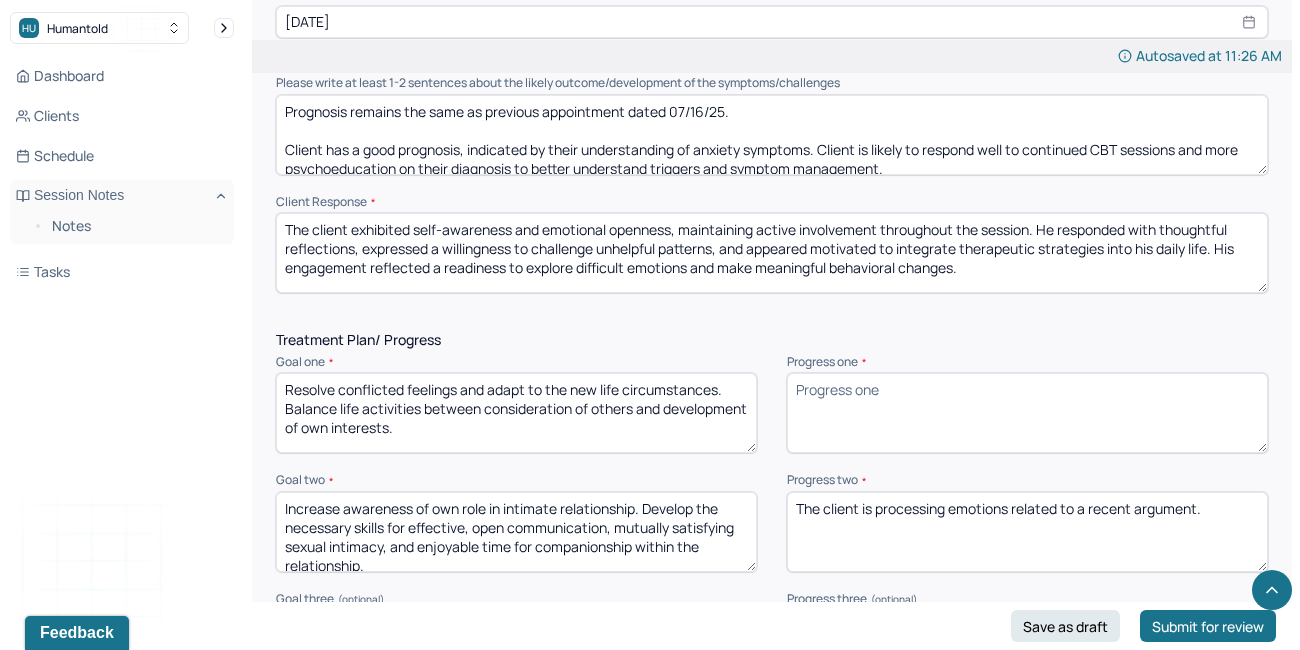type 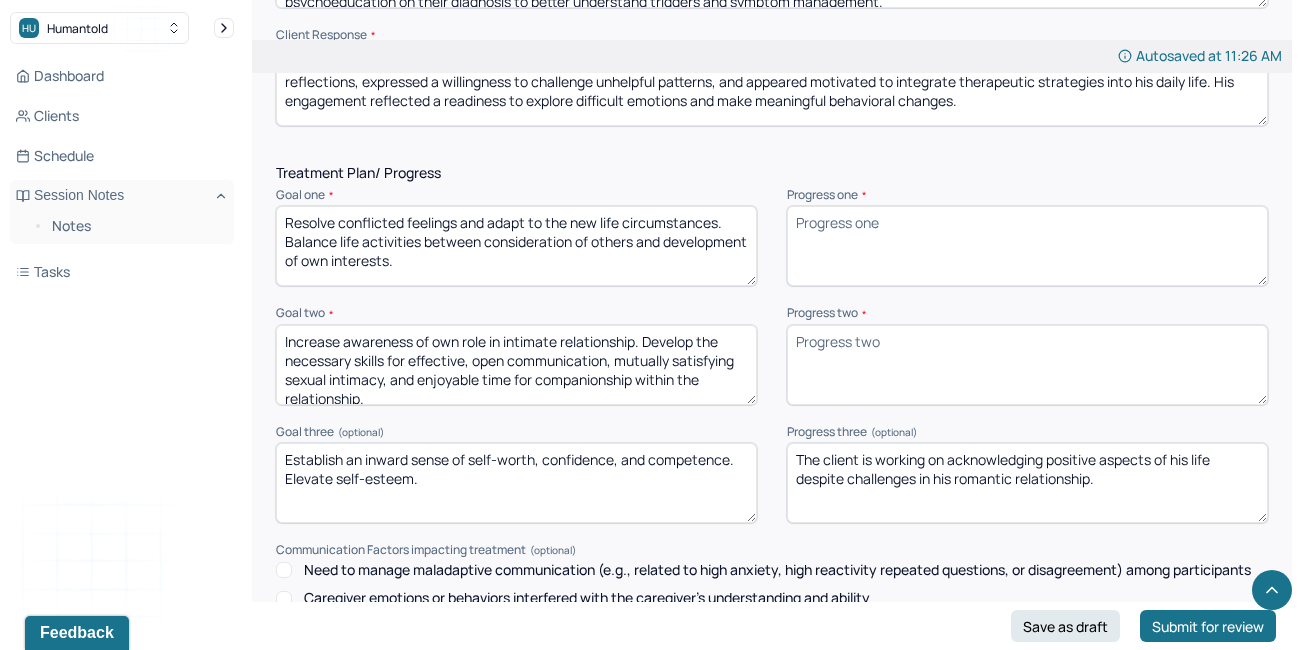 scroll, scrollTop: 2602, scrollLeft: 0, axis: vertical 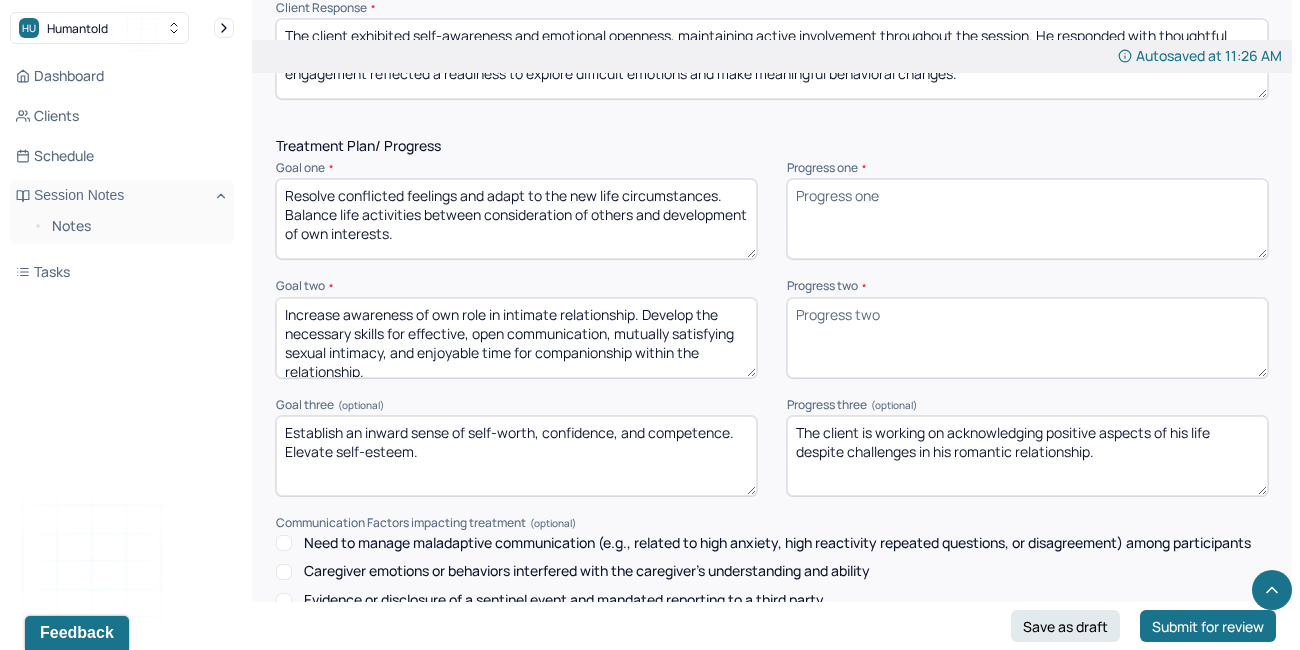 type 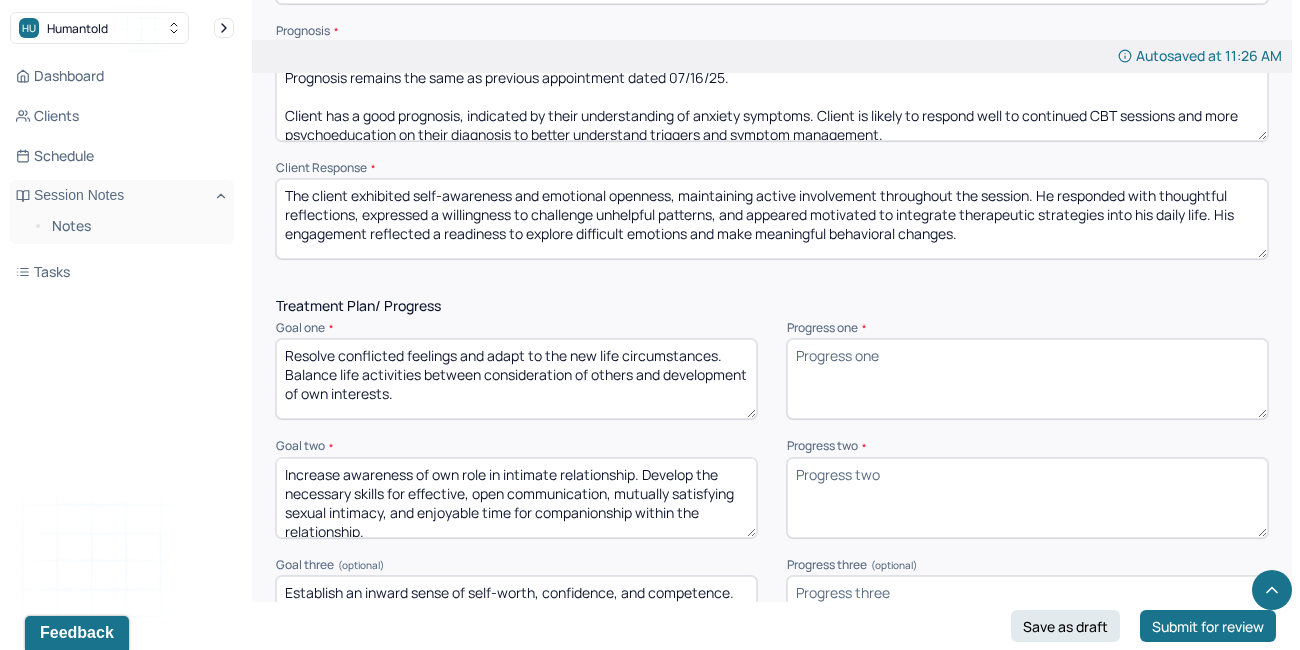 scroll, scrollTop: 2436, scrollLeft: 0, axis: vertical 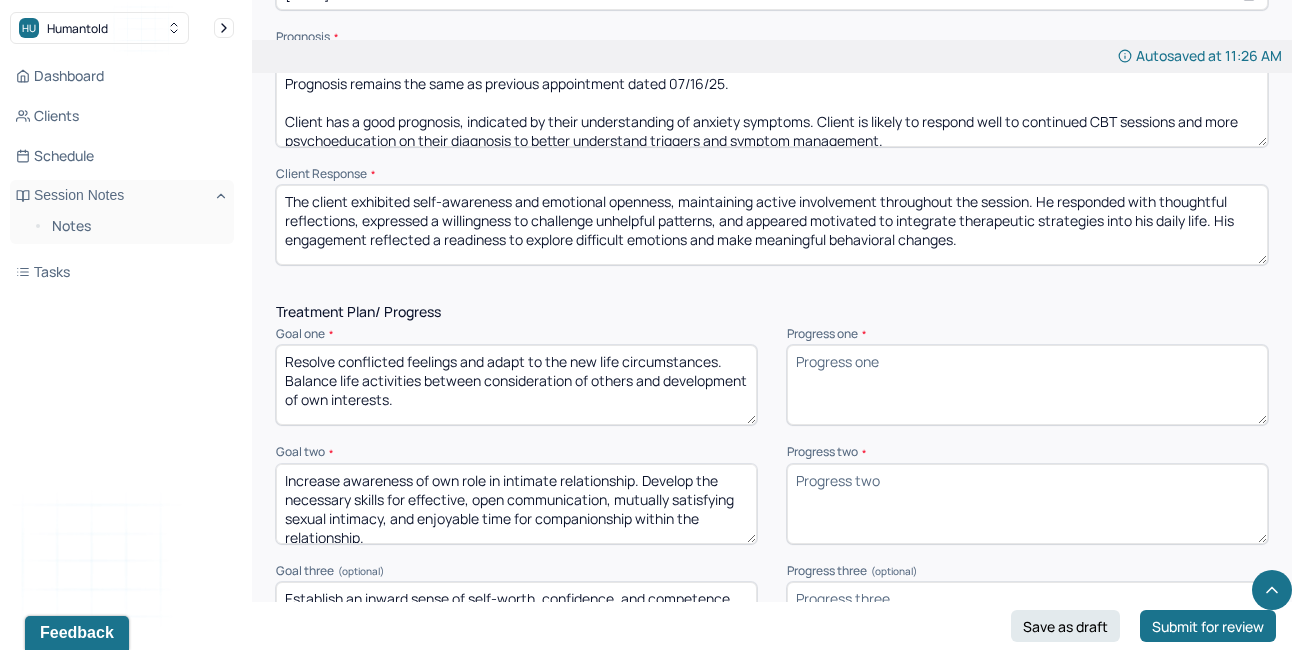type 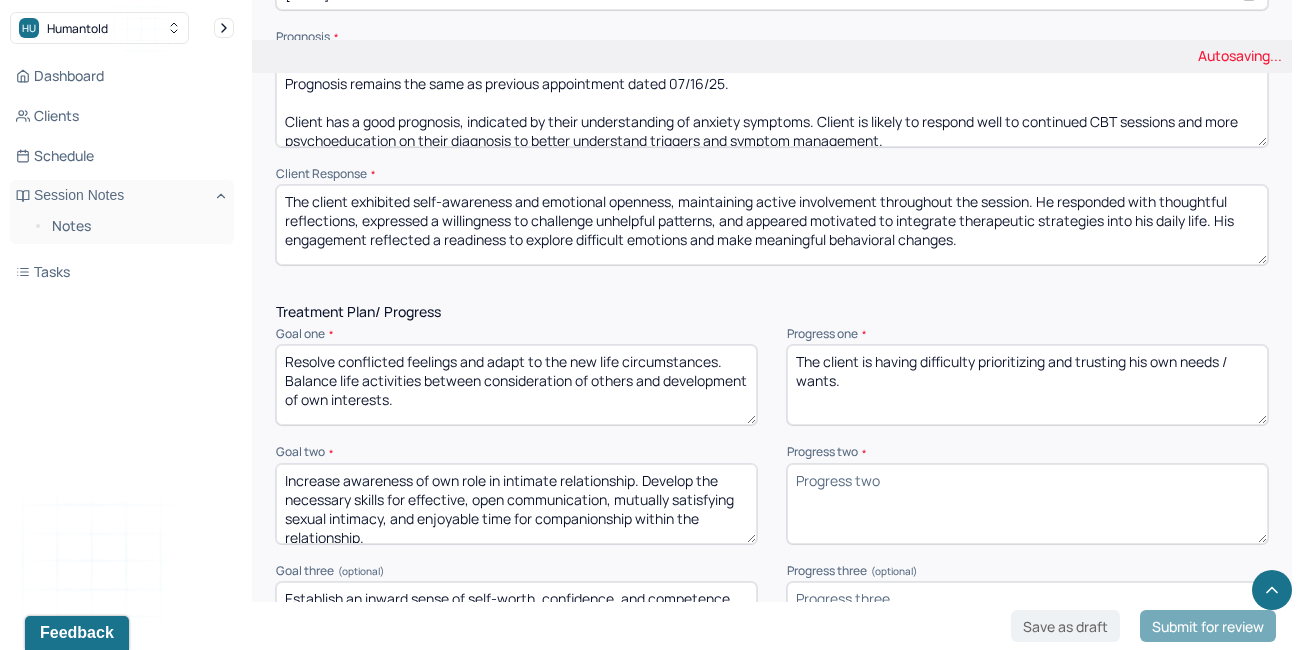 drag, startPoint x: 890, startPoint y: 374, endPoint x: 793, endPoint y: 300, distance: 122.0041 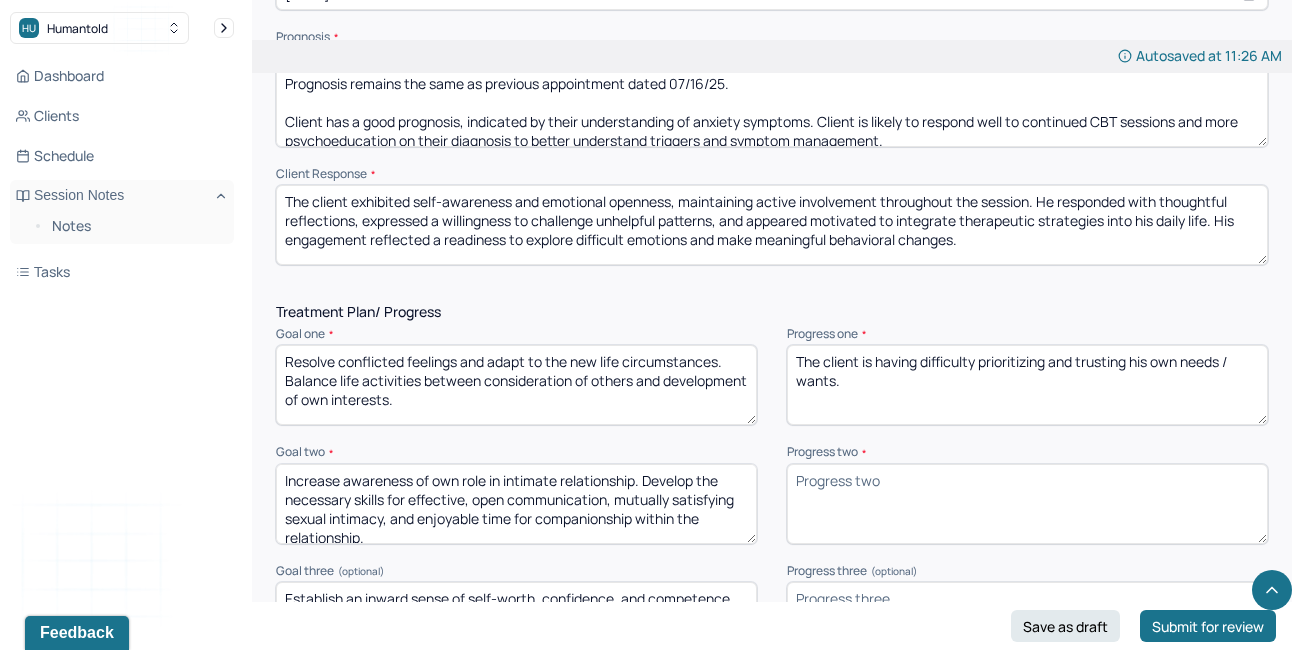 type on "The client is having difficulty prioritizing and trusting his own needs / wants." 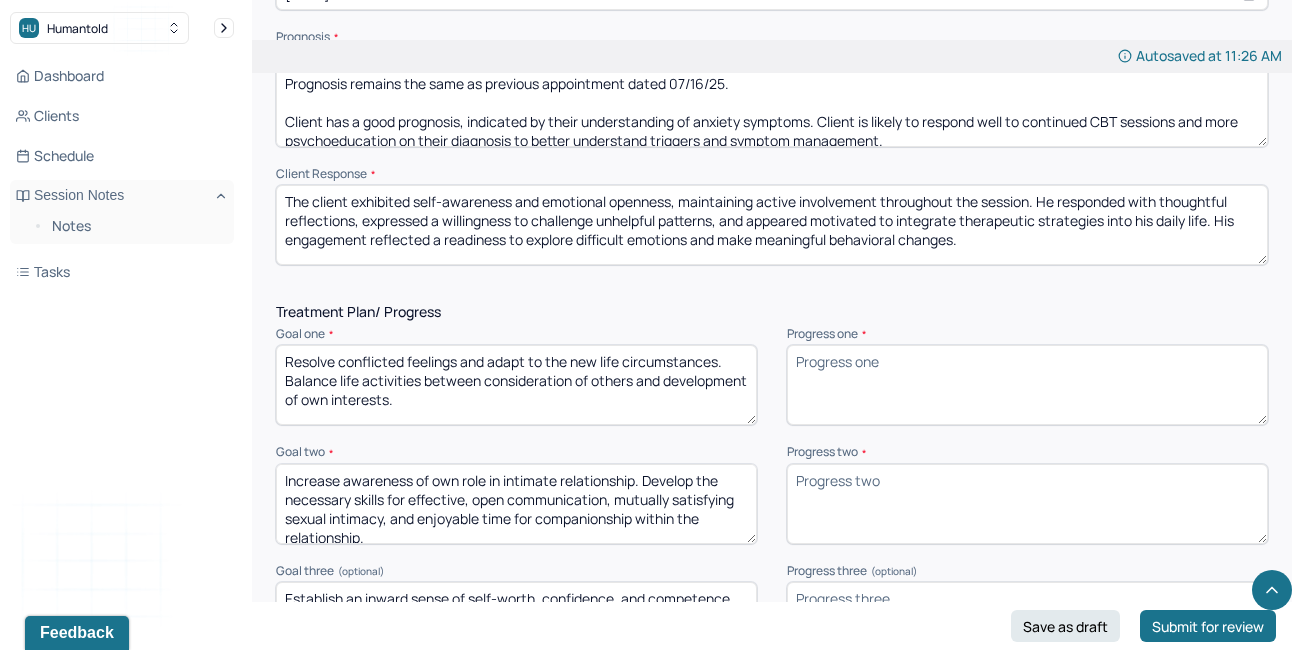paste on "The client is having difficulty prioritizing and trusting his own needs / wants." 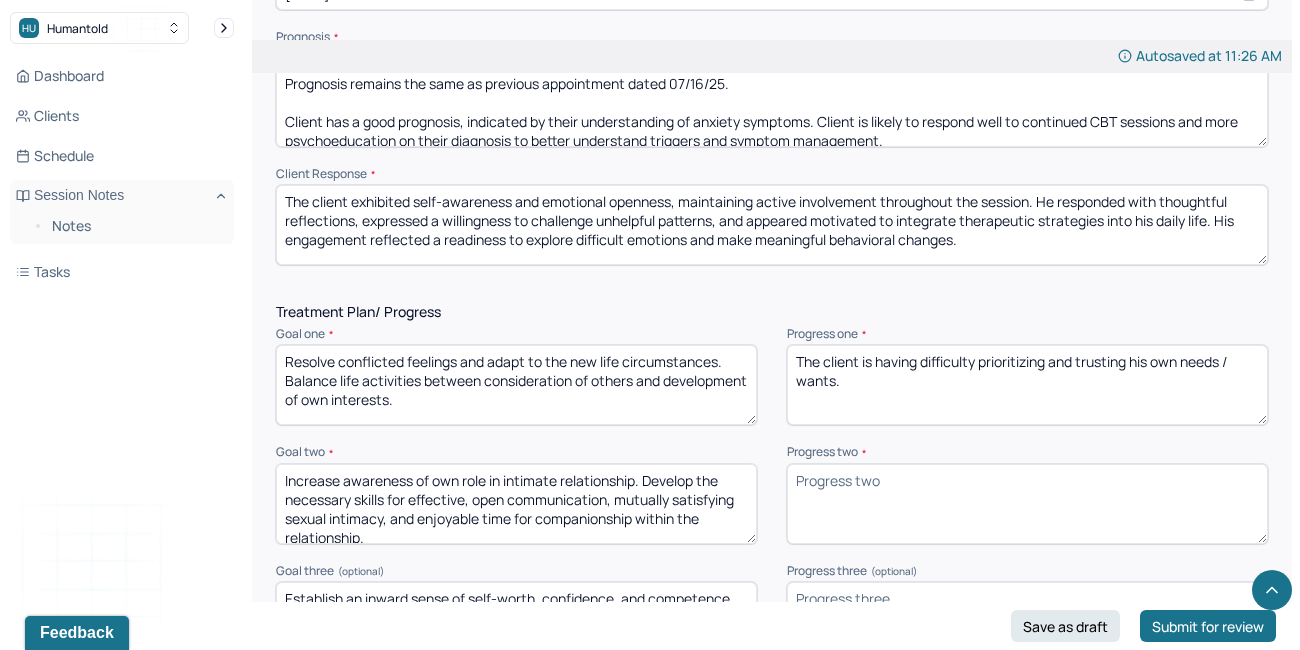 click on "Progress two *" at bounding box center [1027, 504] 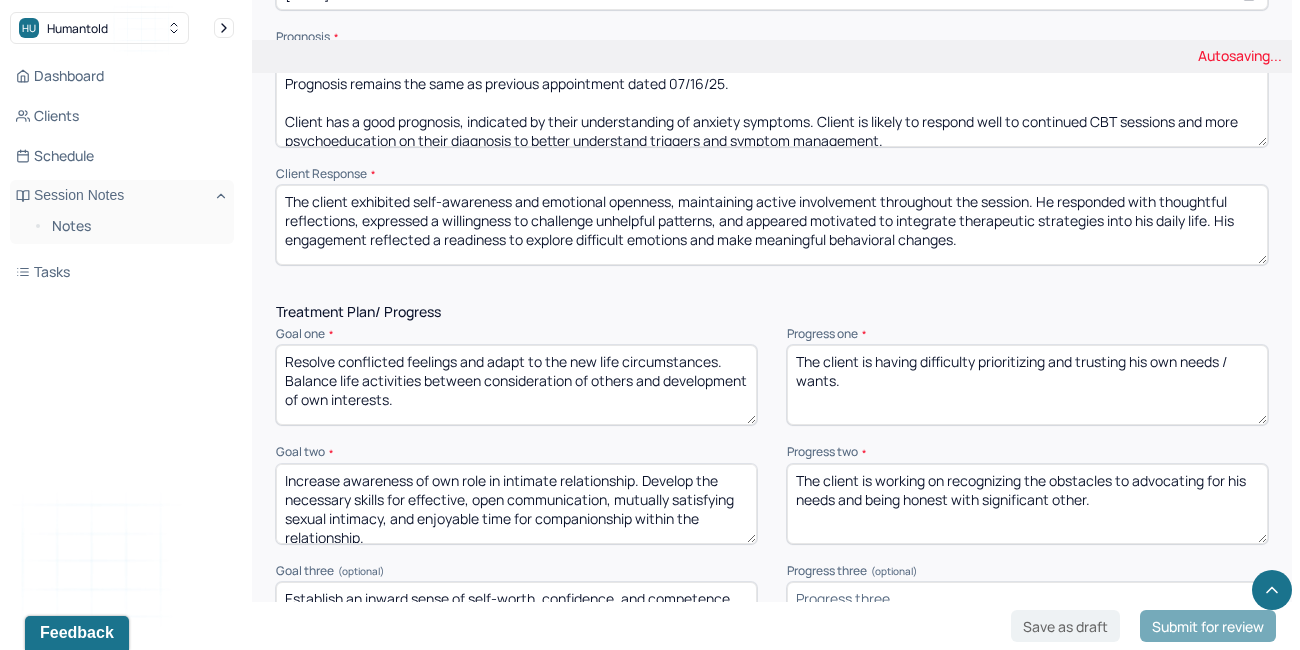 drag, startPoint x: 1137, startPoint y: 500, endPoint x: 714, endPoint y: 398, distance: 435.1241 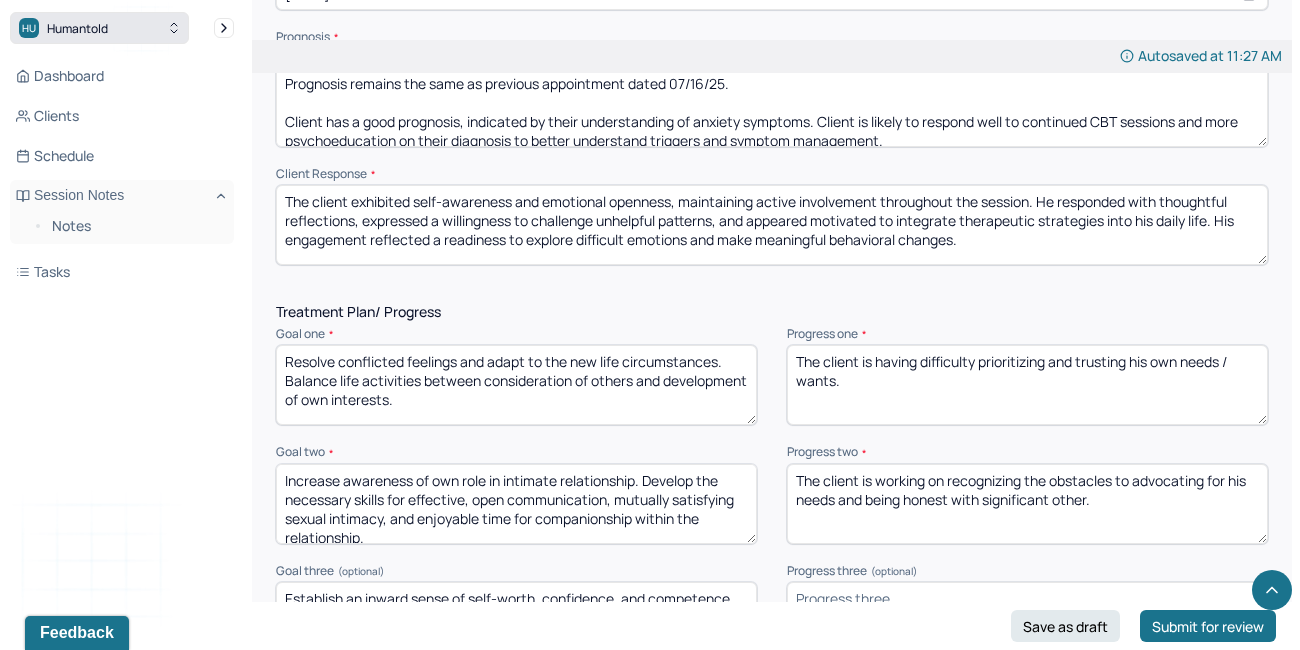 type on "The client is working on recognizing the obstacles to advocating for his needs and being honest with significant other." 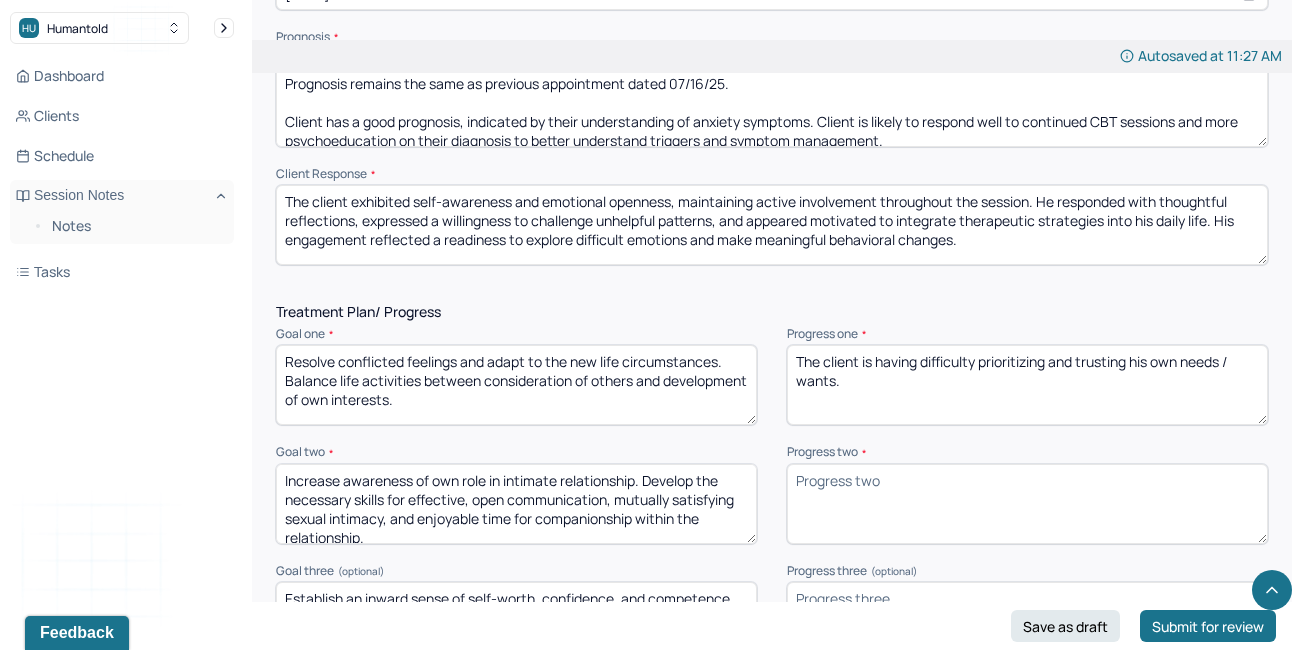 paste on "The client is actively working to identify the barriers that hinder him from advocating for his needs and communicating honestly with his significant other." 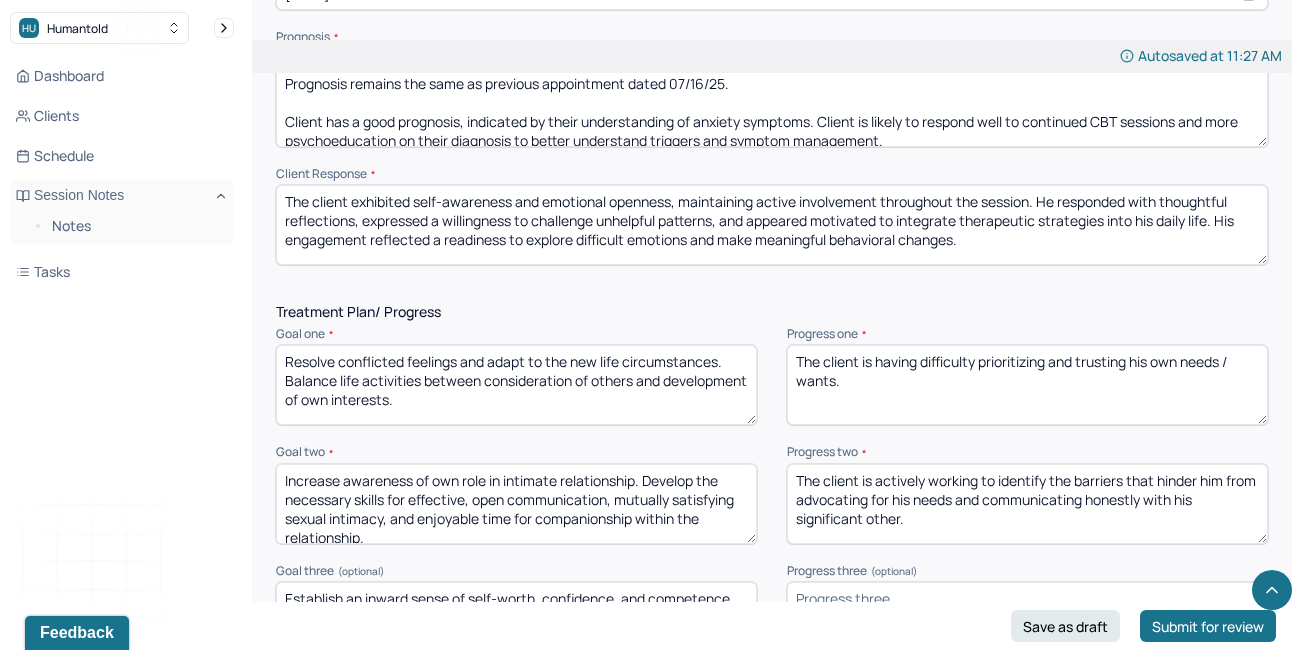 scroll, scrollTop: 0, scrollLeft: 0, axis: both 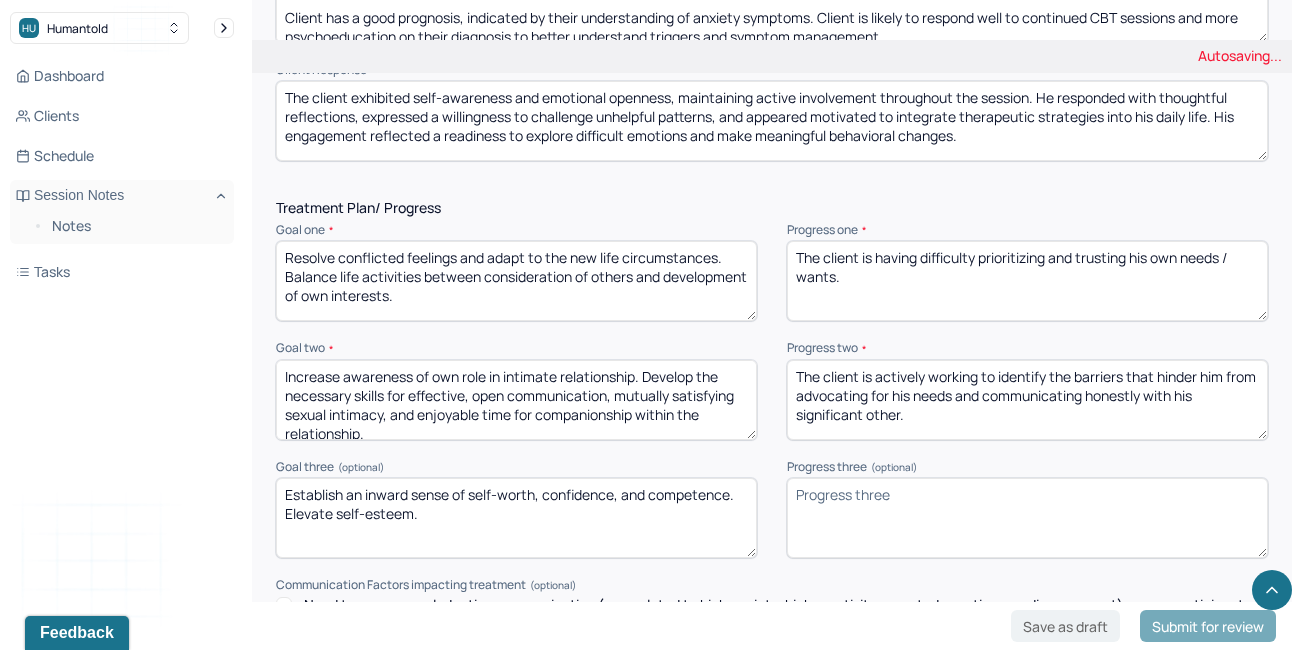 type on "The client is actively working to identify the barriers that hinder him from advocating for his needs and communicating honestly with his significant other." 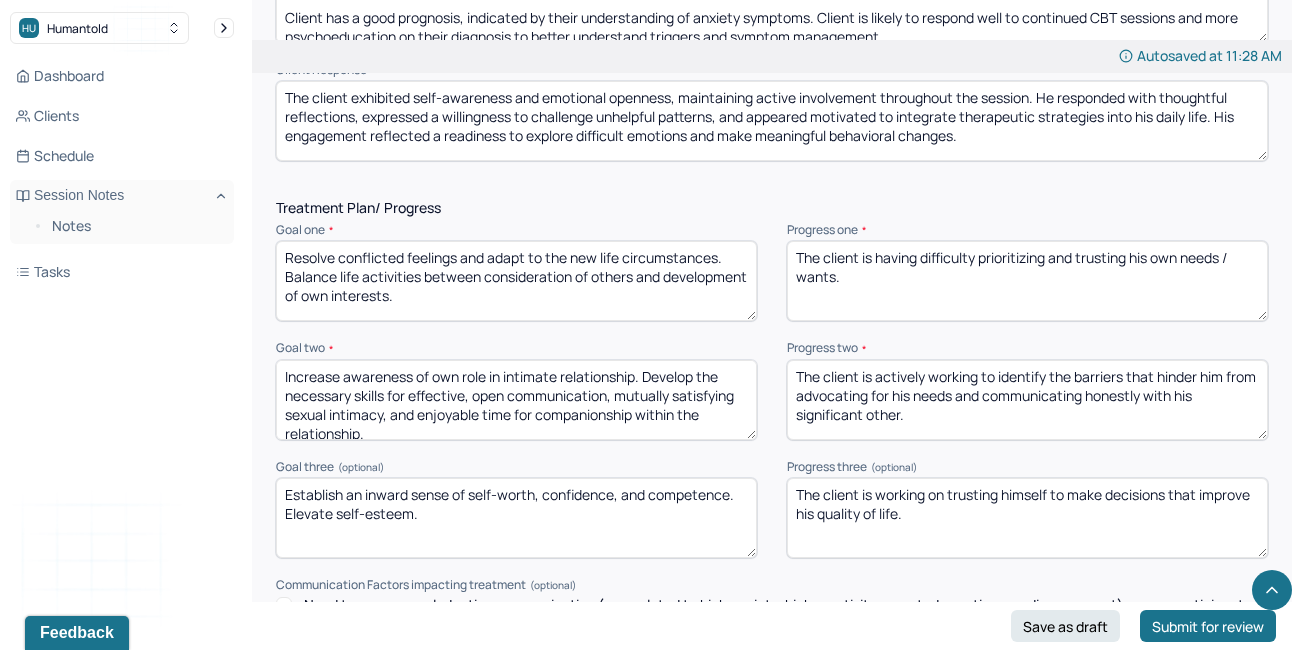 drag, startPoint x: 1012, startPoint y: 519, endPoint x: 770, endPoint y: 439, distance: 254.88037 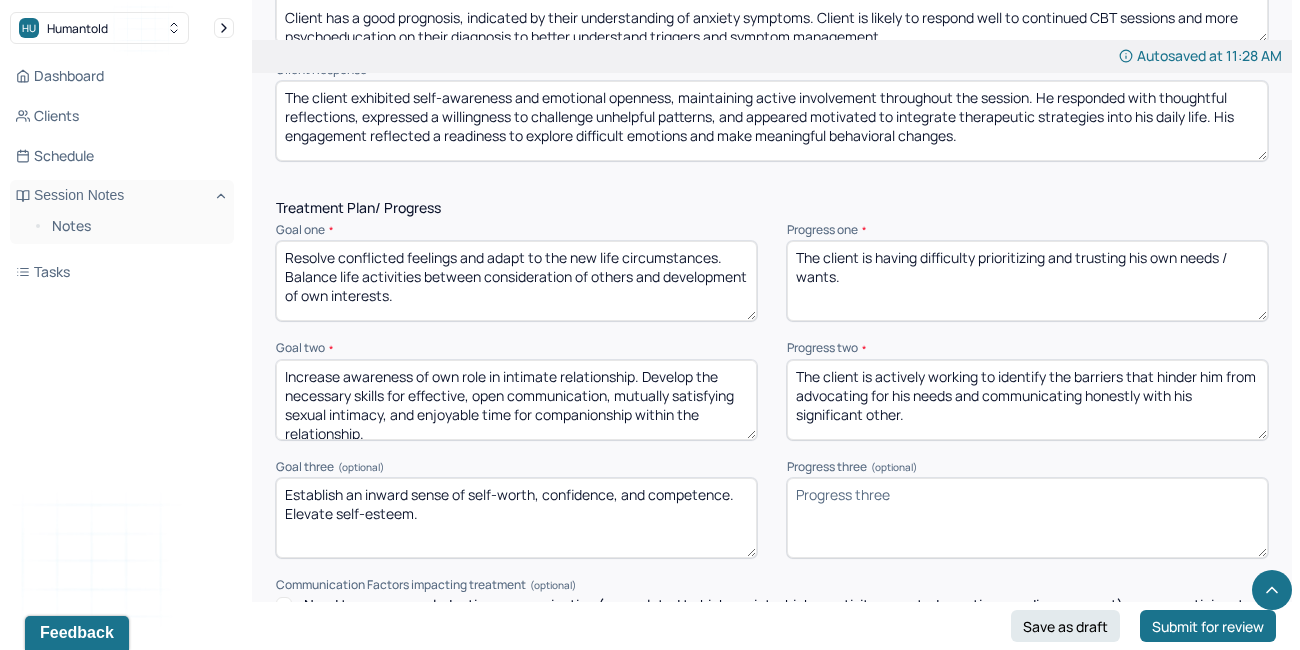 paste on "The client is focused on building trust in his own decision-making abilities to enhance his overall quality of life." 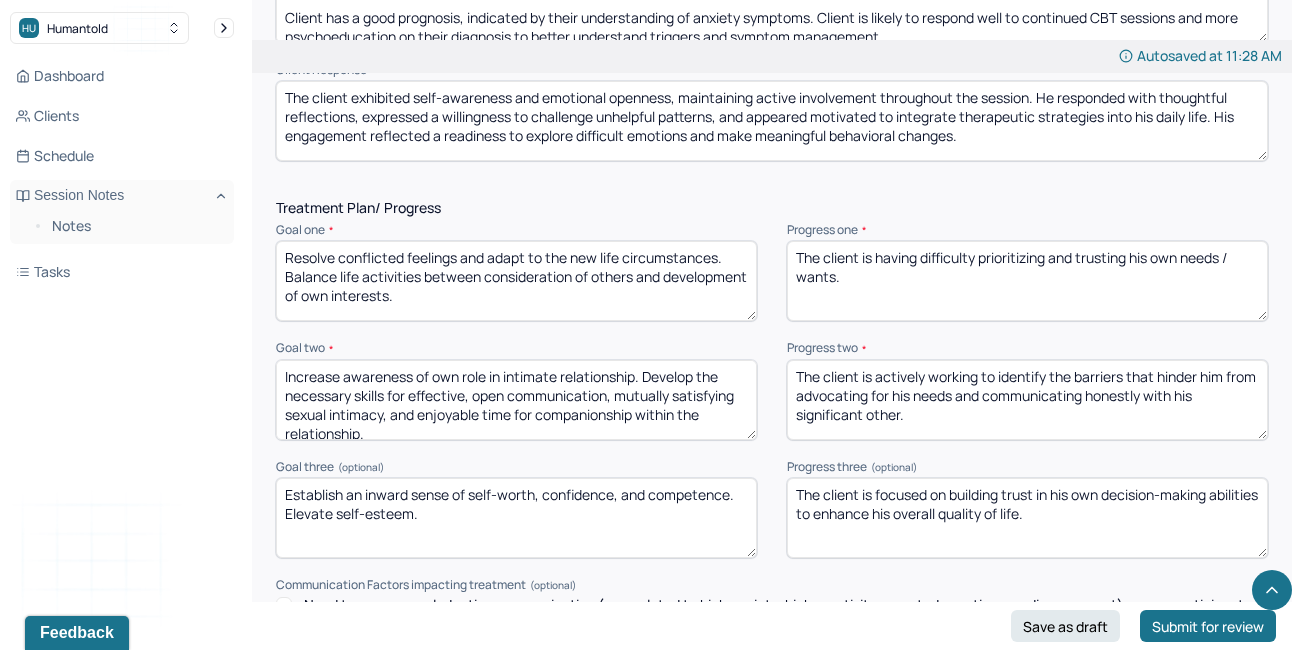 scroll, scrollTop: 0, scrollLeft: 0, axis: both 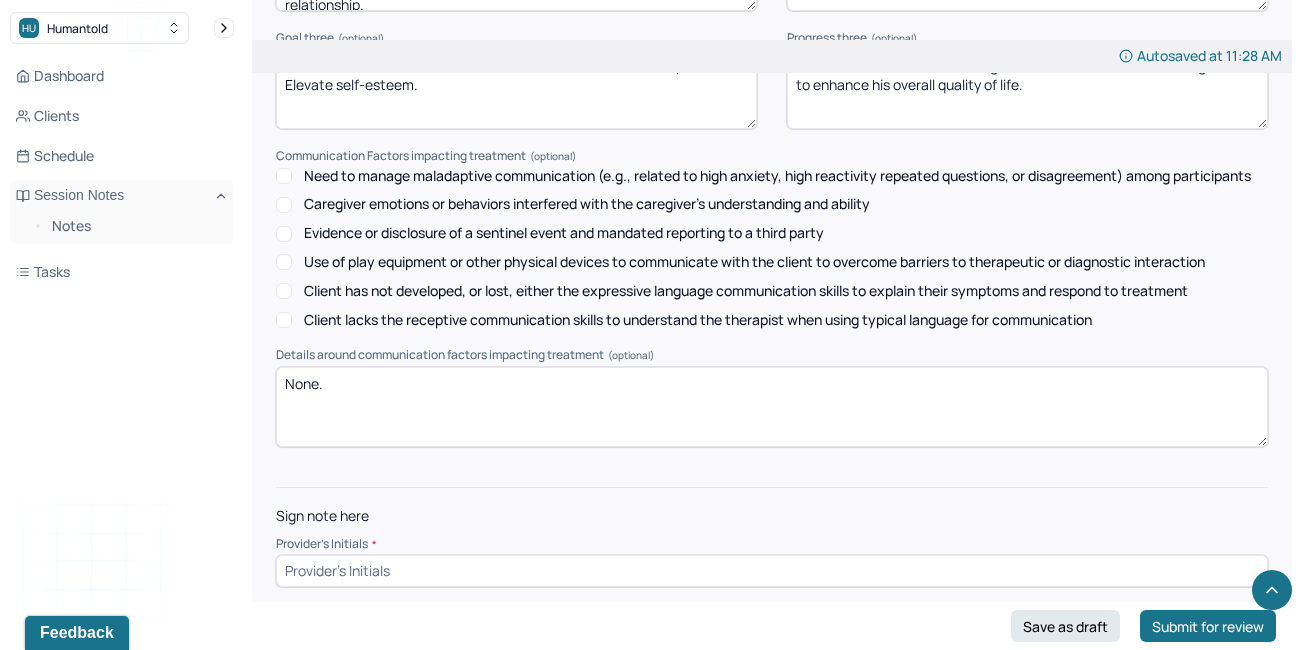 type on "The client is focused on building trust in his own decision-making abilities to enhance his overall quality of life." 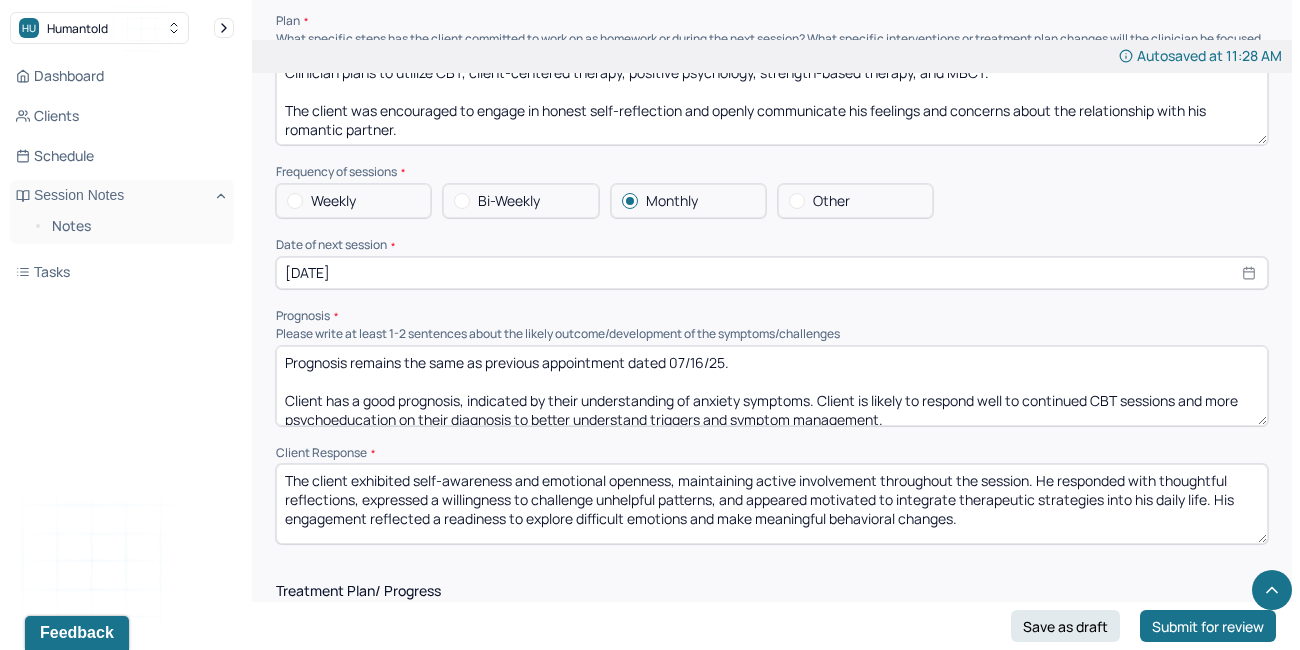scroll, scrollTop: 2145, scrollLeft: 0, axis: vertical 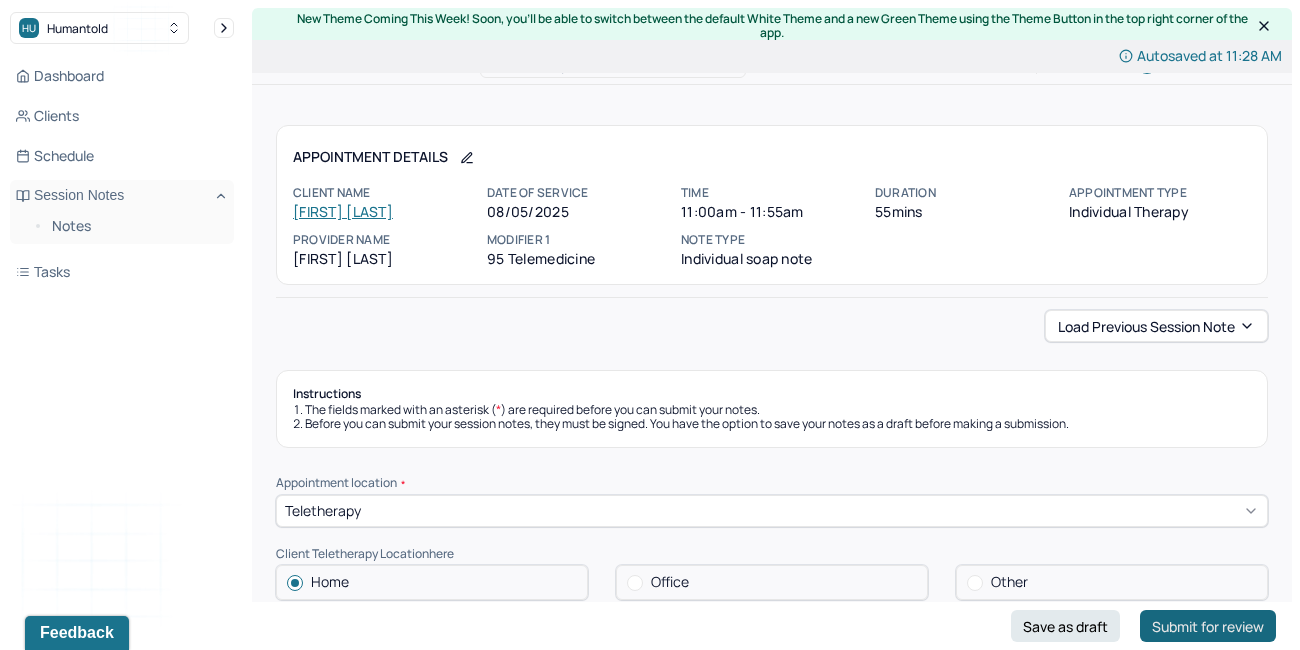 type on "ALK" 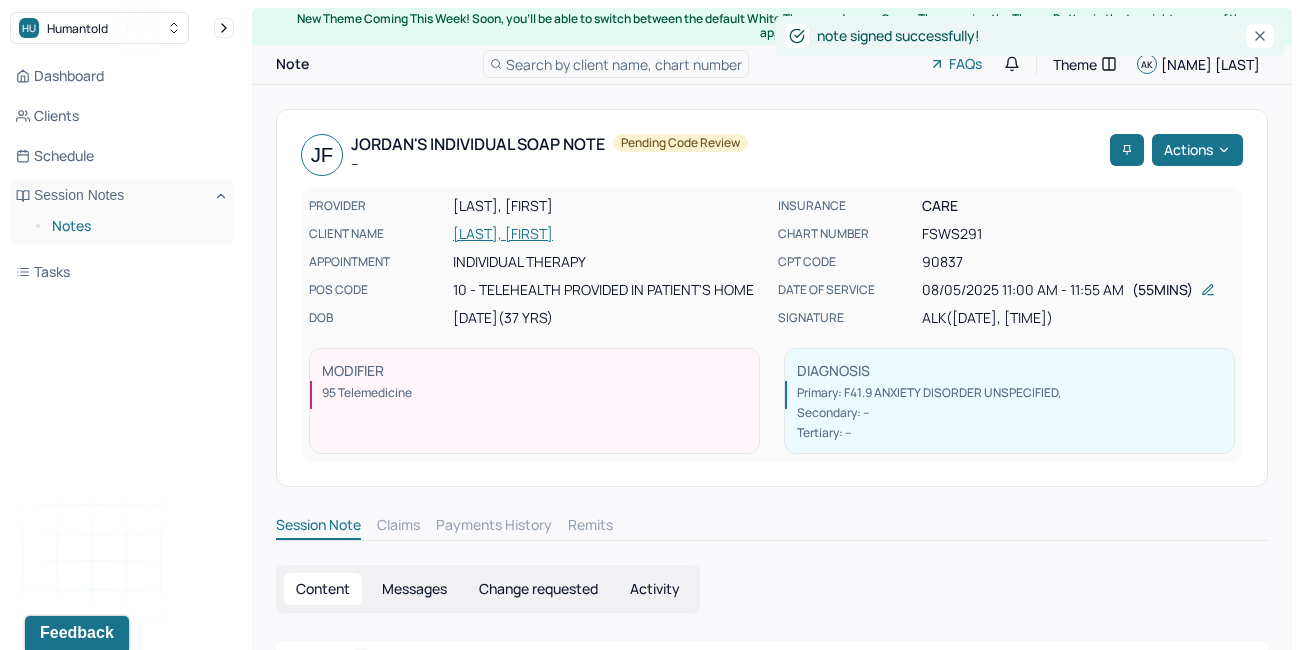click on "Notes" at bounding box center (135, 226) 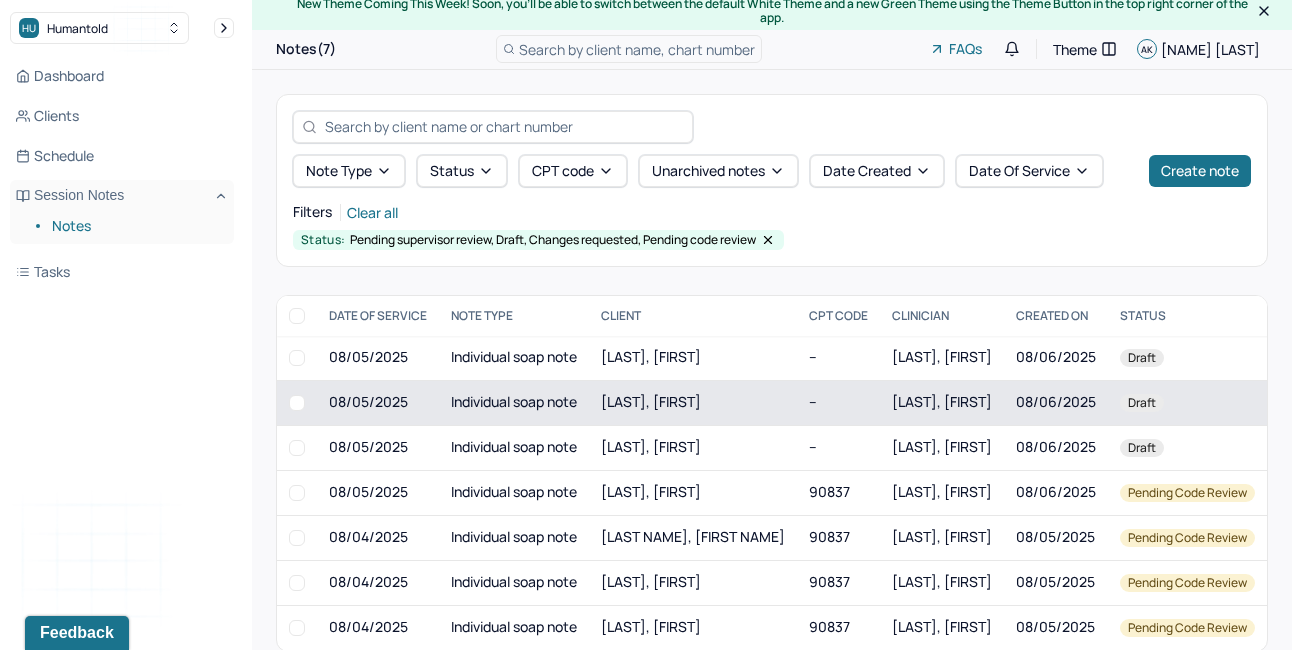 scroll, scrollTop: 3, scrollLeft: 0, axis: vertical 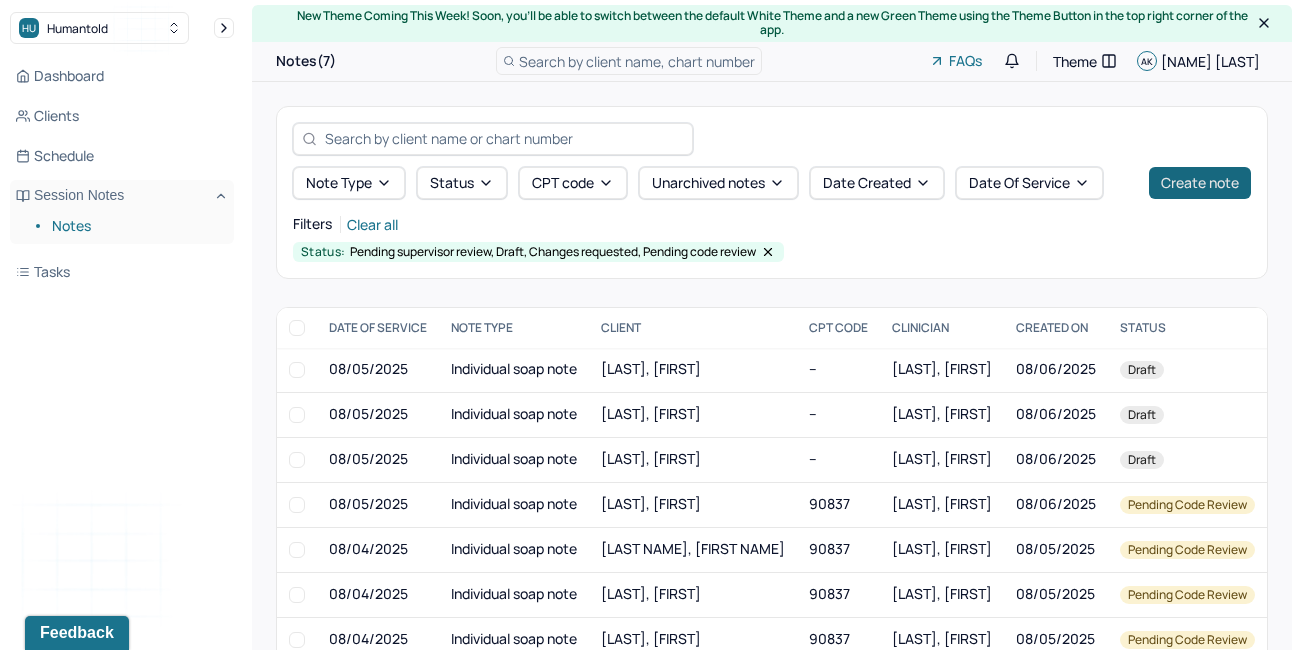 click on "Create note" at bounding box center [1200, 183] 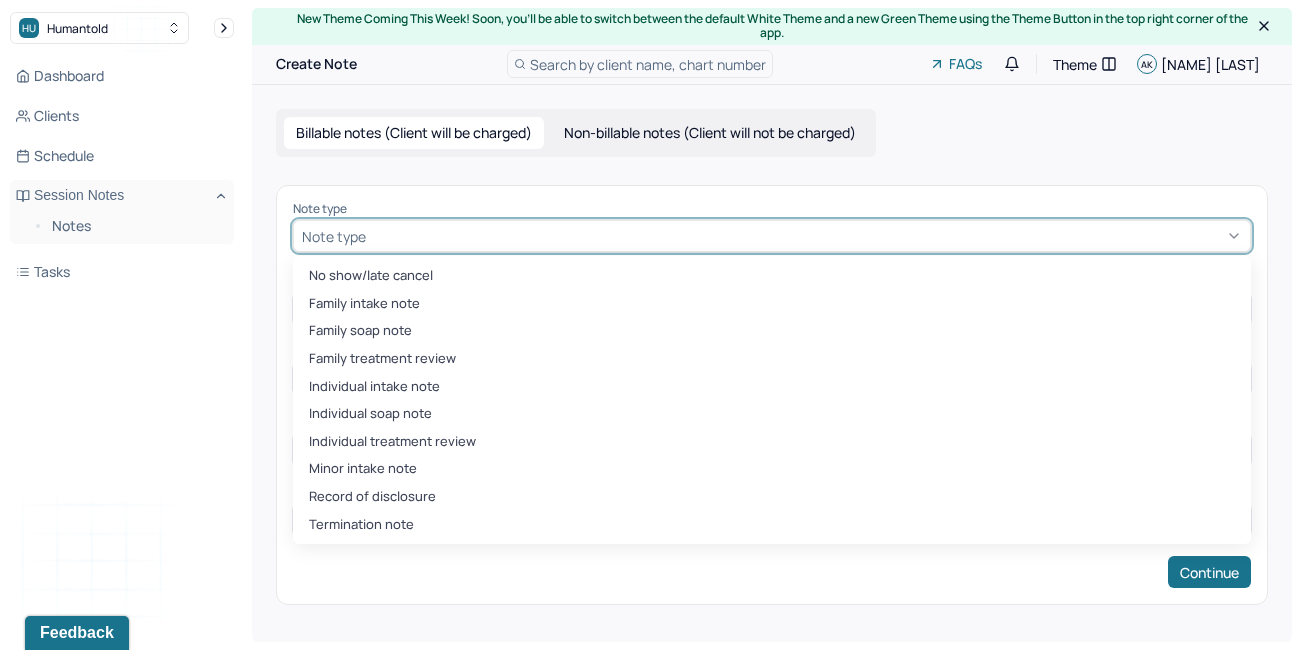 click at bounding box center (806, 236) 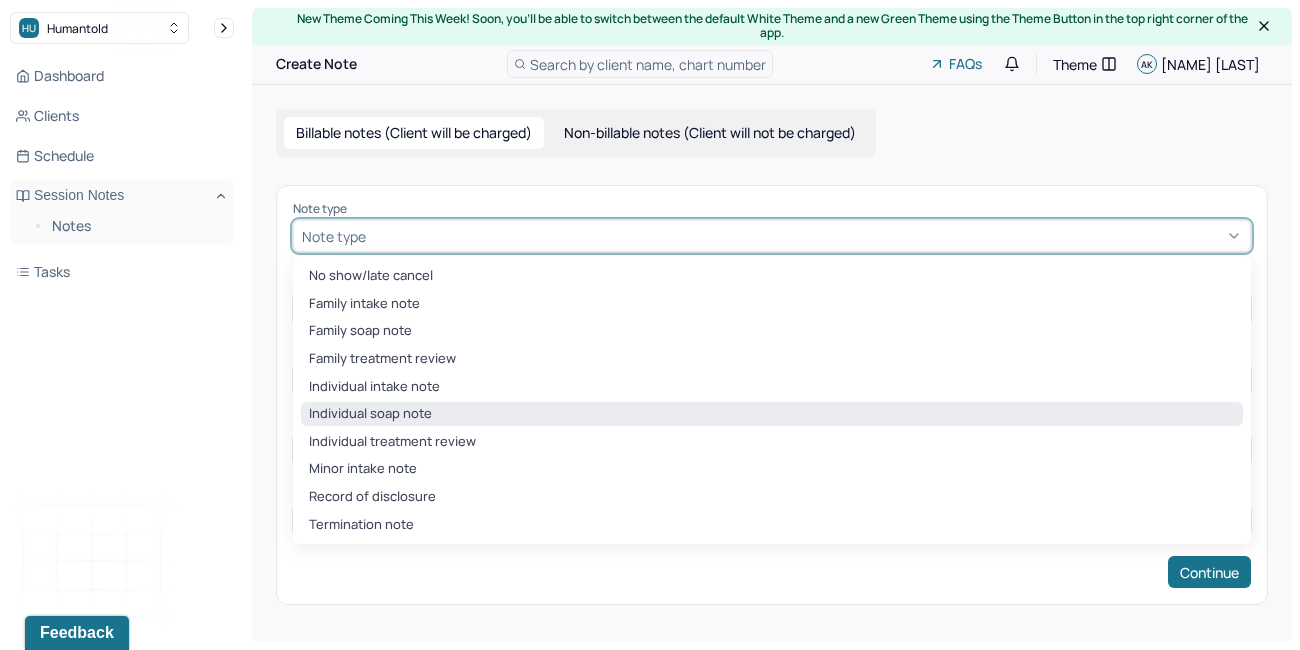 click on "Individual soap note" at bounding box center (772, 414) 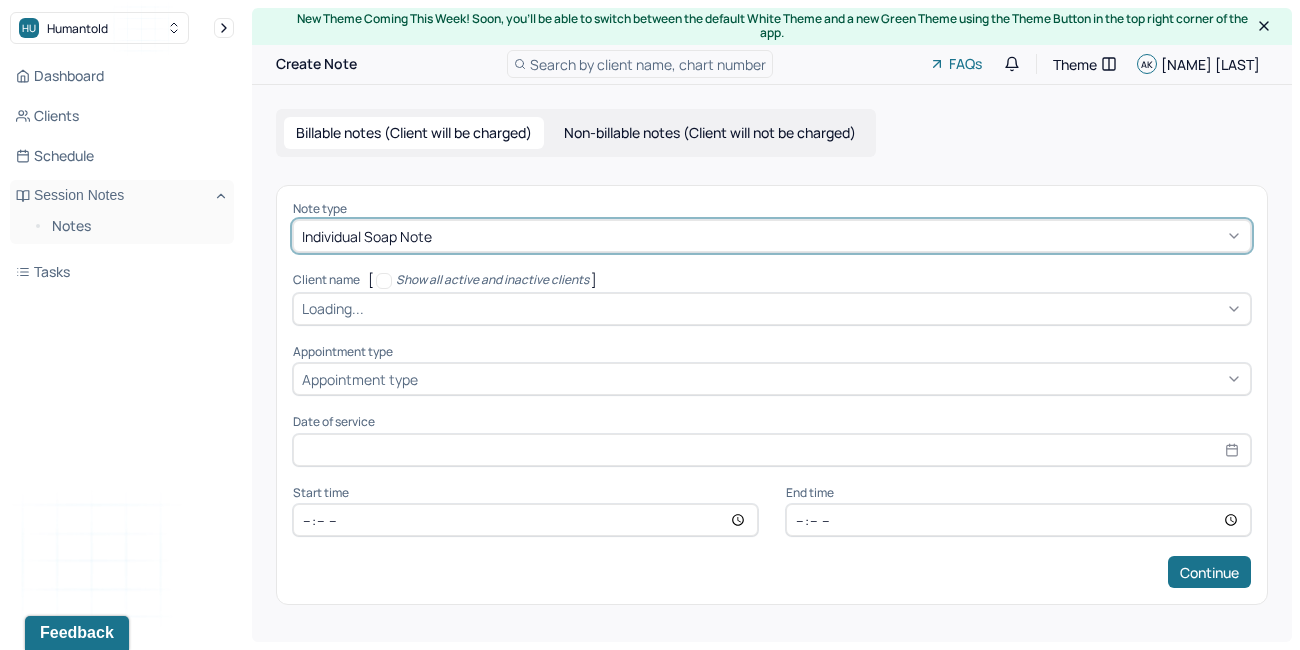 click on "Loading..." at bounding box center [772, 309] 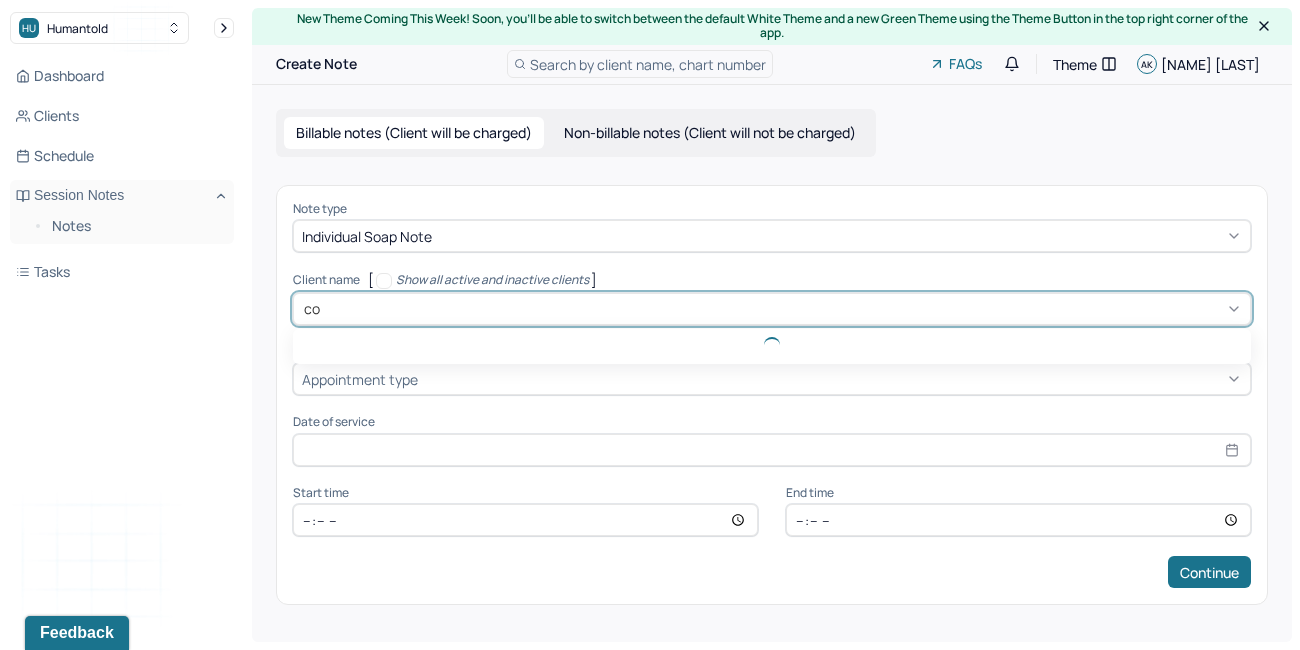 type on "con" 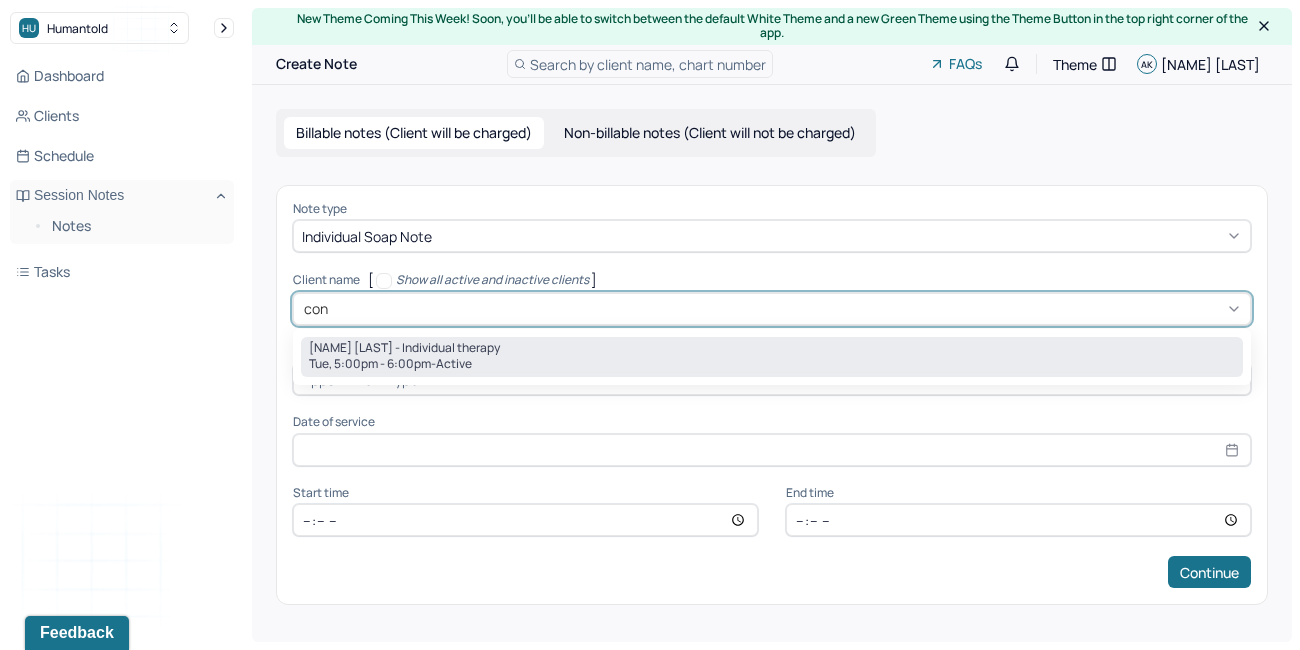 click on "[NAME] [LAST] - Individual therapy" at bounding box center (404, 348) 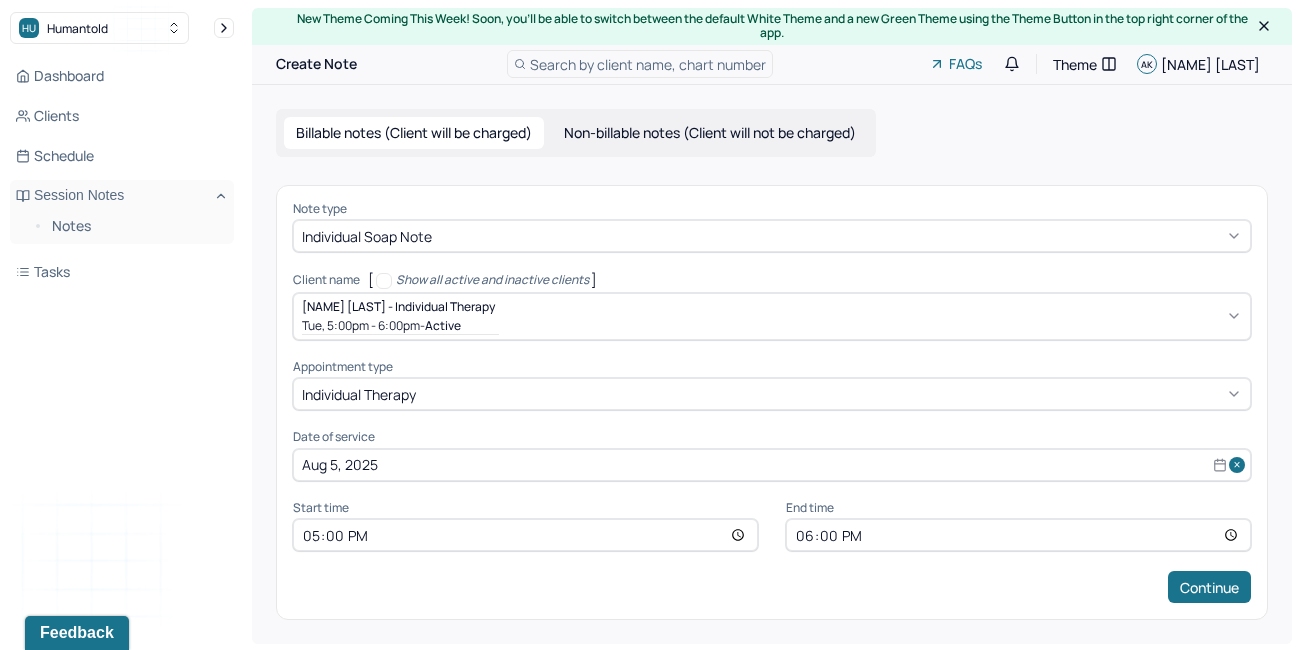 click on "18:00" at bounding box center [1018, 535] 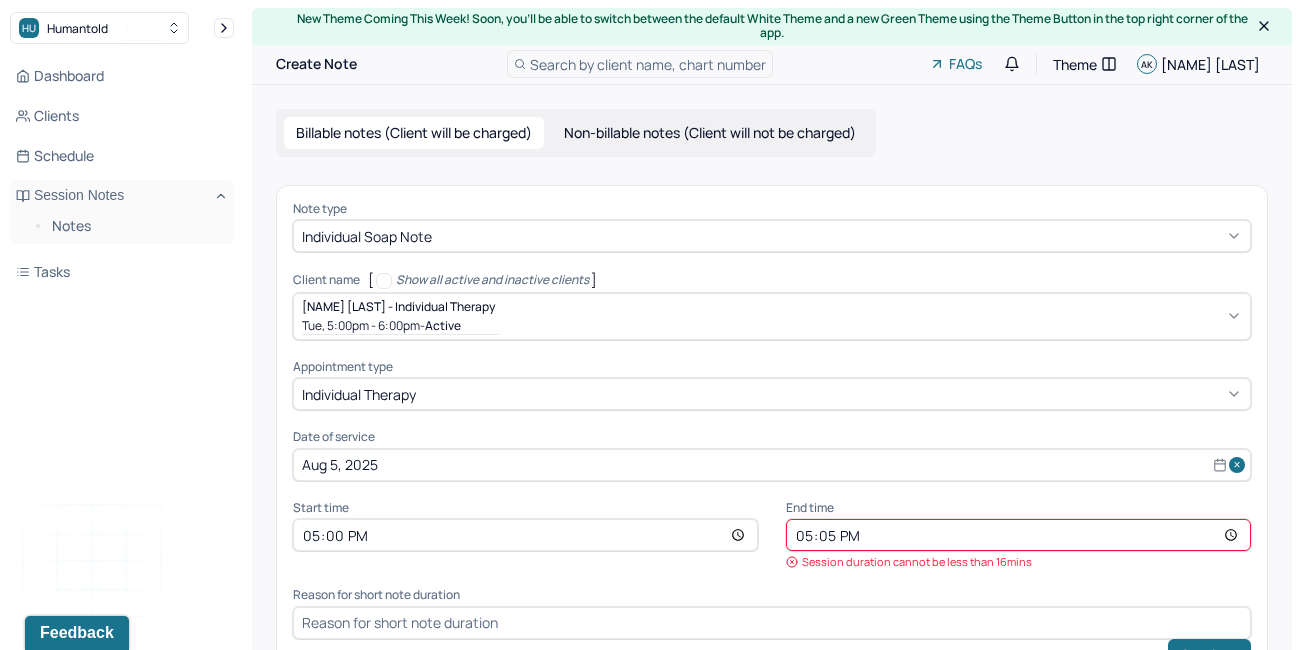 type on "17:55" 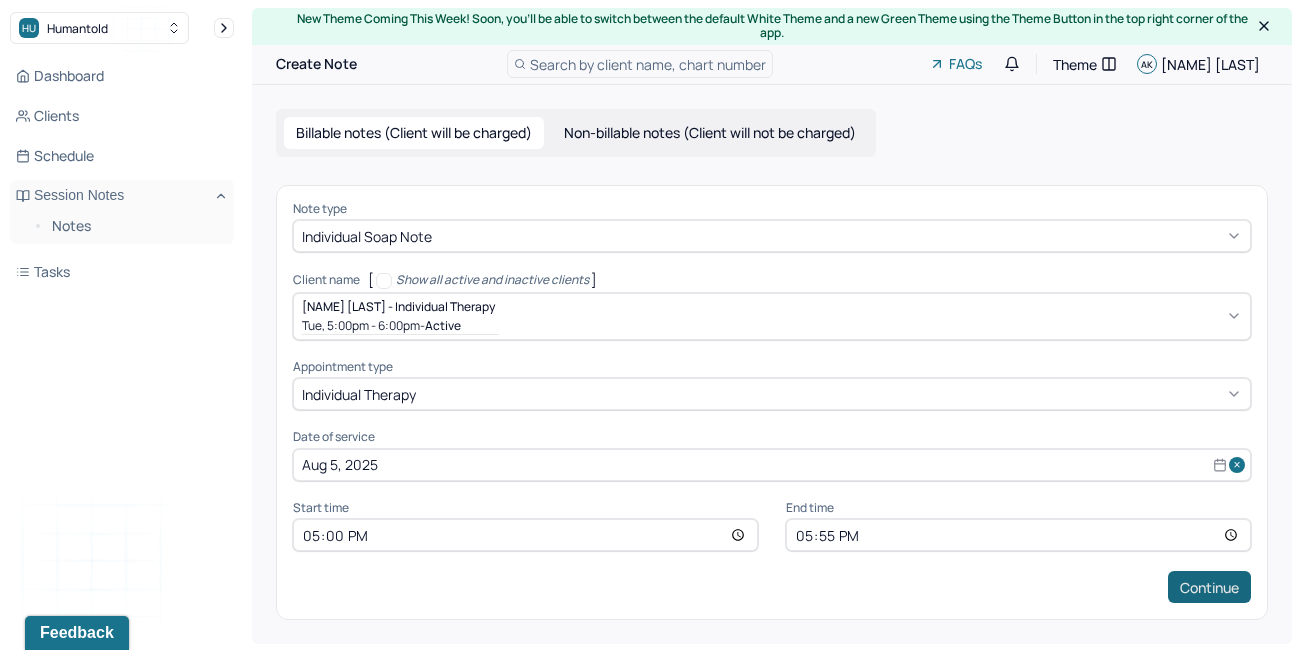 click on "Continue" at bounding box center (1209, 587) 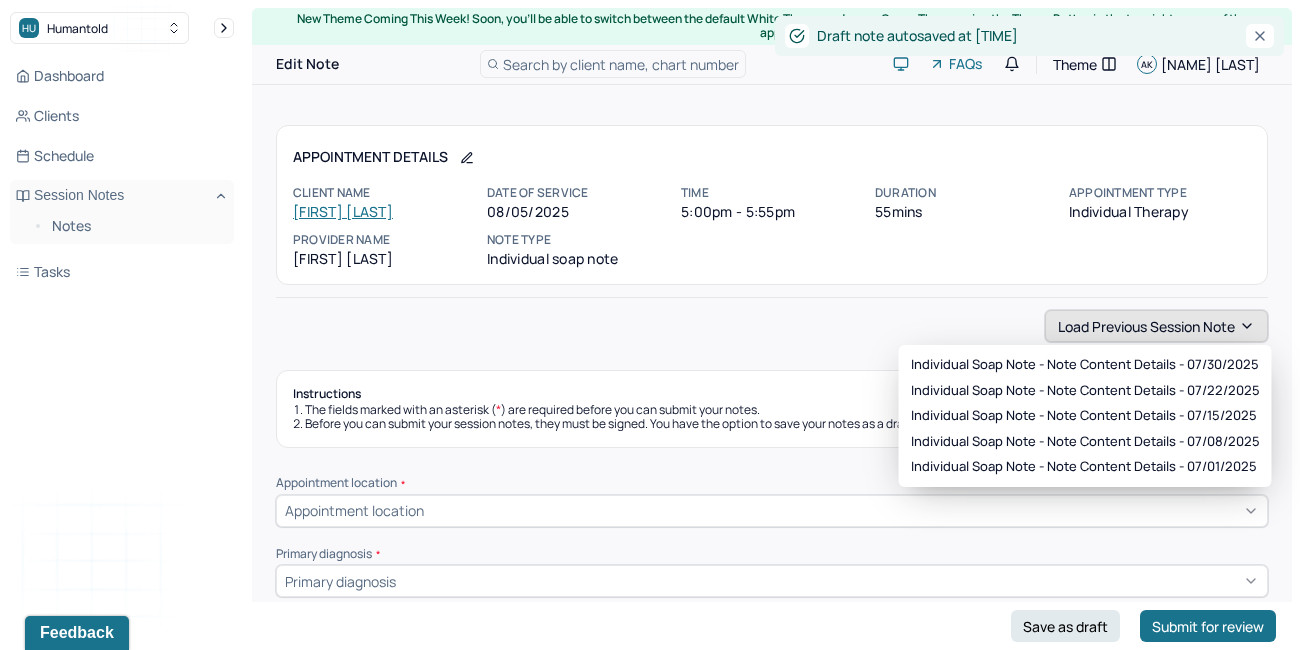 click on "Load previous session note" at bounding box center (1156, 326) 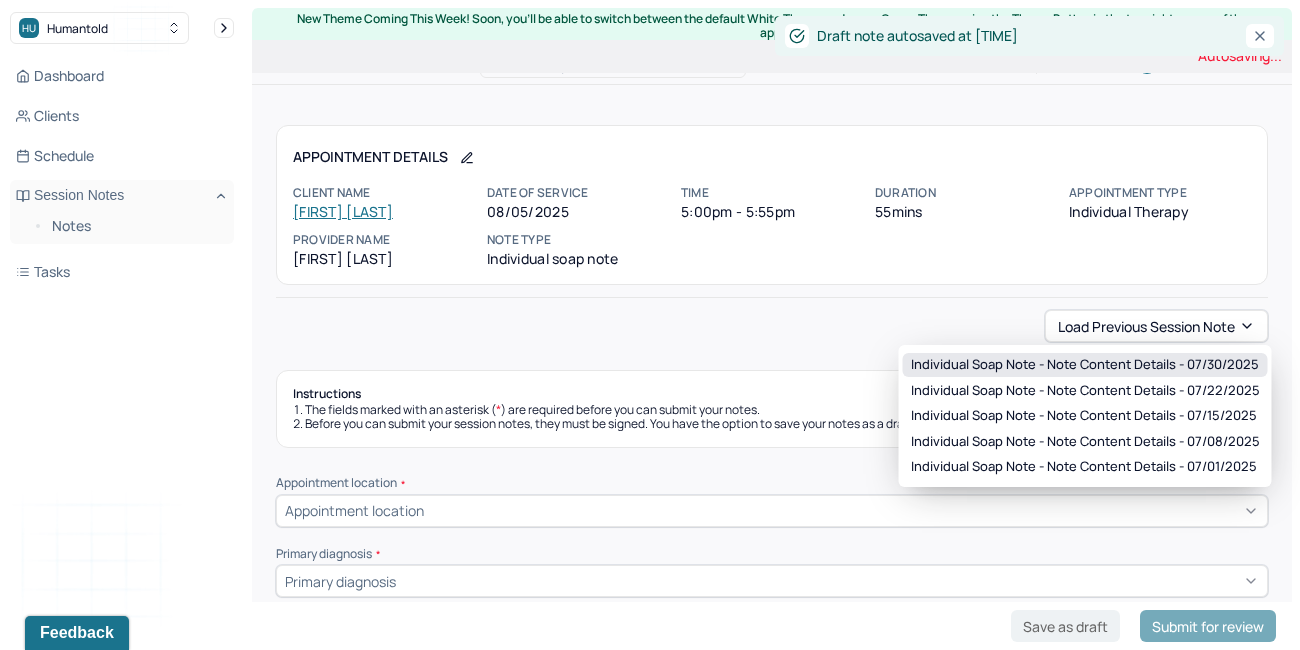 click on "Individual soap note   - Note content Details -   07/30/2025" at bounding box center [1085, 365] 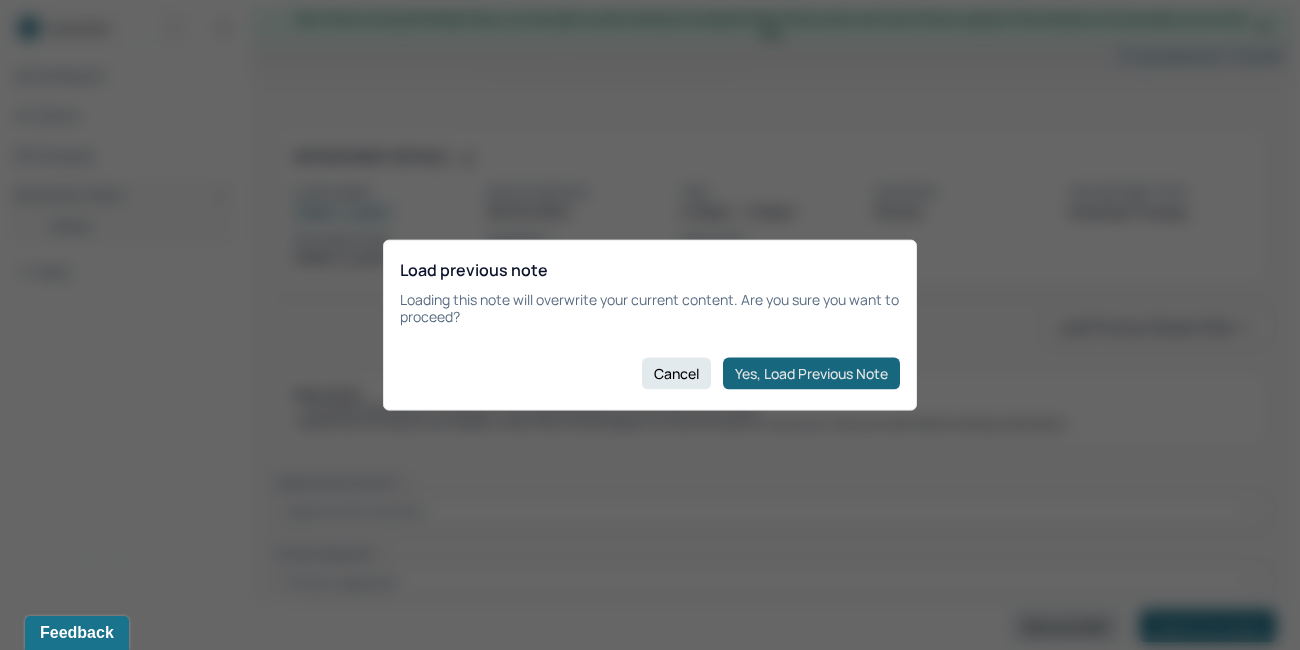 click on "Yes, Load Previous Note" at bounding box center (811, 373) 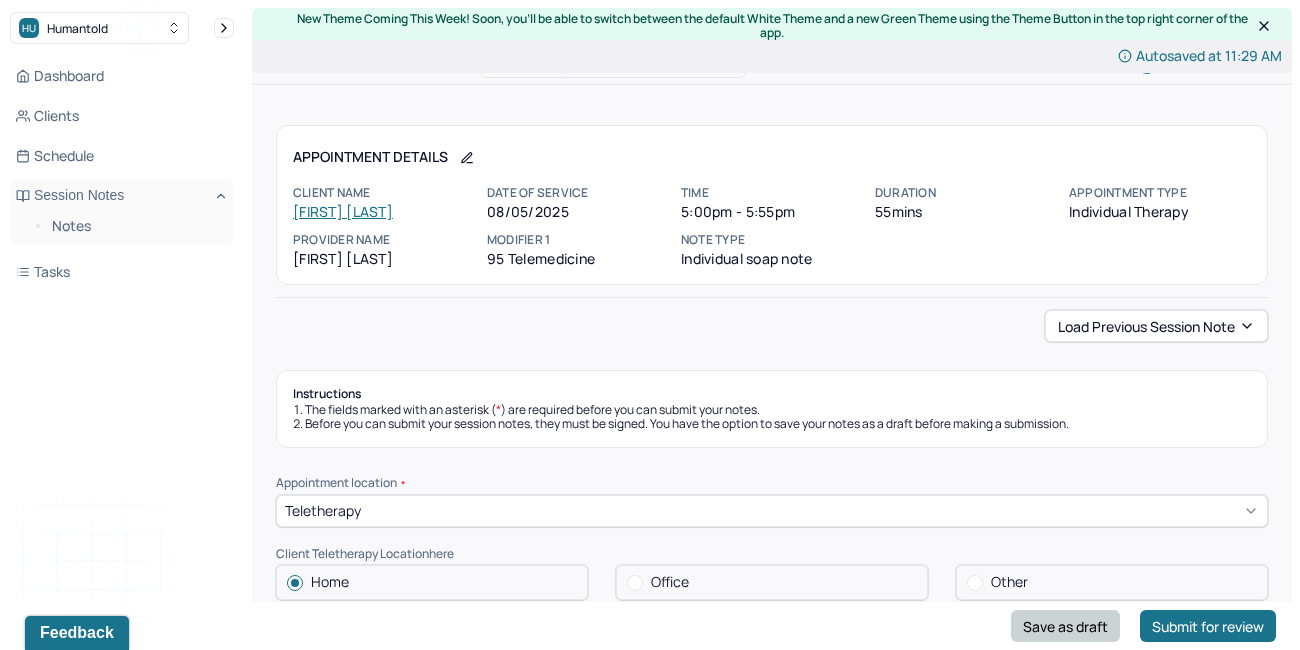 click on "Save as draft" at bounding box center (1065, 626) 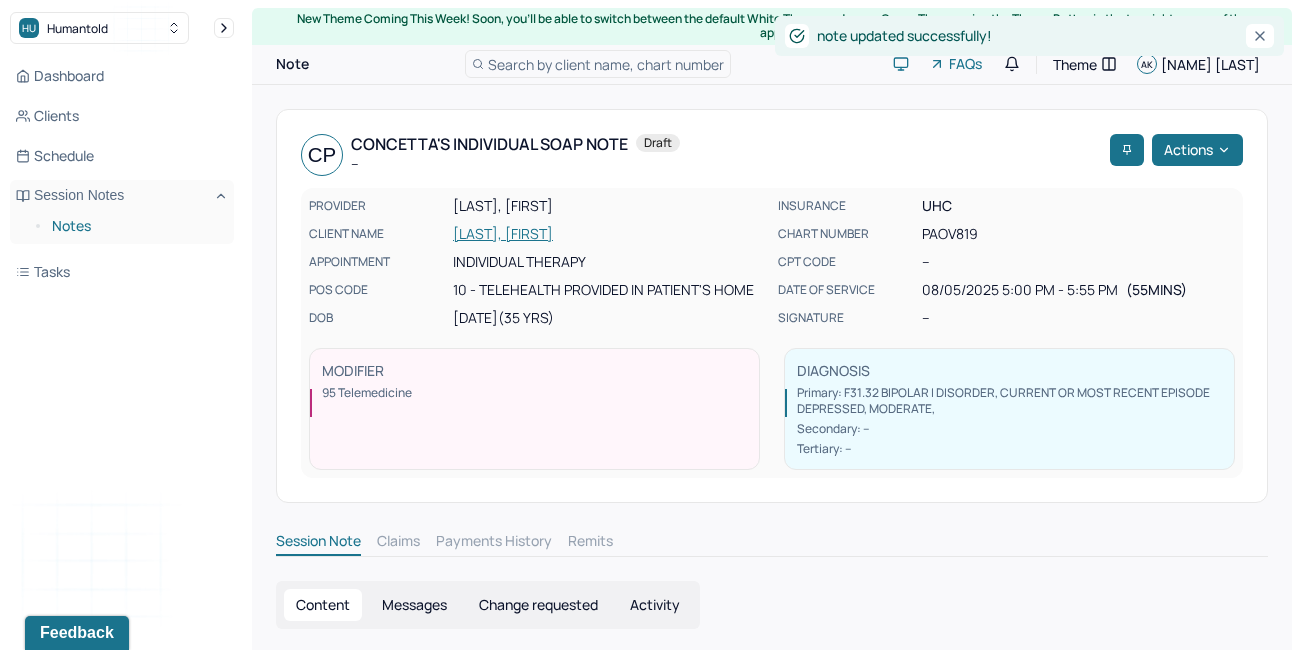 click on "Notes" at bounding box center (135, 226) 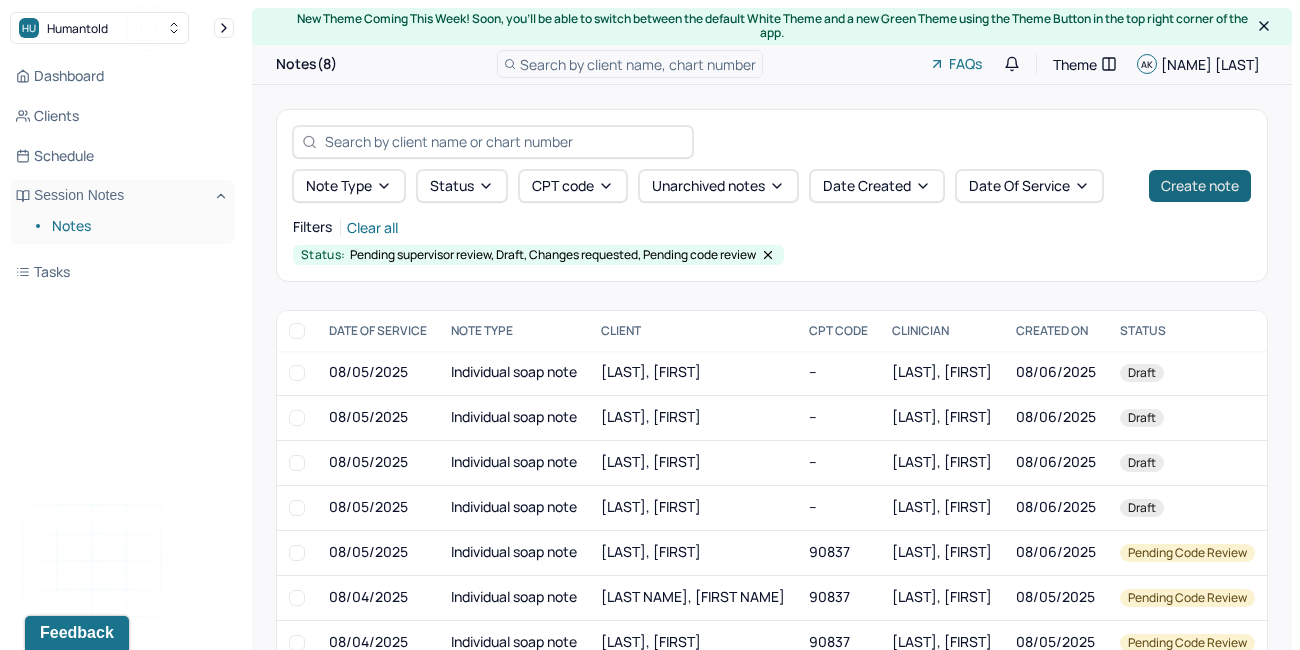 click on "Create note" at bounding box center [1200, 186] 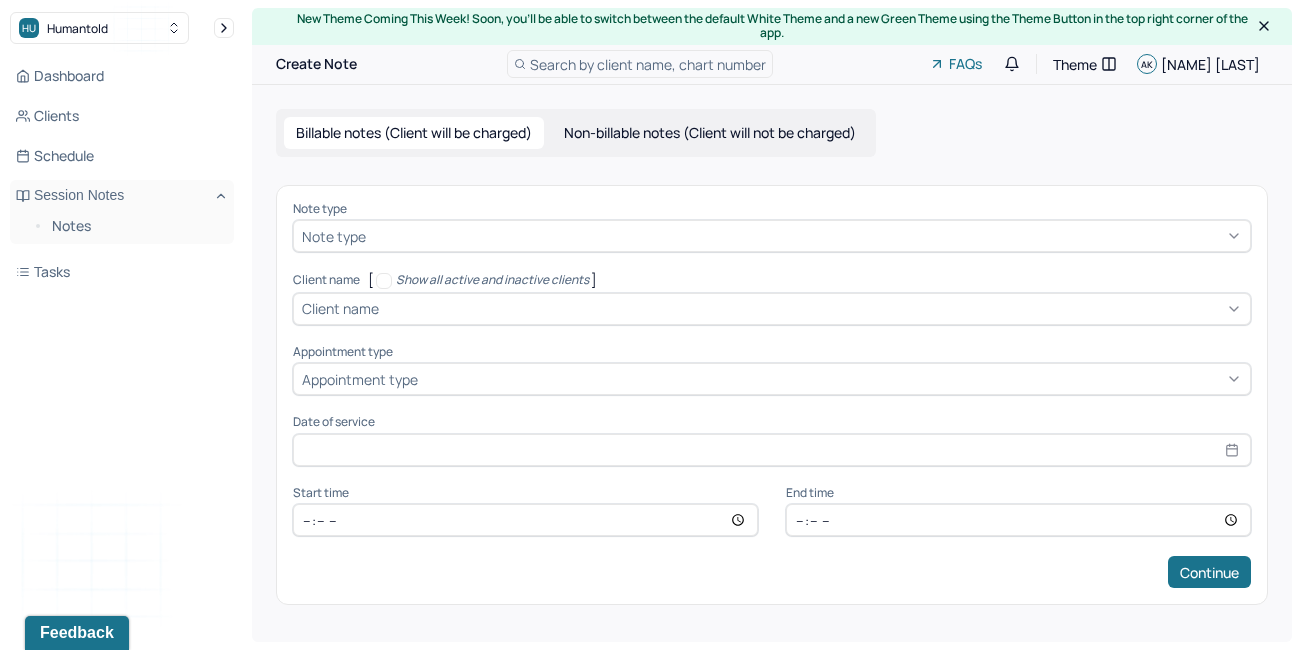 click at bounding box center (806, 236) 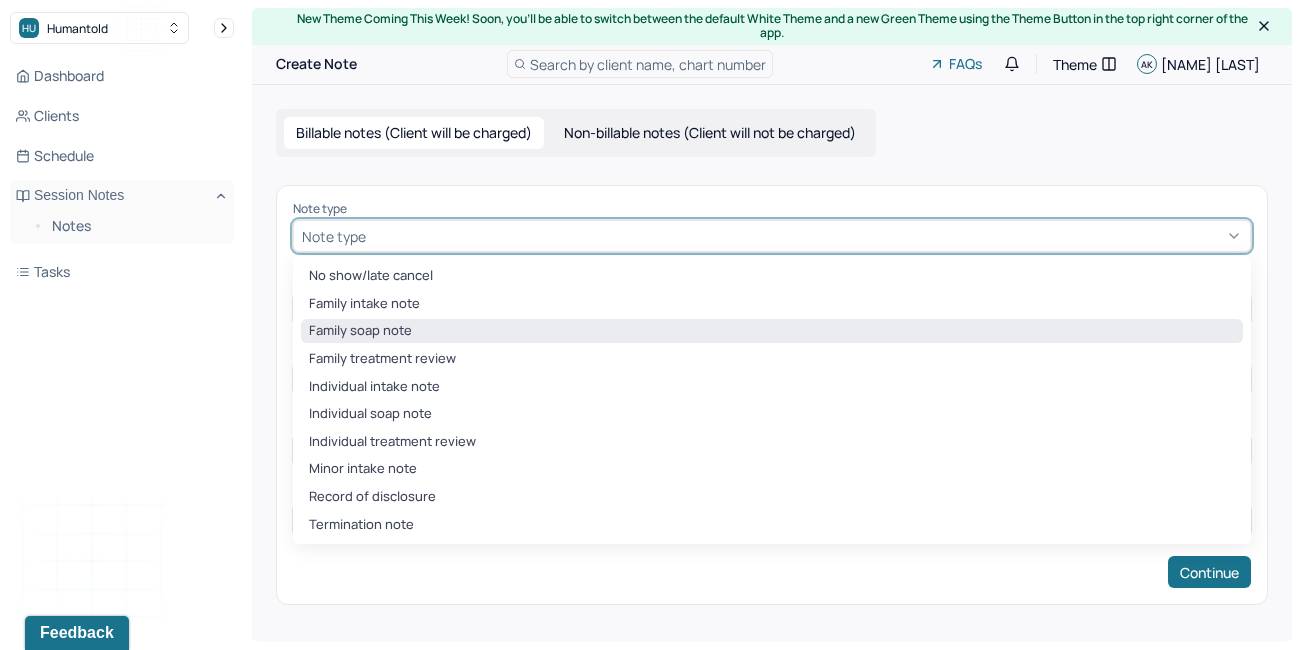 click on "Family soap note" at bounding box center (772, 331) 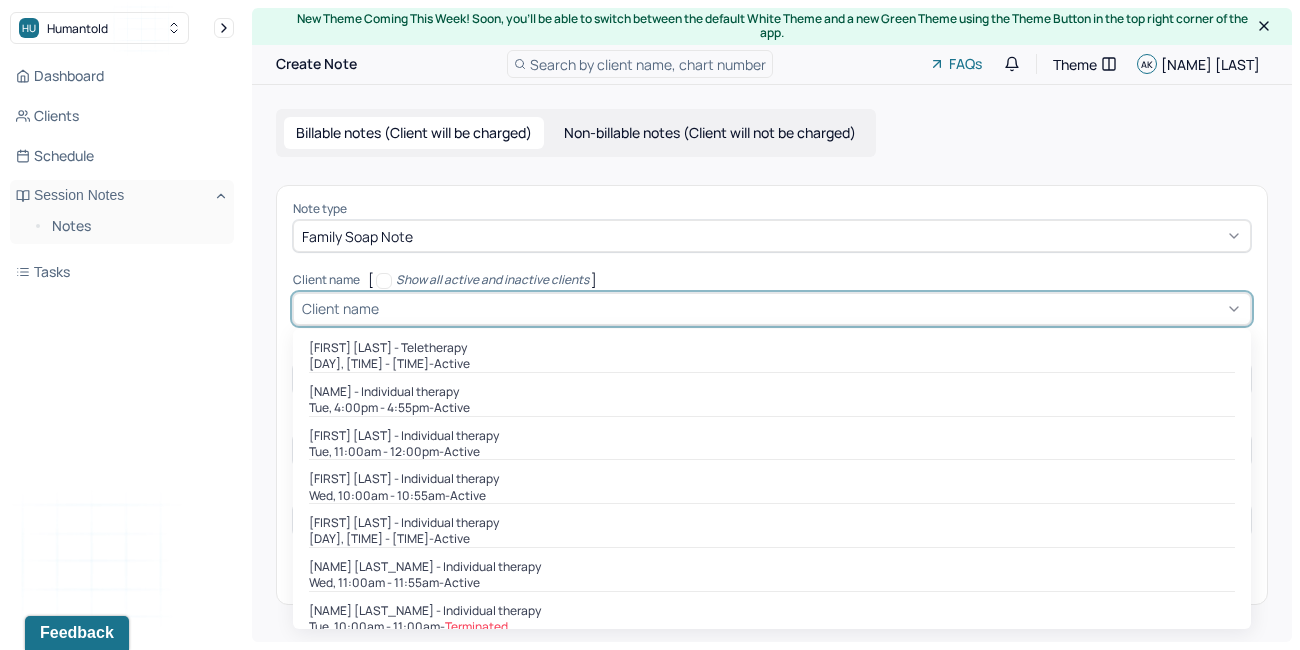 click at bounding box center (812, 308) 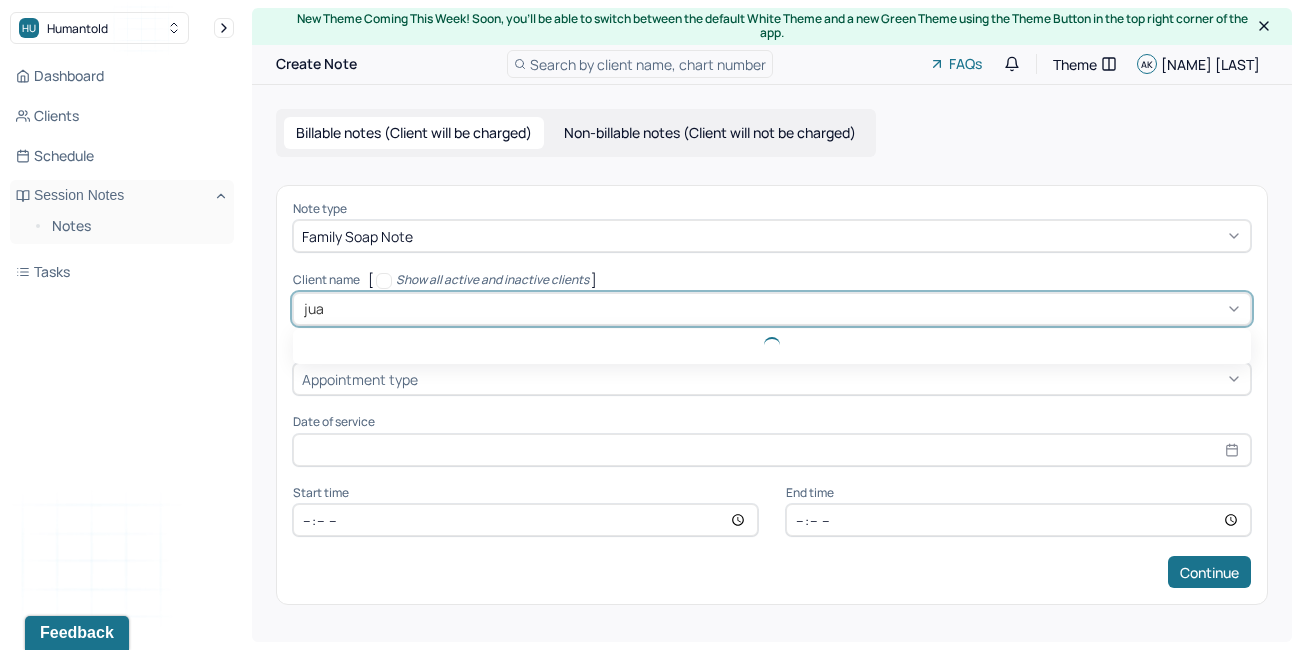 type on "[FIRST]" 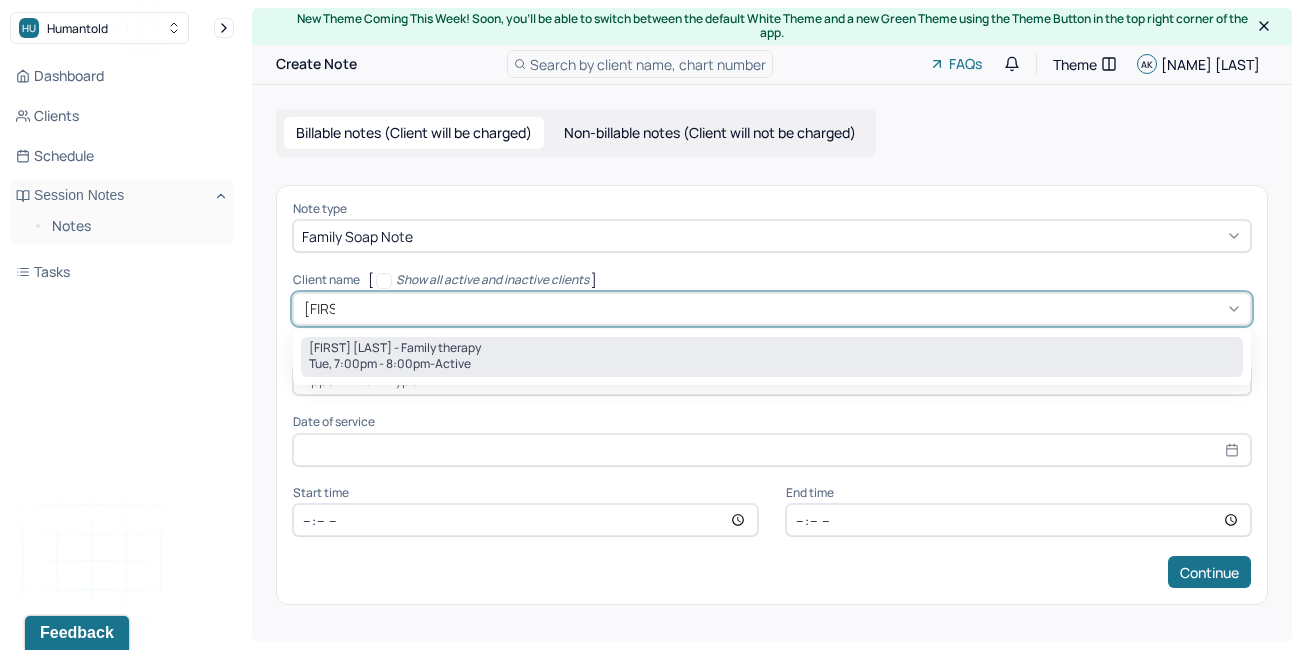 click on "[FIRST] [LAST] - Family therapy" at bounding box center [772, 348] 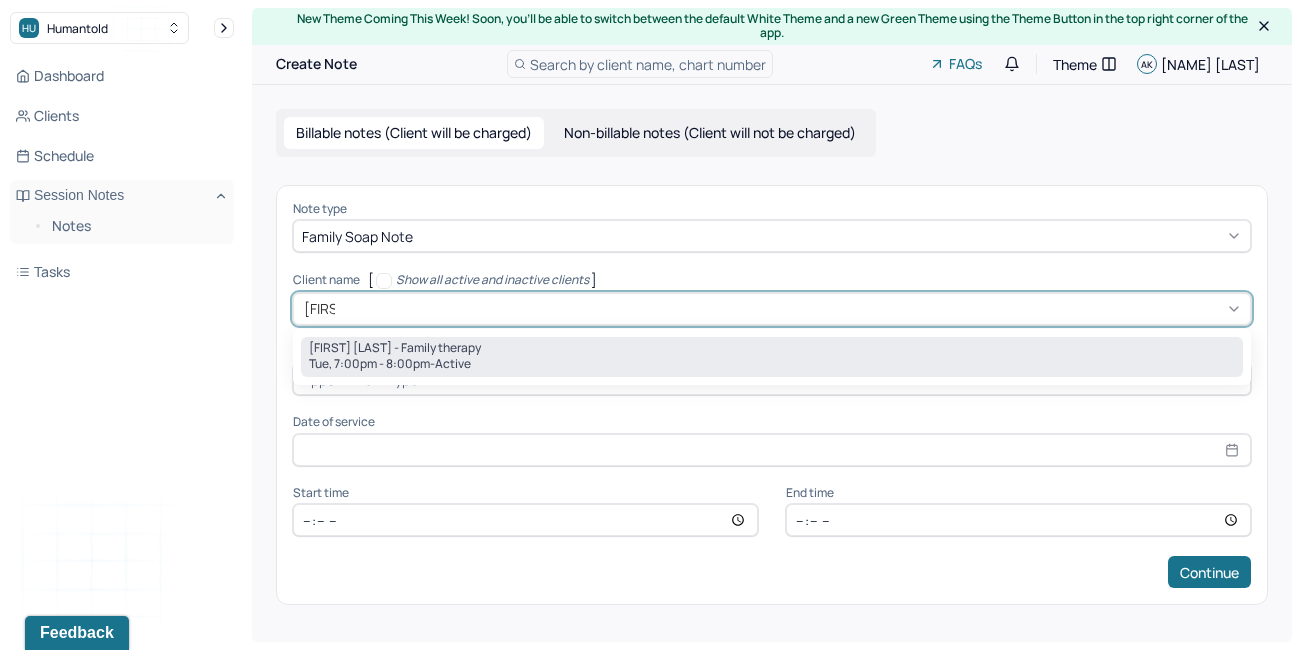 type 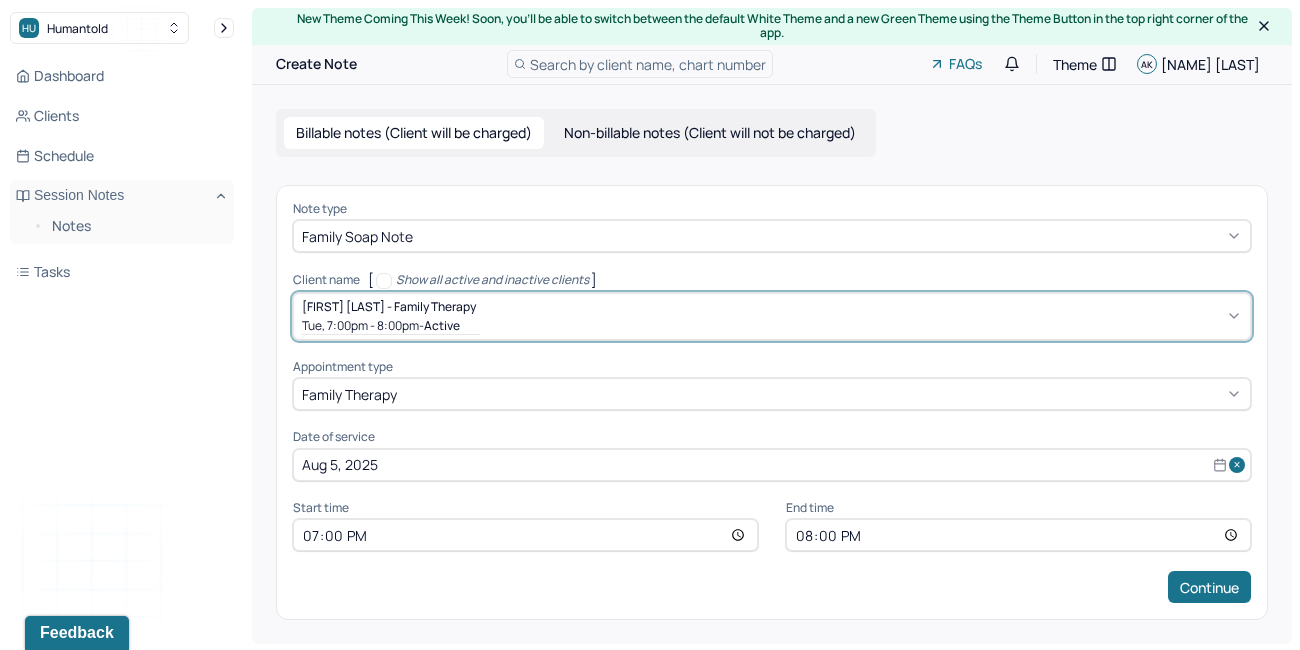 click on "20:00" at bounding box center (1018, 535) 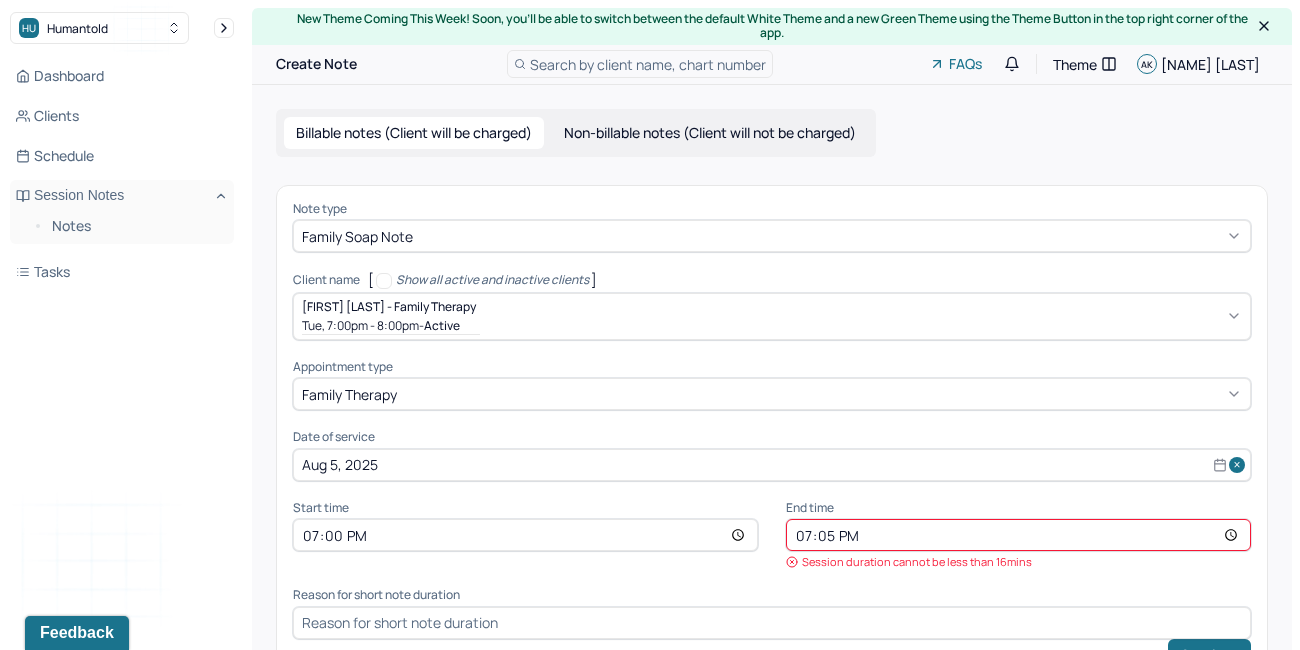 type on "19:55" 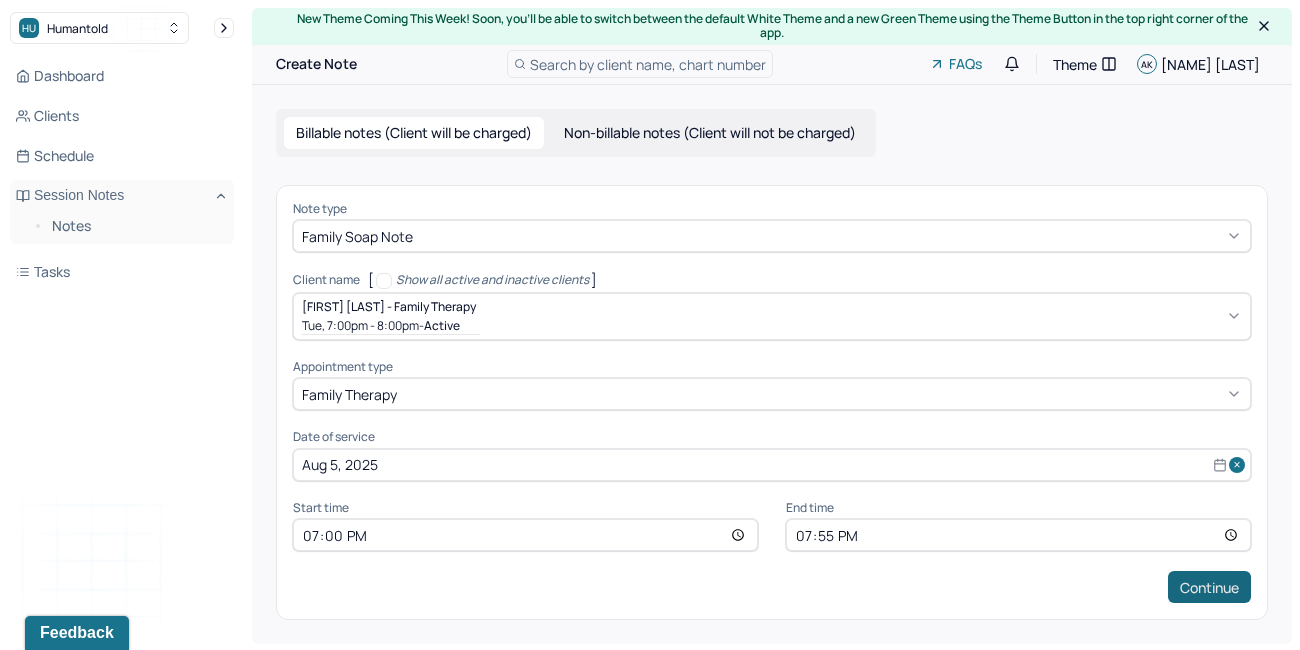 click on "Continue" at bounding box center [1209, 587] 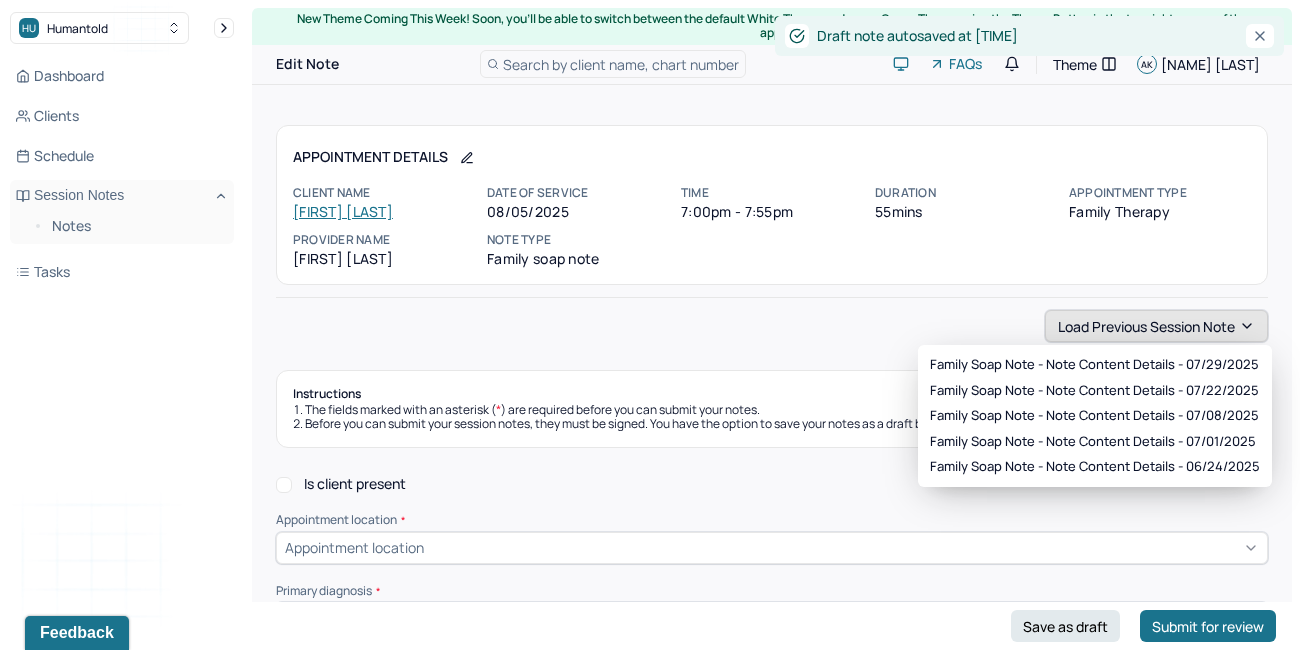 click on "Load previous session note" at bounding box center (1156, 326) 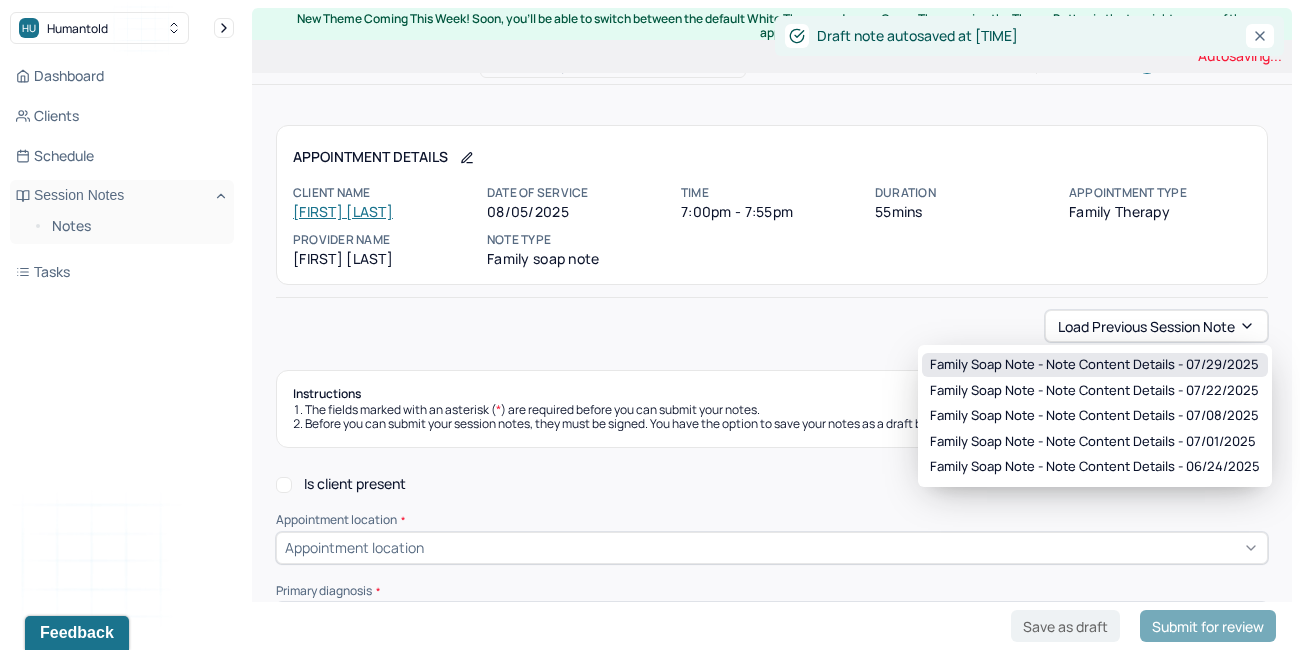 click on "Family soap note   - Note content Details -   07/29/[YEAR]" at bounding box center (1094, 365) 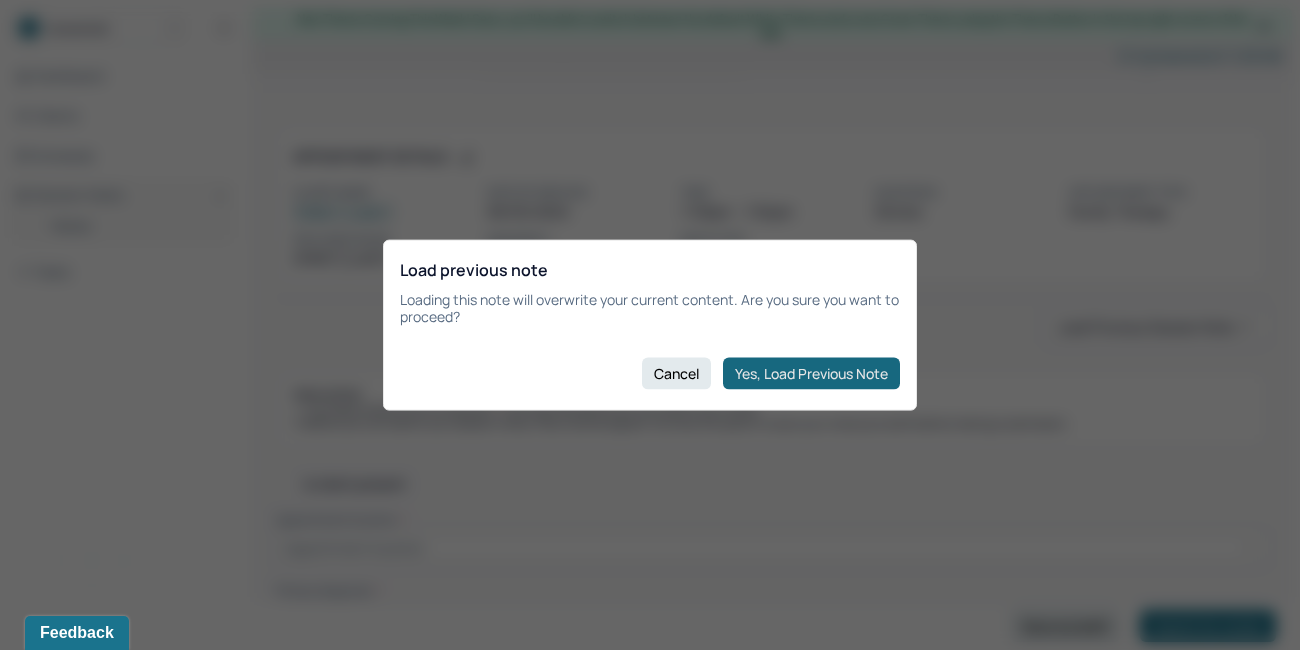 click on "Yes, Load Previous Note" at bounding box center [811, 373] 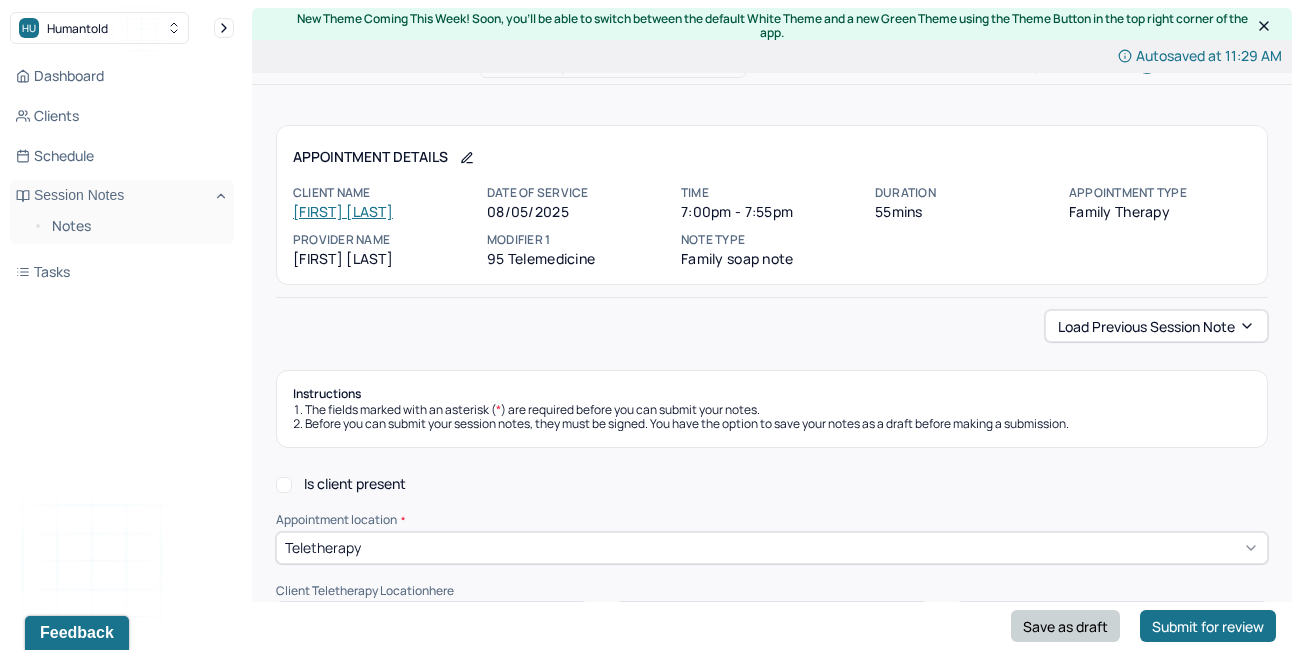 click on "Save as draft" at bounding box center (1065, 626) 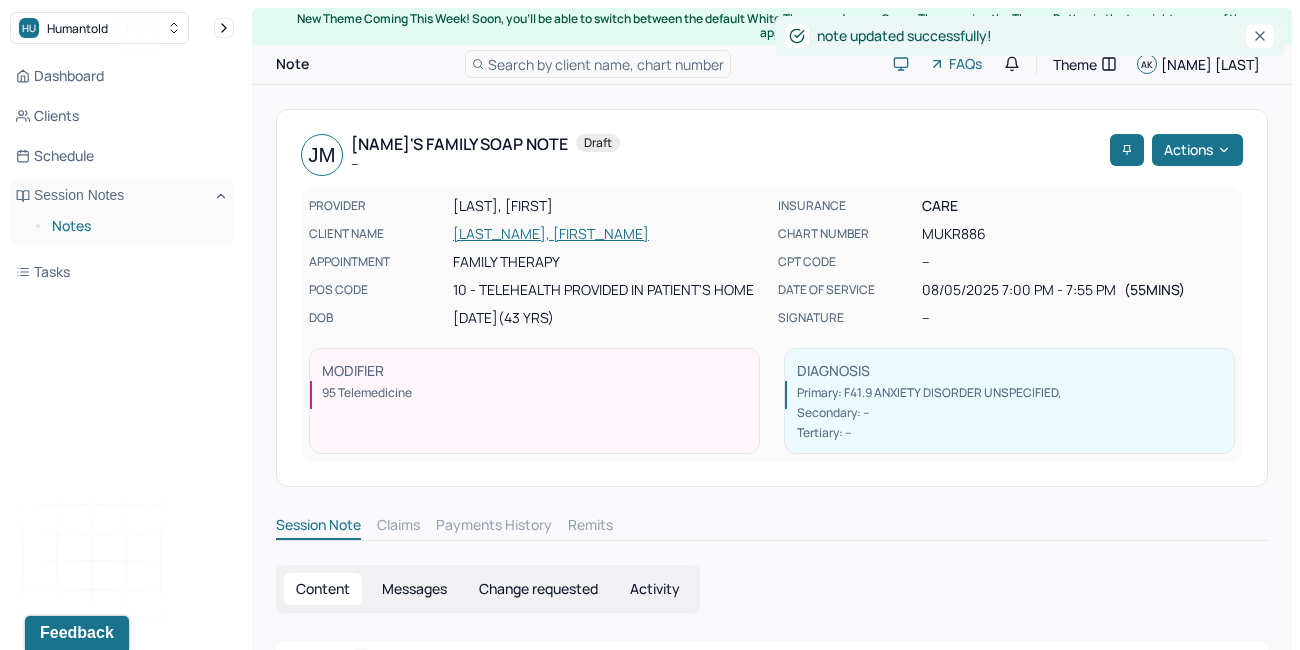 click on "Notes" at bounding box center (135, 226) 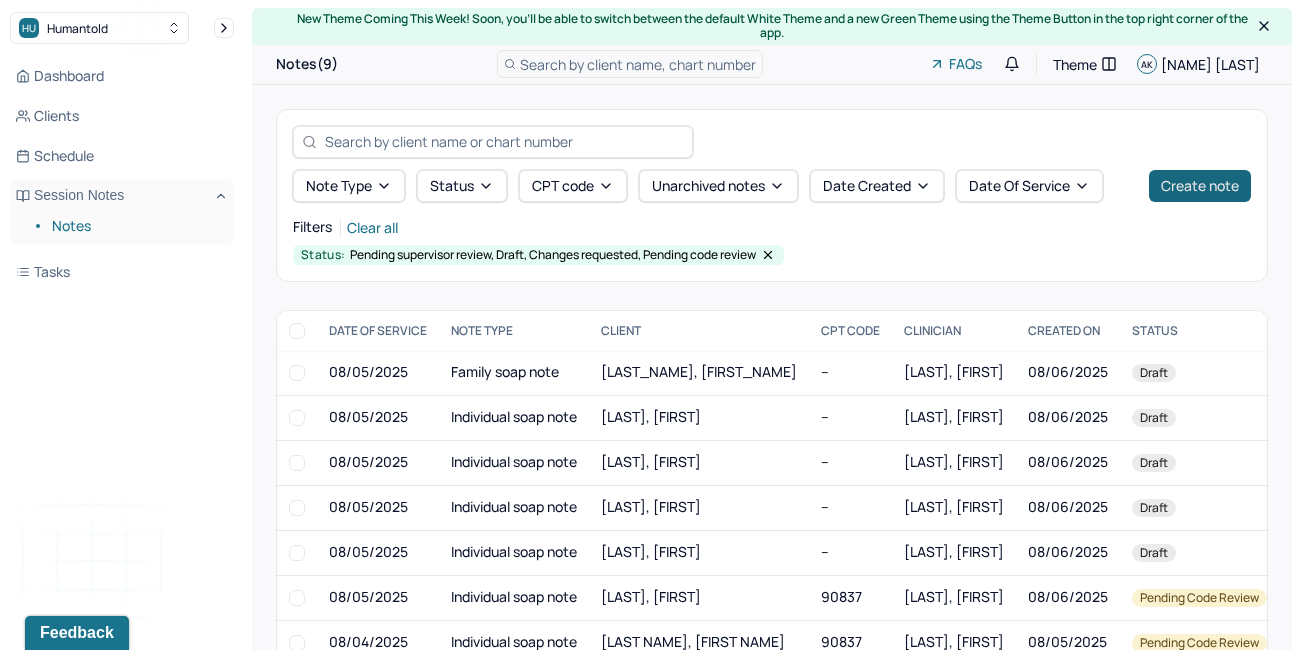 click on "Create note" at bounding box center (1200, 186) 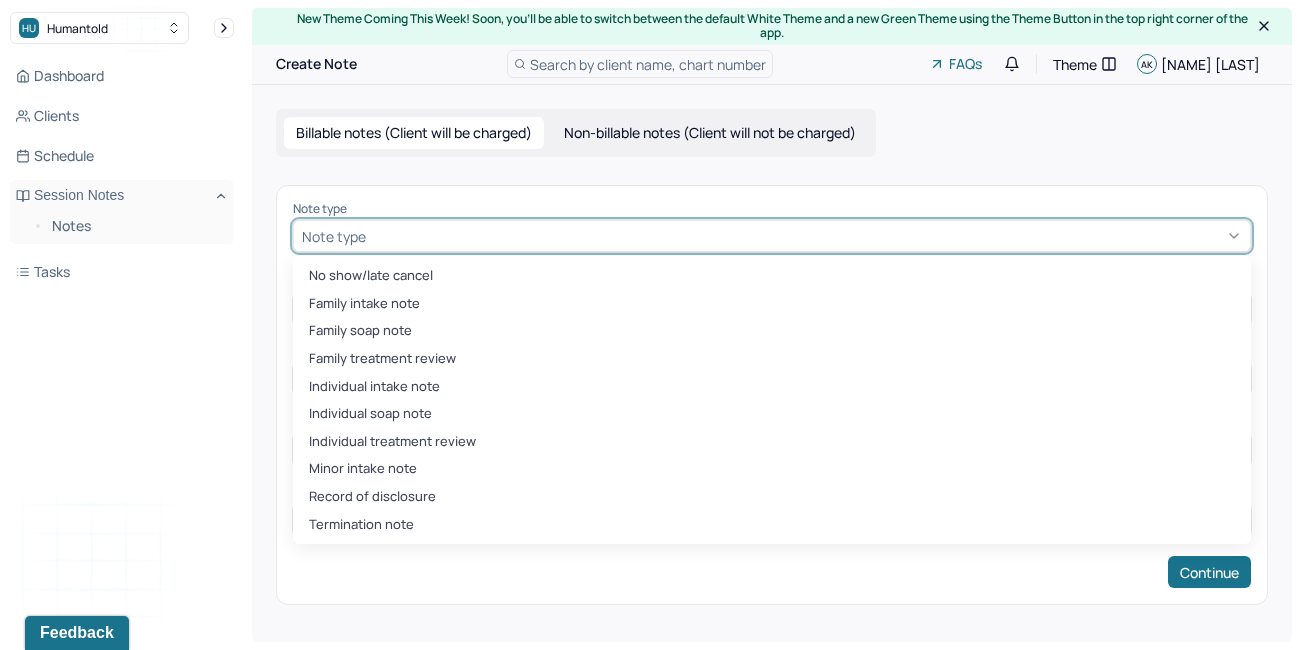 click at bounding box center (806, 236) 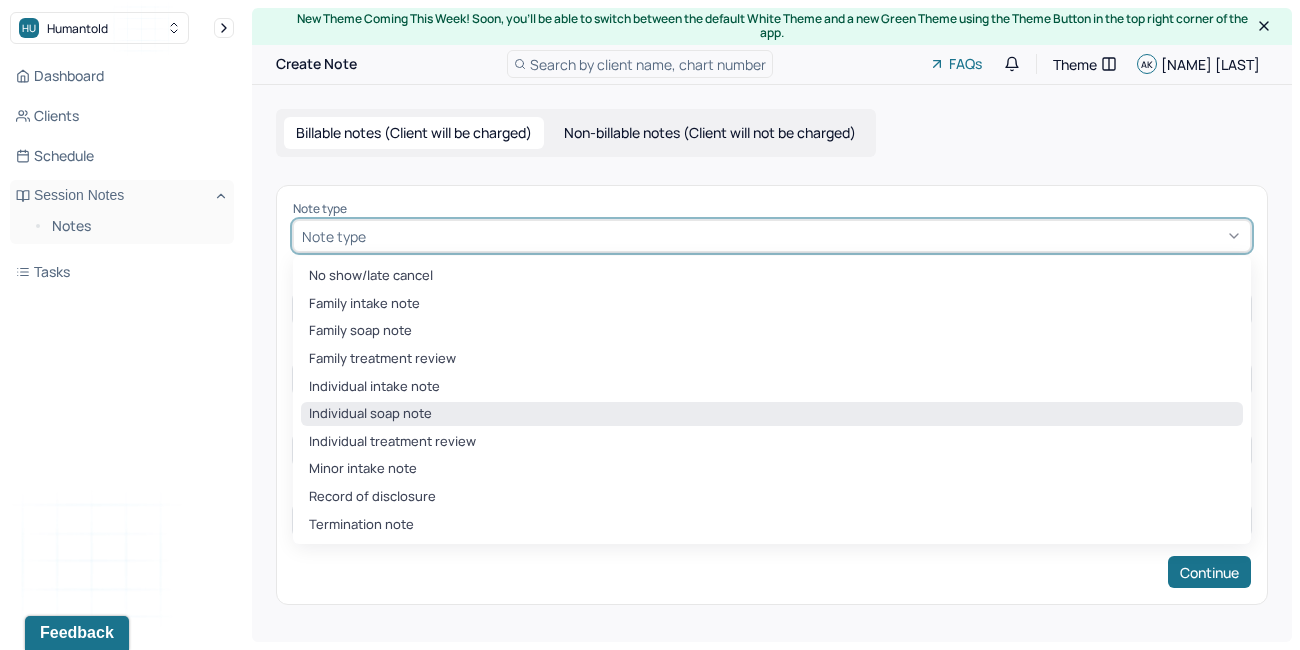 click on "Individual soap note" at bounding box center [772, 414] 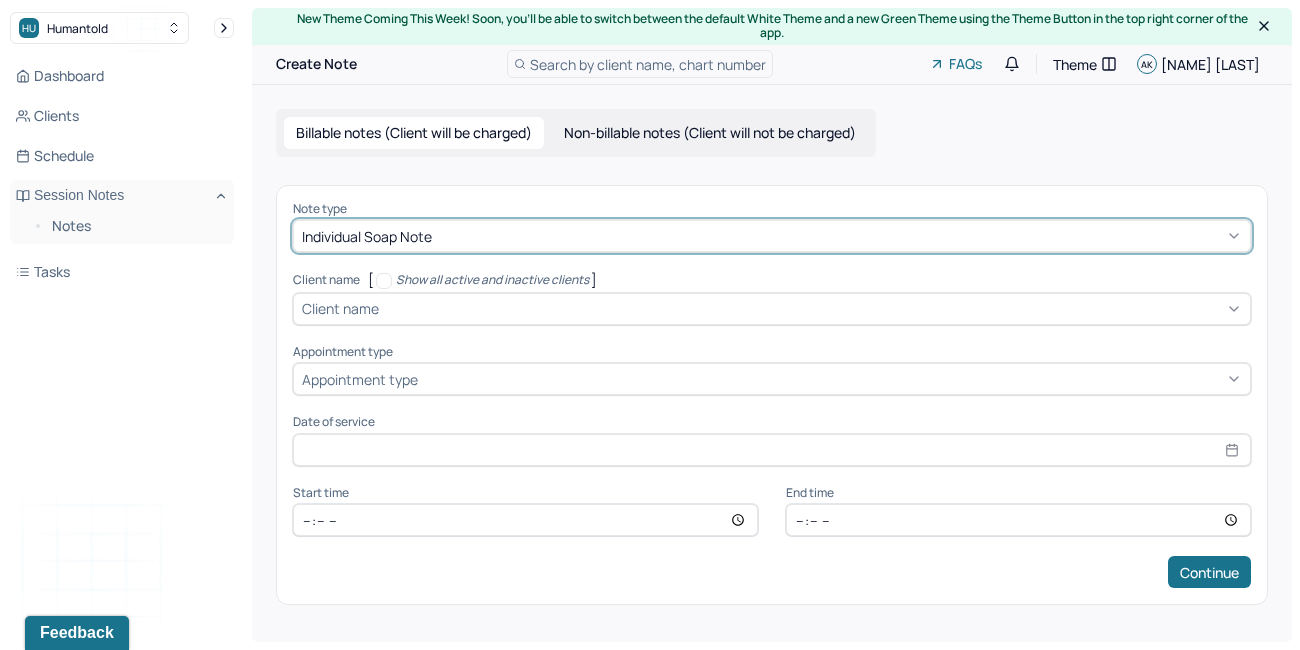 click on "Client name" at bounding box center (772, 309) 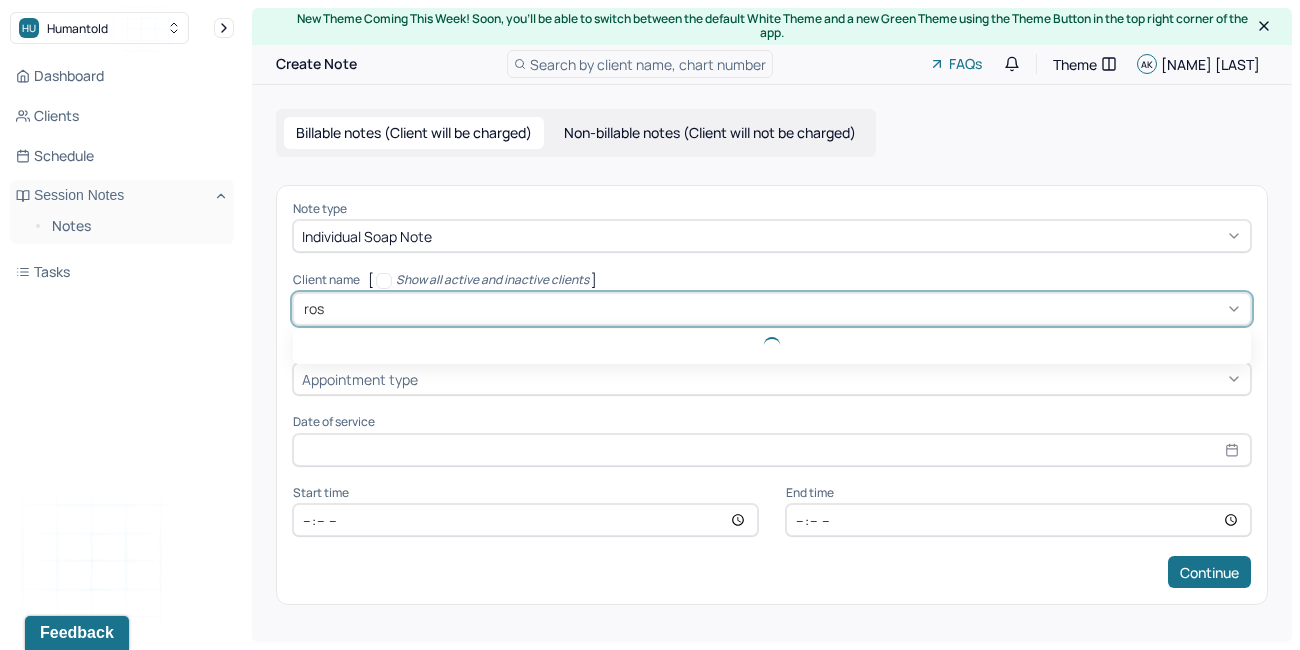 type on "[NAME]" 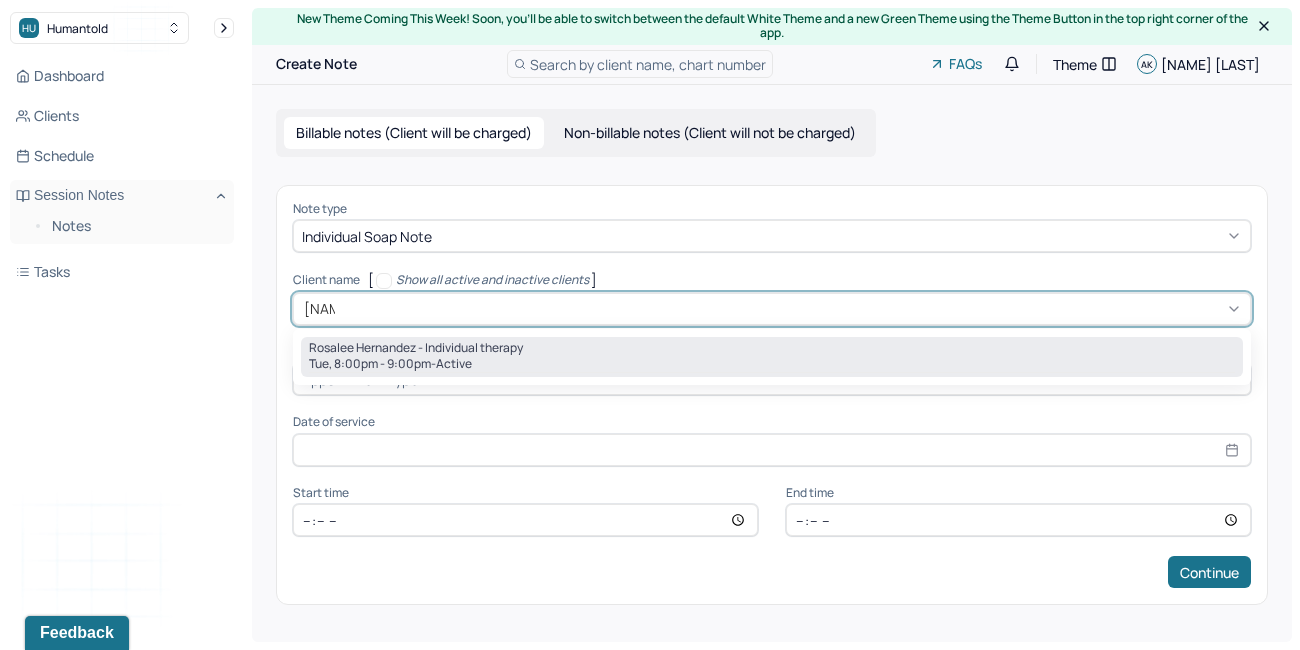 click on "[DAY], [TIME] - active" at bounding box center (772, 364) 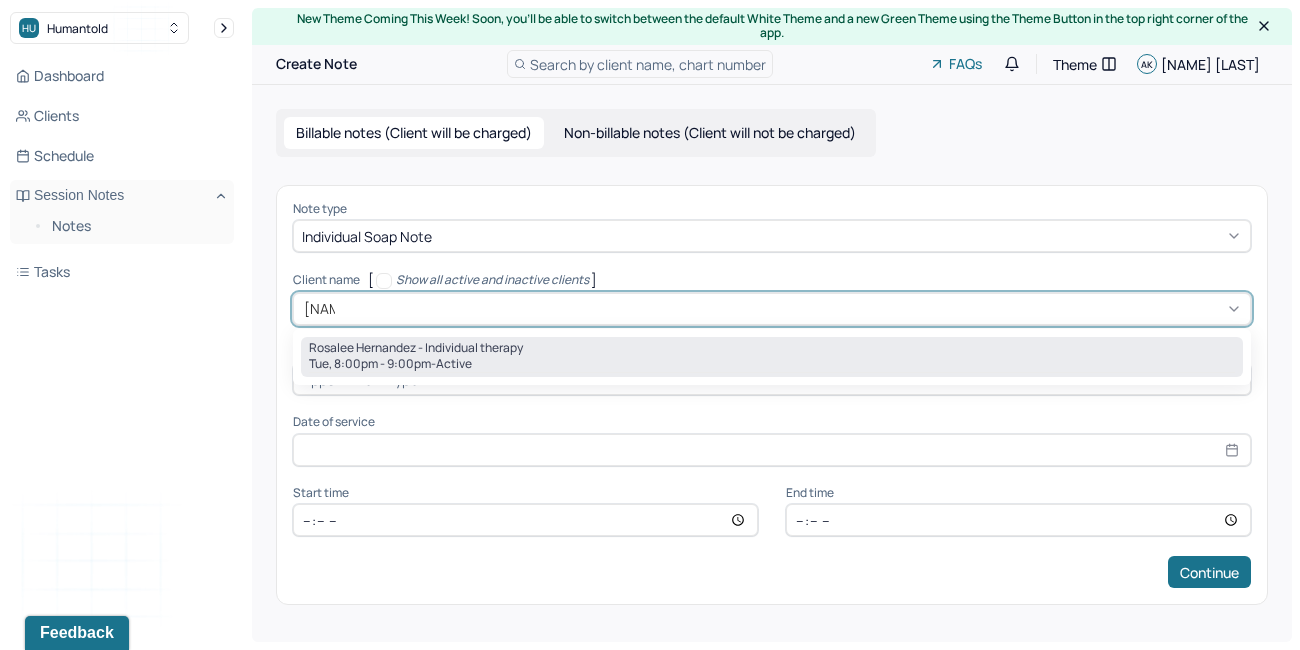 type 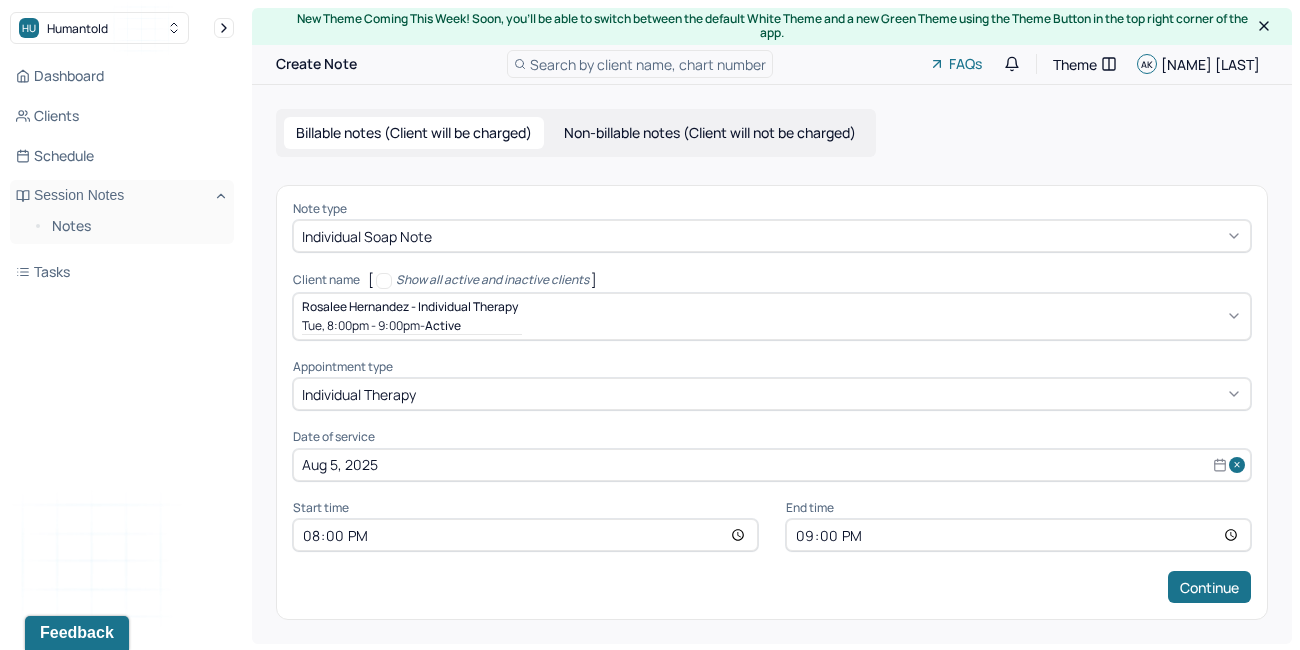 click on "21:00" at bounding box center (1018, 535) 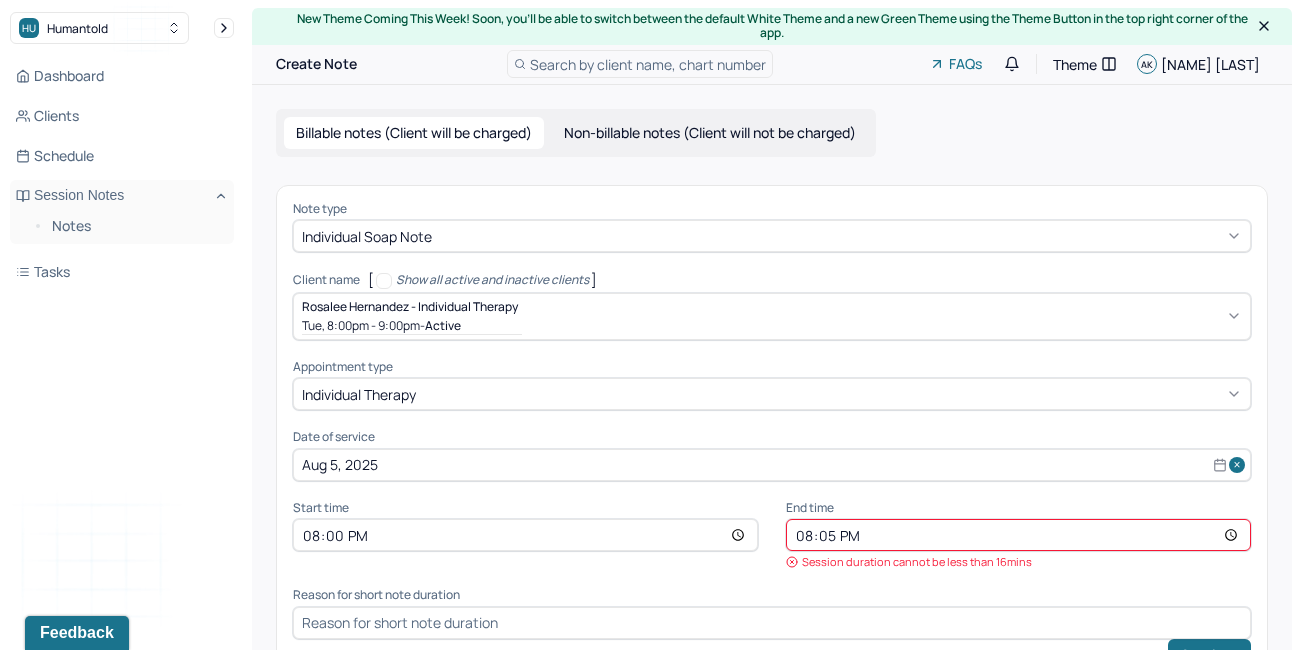 type on "20:55" 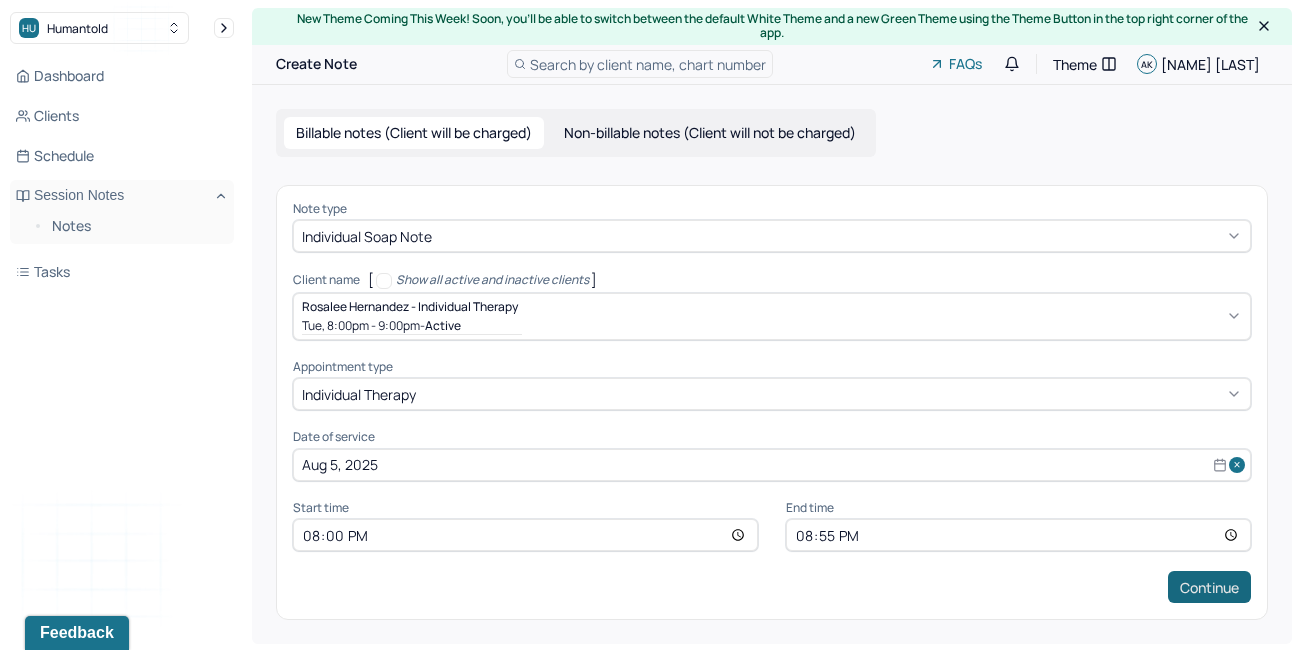 click on "Continue" at bounding box center (1209, 587) 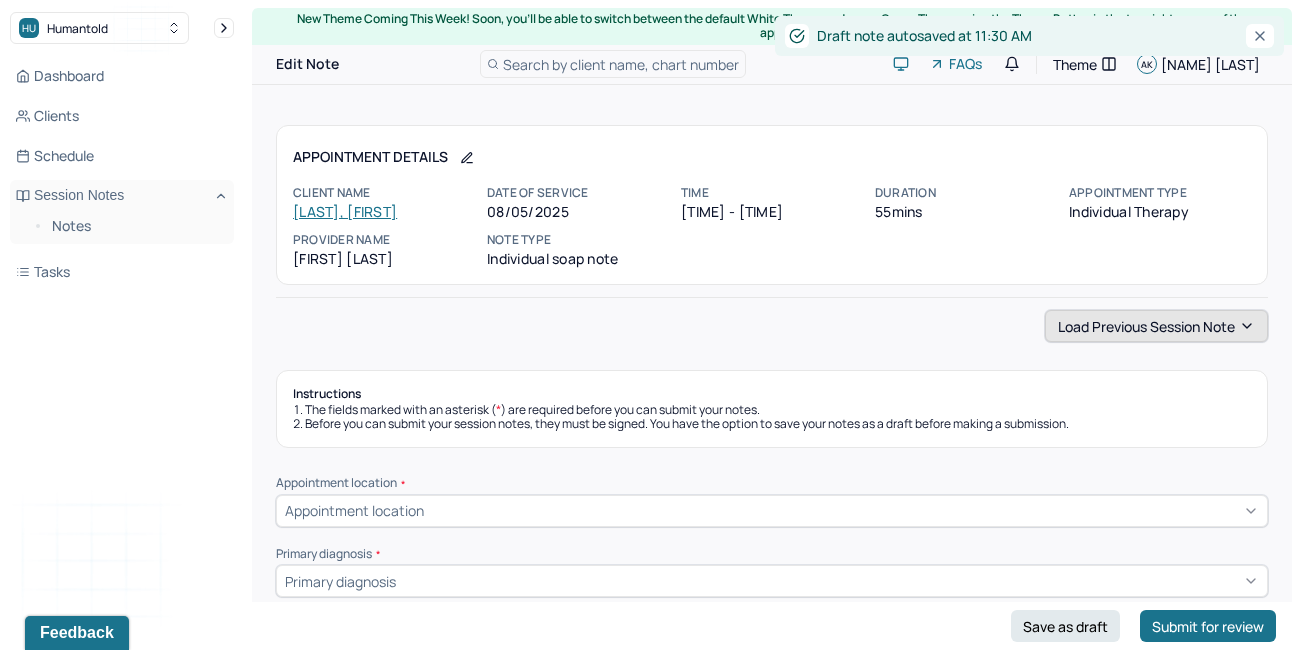 click on "Load previous session note" at bounding box center (1156, 326) 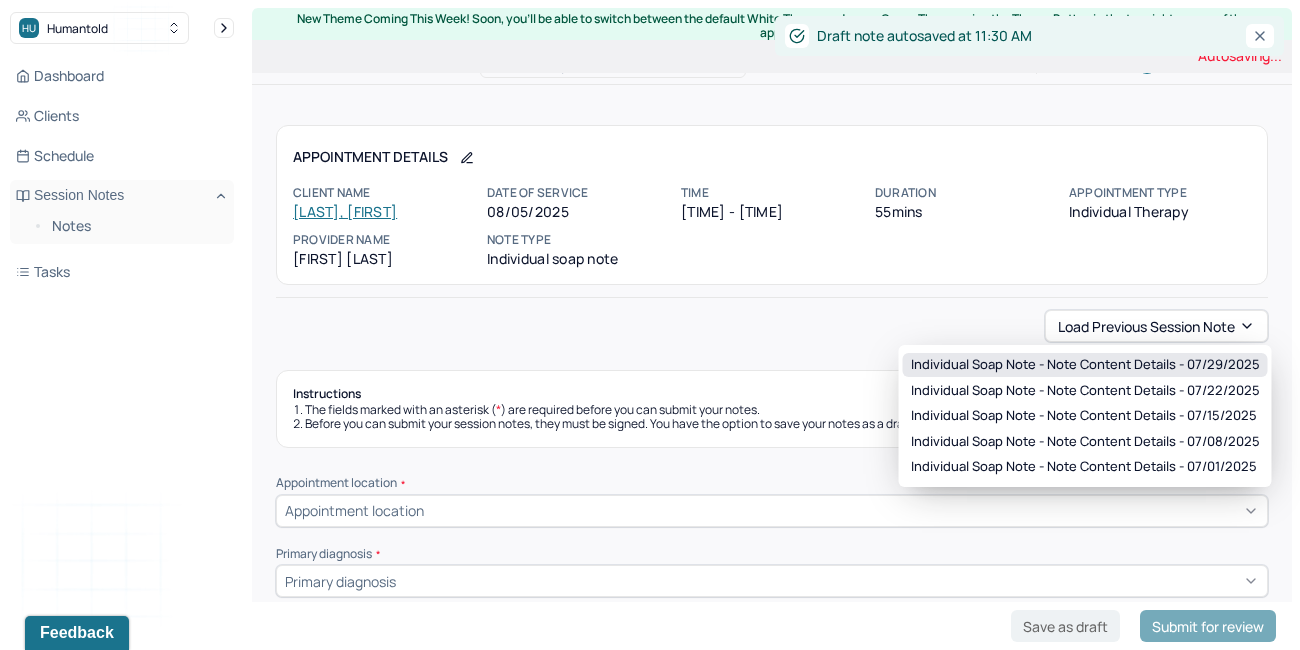 click on "Individual soap note - Note content Details - [DATE]" at bounding box center (1085, 365) 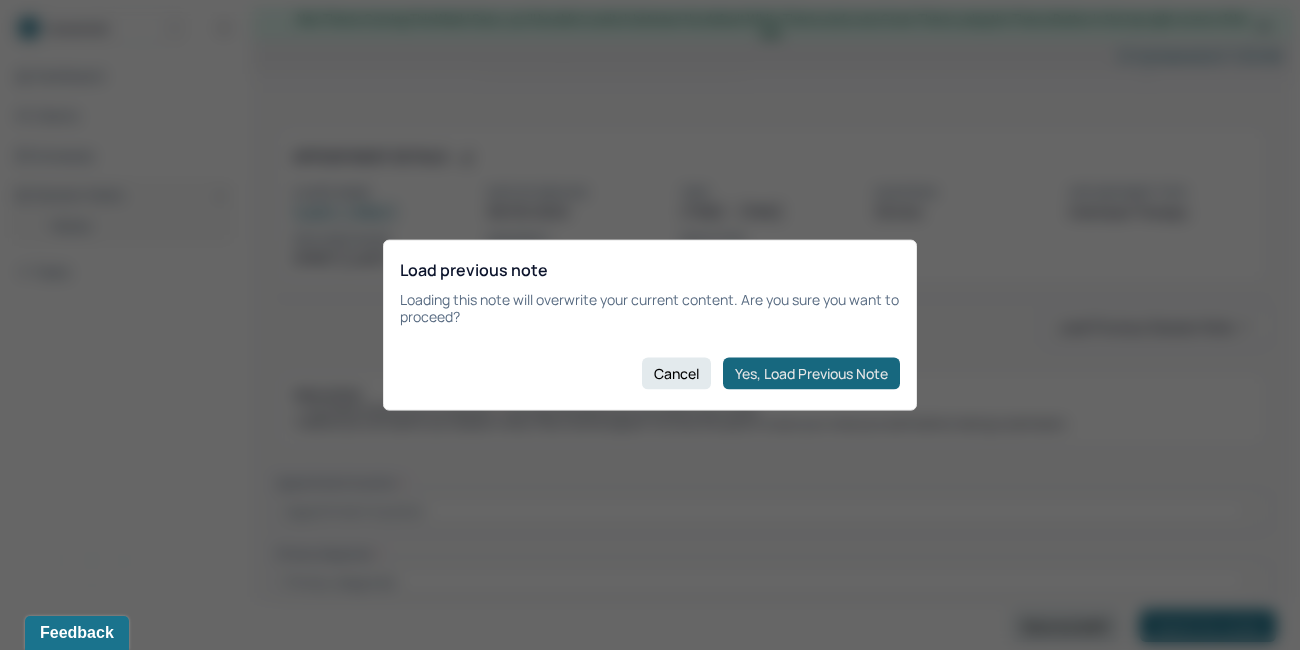 click on "Yes, Load Previous Note" at bounding box center (811, 373) 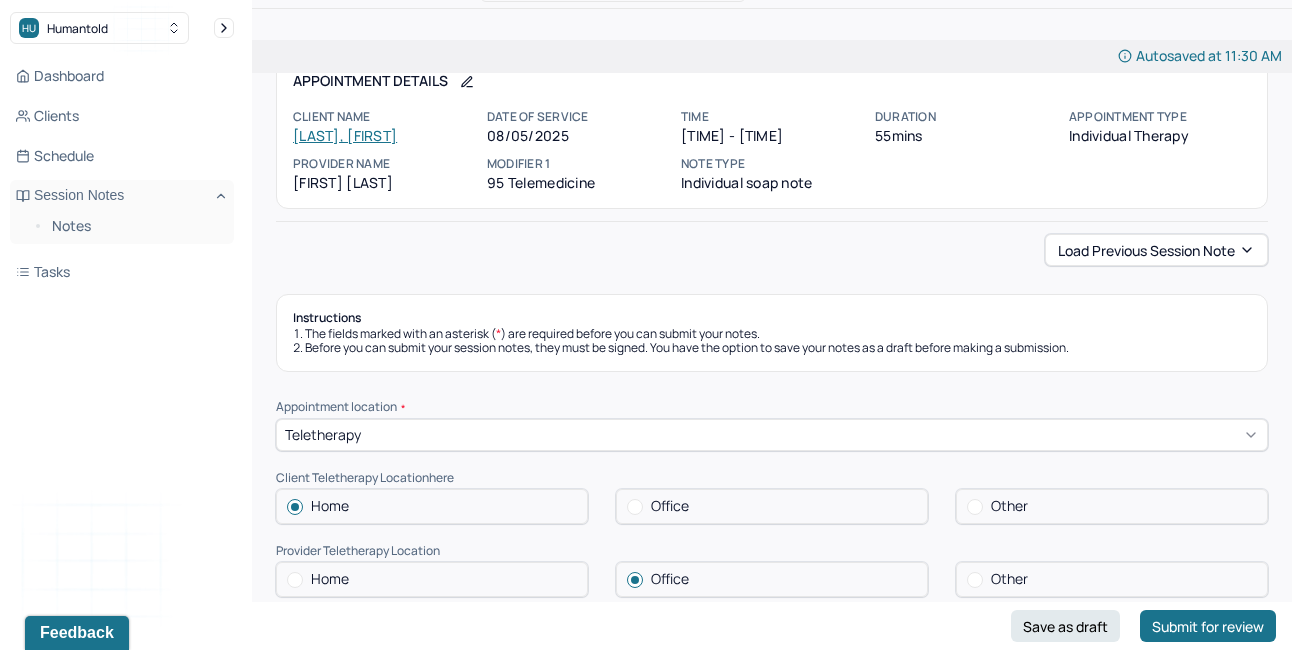 scroll, scrollTop: 77, scrollLeft: 0, axis: vertical 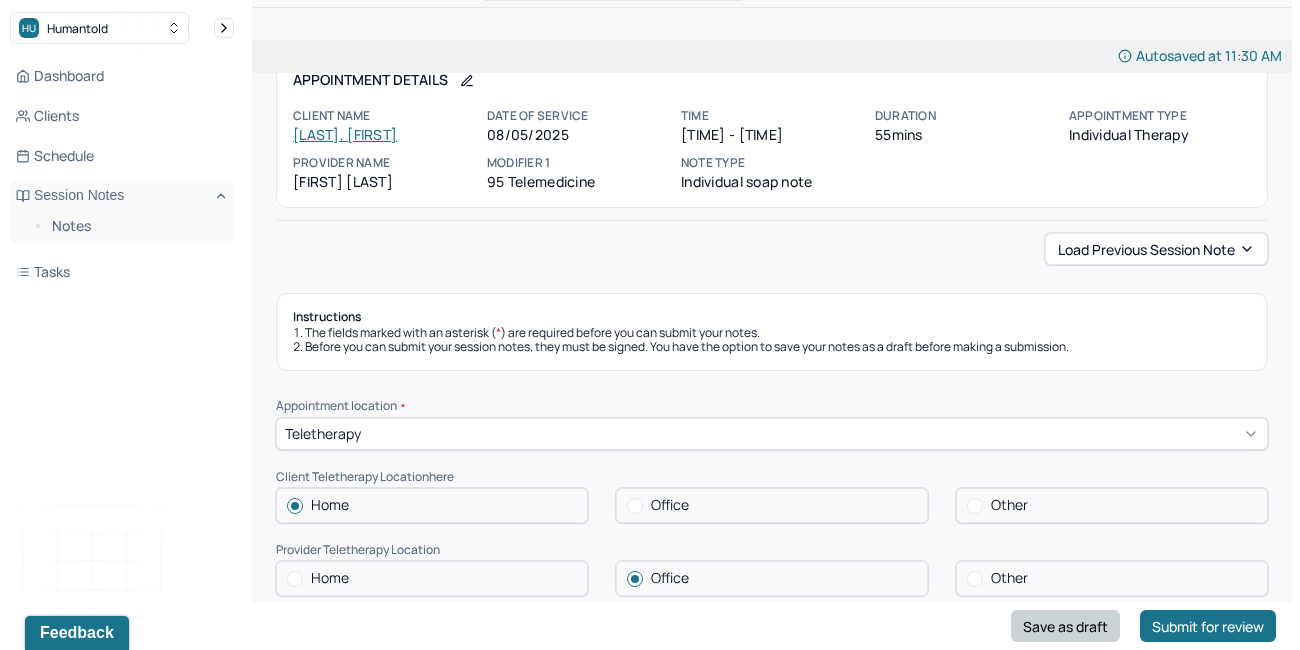 click on "Save as draft" at bounding box center [1065, 626] 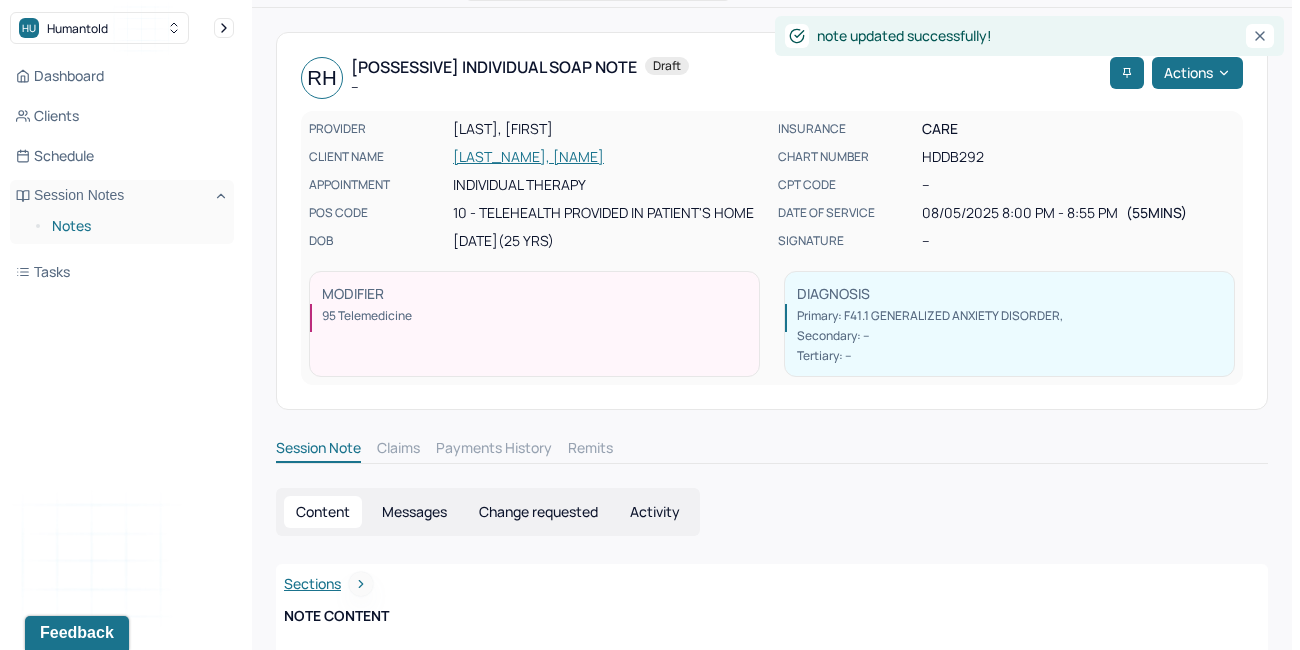 click on "Notes" at bounding box center (135, 226) 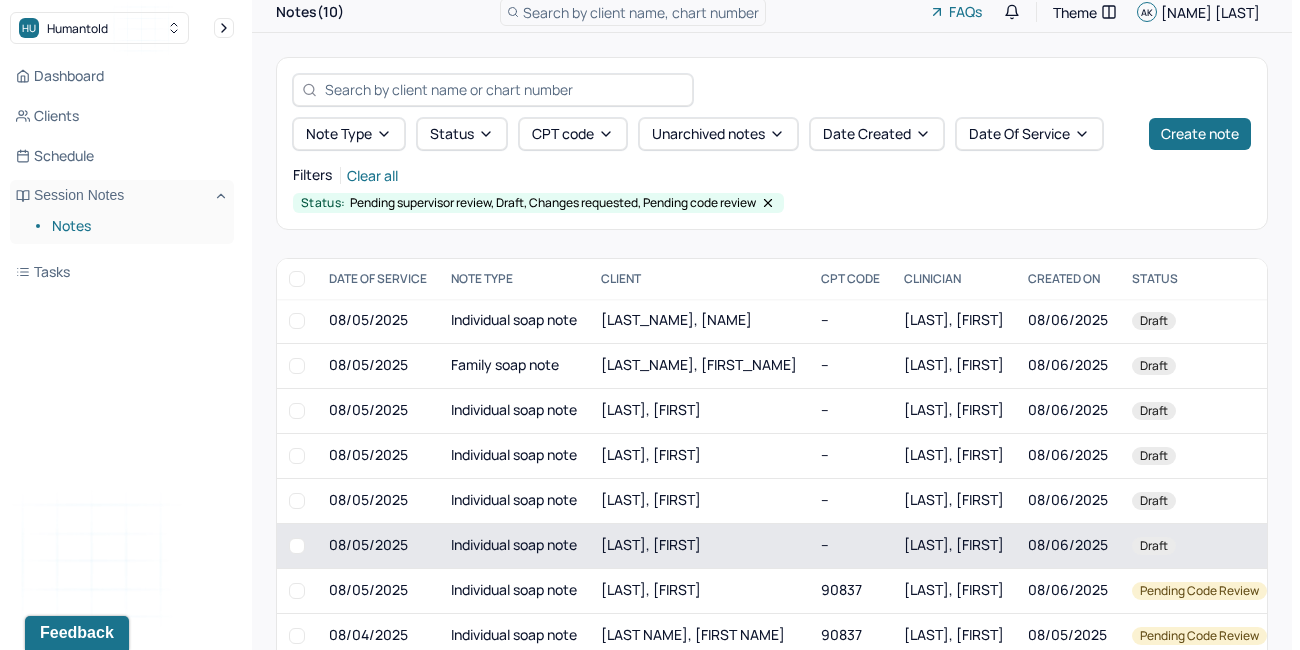 scroll, scrollTop: 54, scrollLeft: 0, axis: vertical 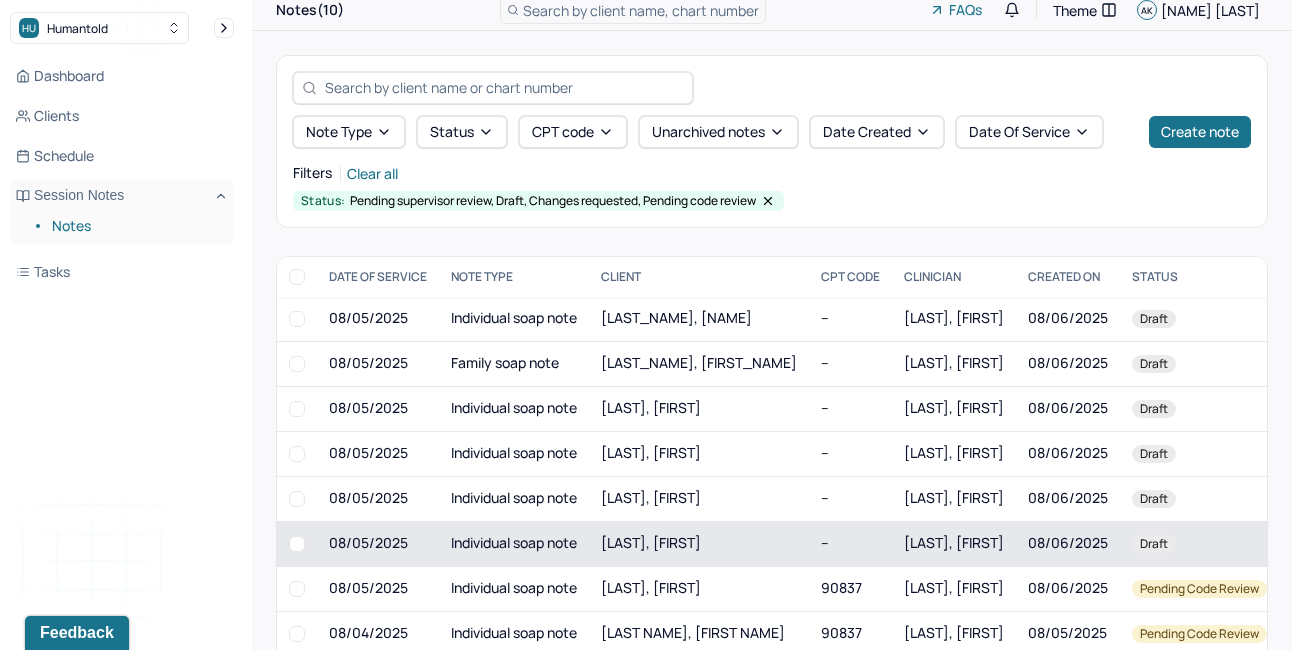 click on "Individual soap note" at bounding box center (514, 543) 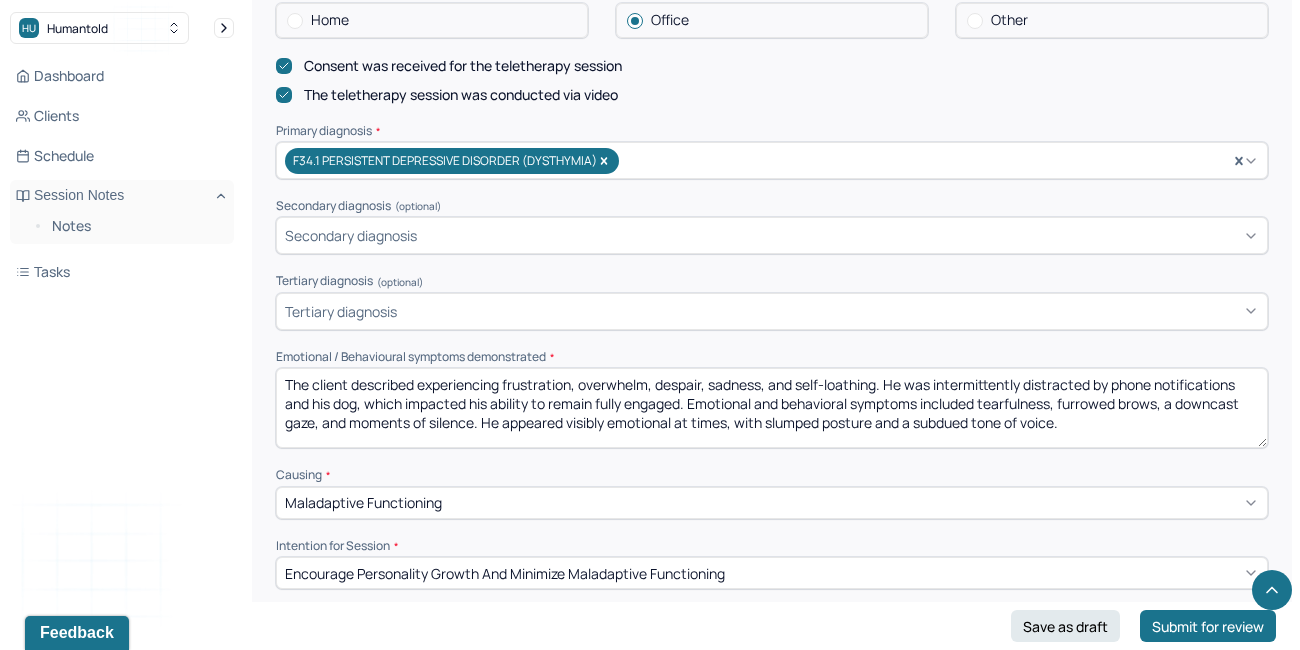 scroll, scrollTop: 641, scrollLeft: 0, axis: vertical 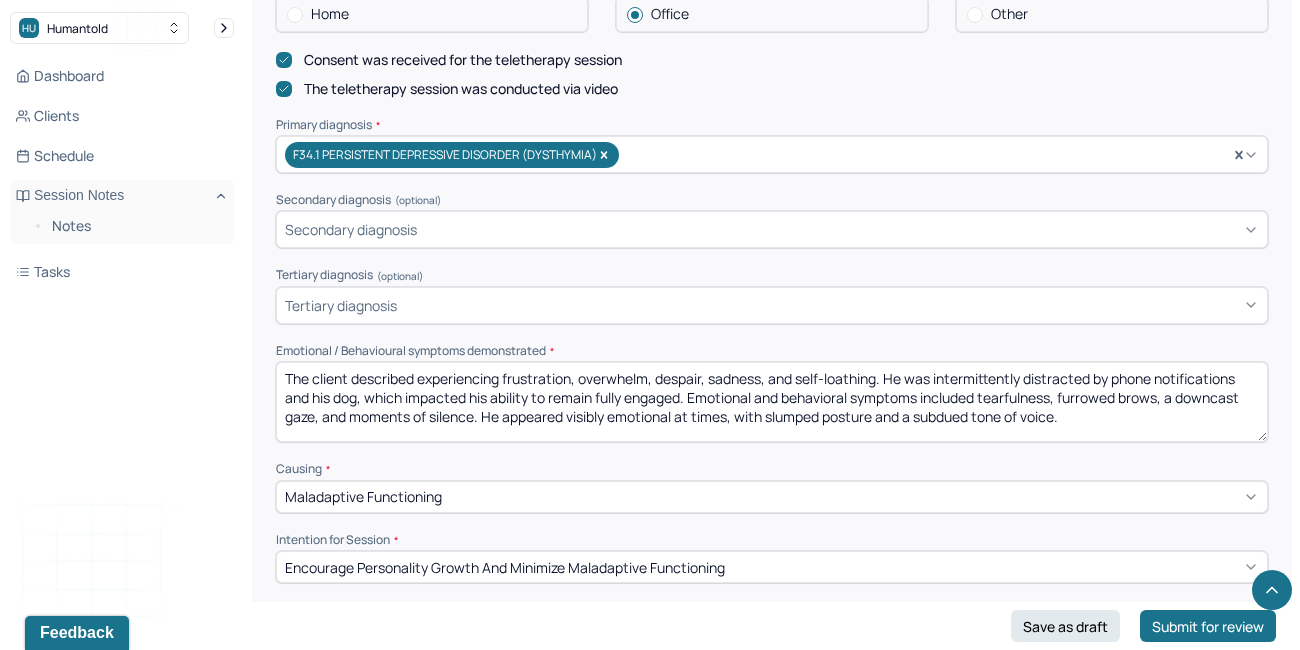 click on "The client described experiencing frustration, overwhelm, despair, sadness, and self-loathing. He was intermittently distracted by phone notifications and his dog, which impacted his ability to remain fully engaged. Emotional and behavioral symptoms included tearfulness, furrowed brows, a downcast gaze, and moments of silence. He appeared visibly emotional at times, with slumped posture and a subdued tone of voice." at bounding box center [772, 402] 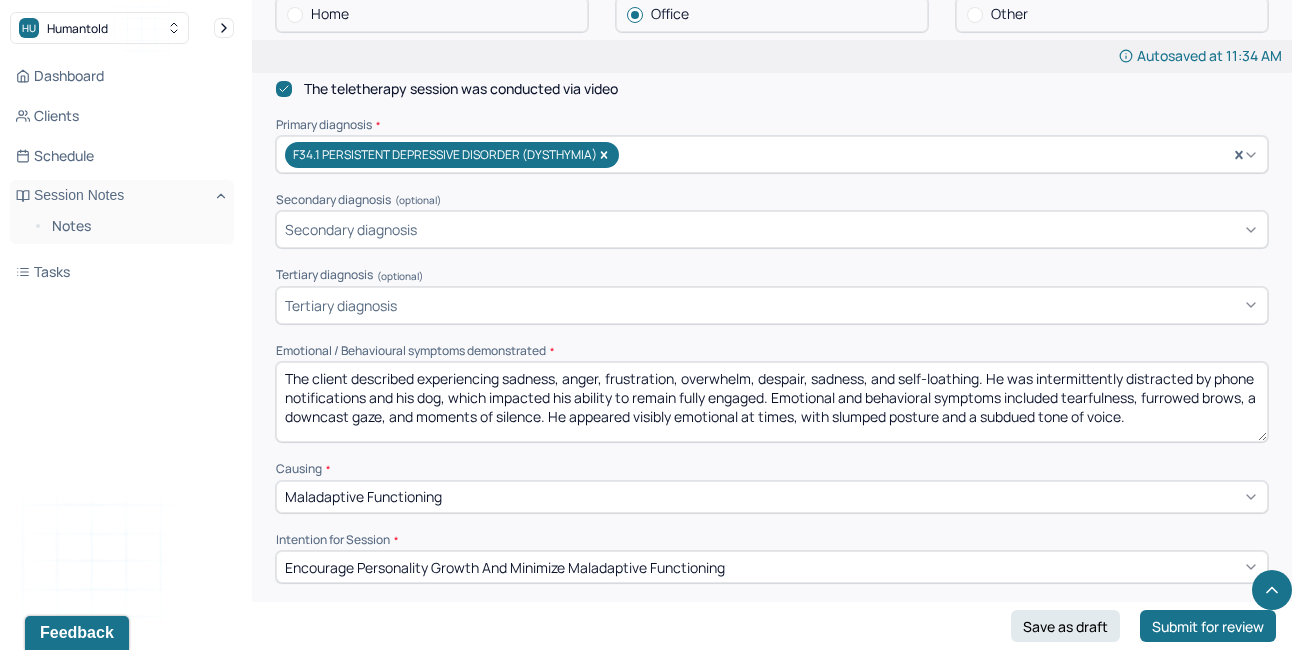 drag, startPoint x: 684, startPoint y: 374, endPoint x: 611, endPoint y: 375, distance: 73.00685 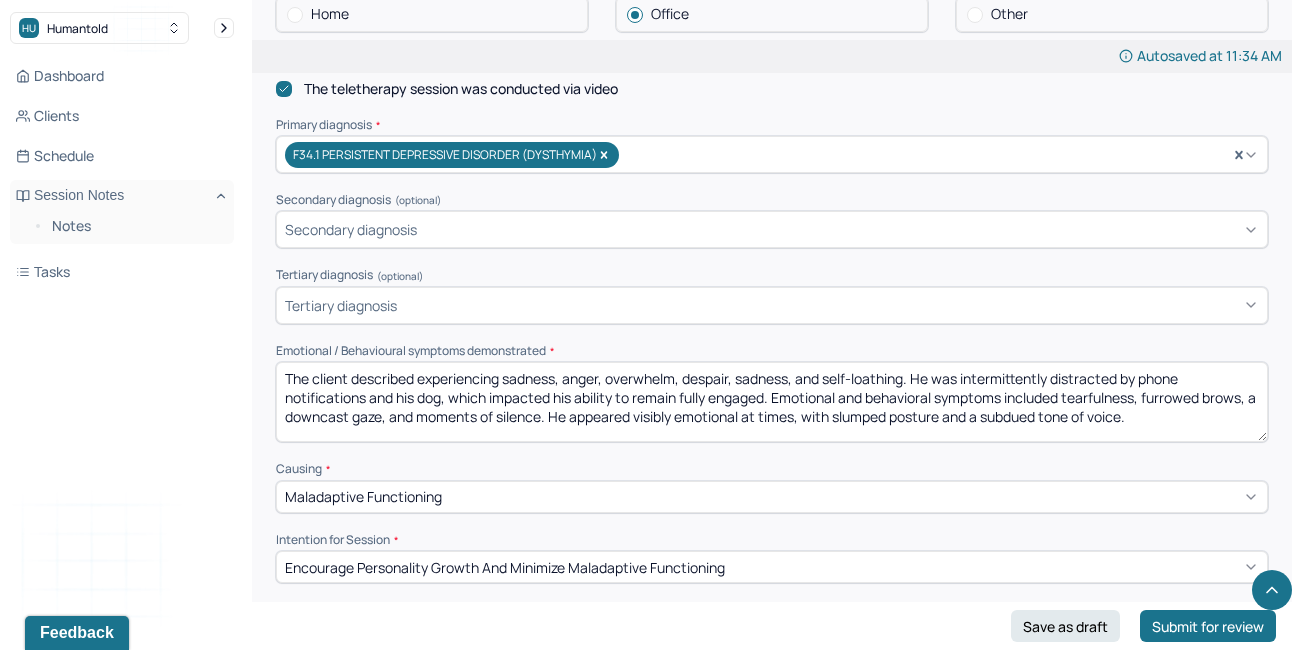 drag, startPoint x: 799, startPoint y: 372, endPoint x: 741, endPoint y: 371, distance: 58.00862 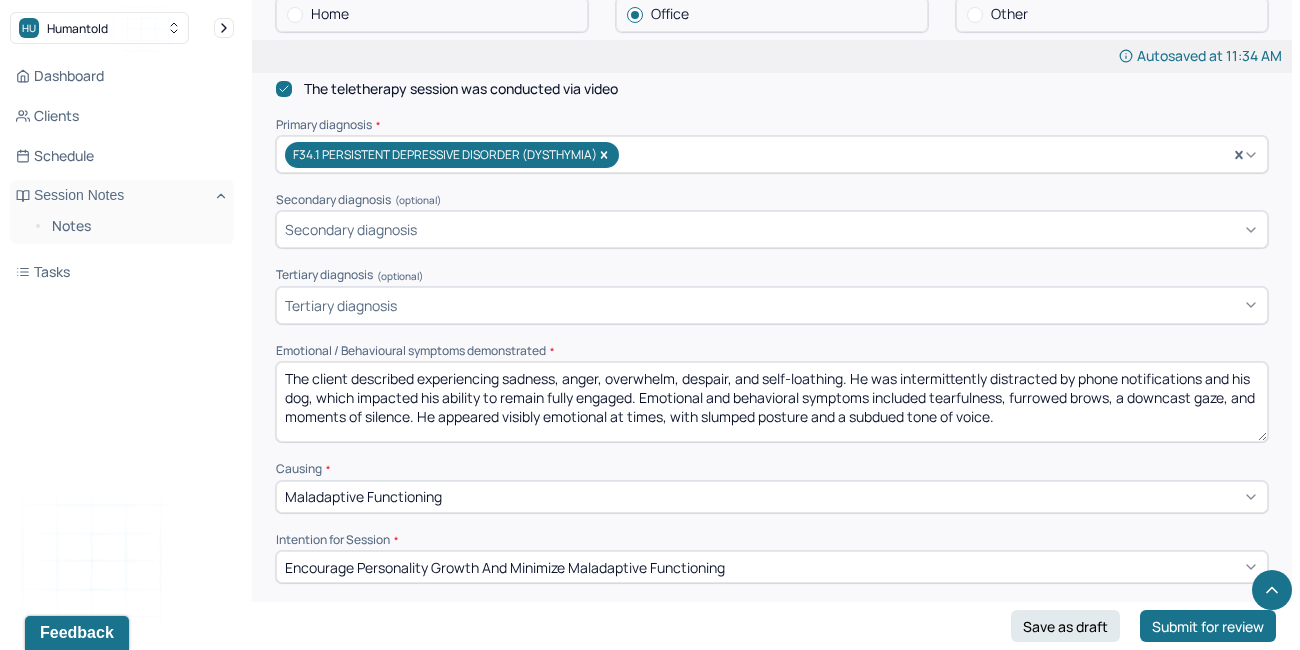 drag, startPoint x: 1083, startPoint y: 373, endPoint x: 1208, endPoint y: 376, distance: 125.035995 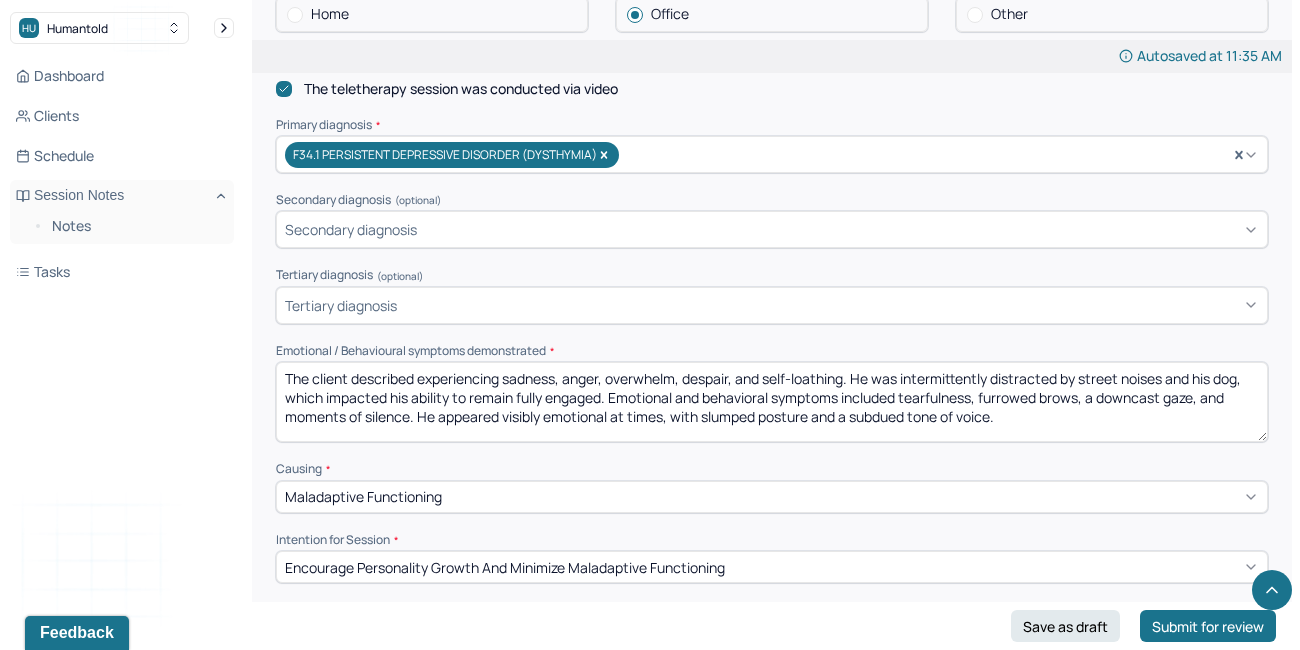 drag, startPoint x: 1243, startPoint y: 373, endPoint x: 1178, endPoint y: 372, distance: 65.00769 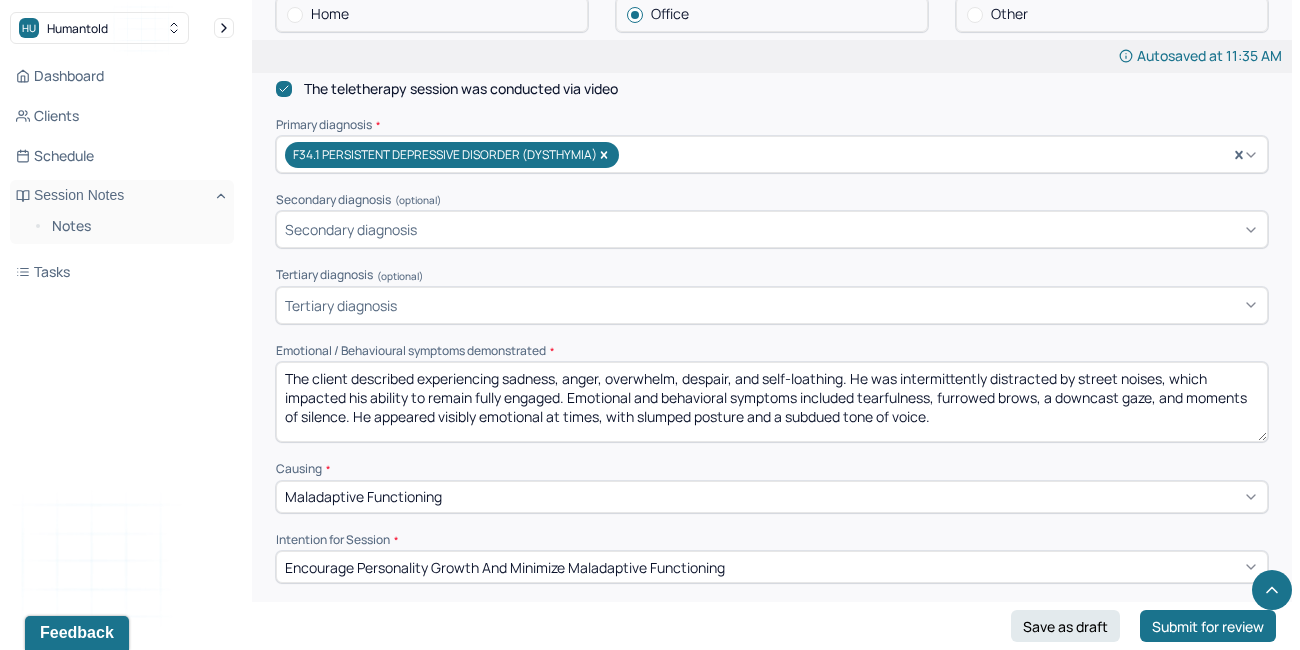drag, startPoint x: 1047, startPoint y: 392, endPoint x: 939, endPoint y: 397, distance: 108.11568 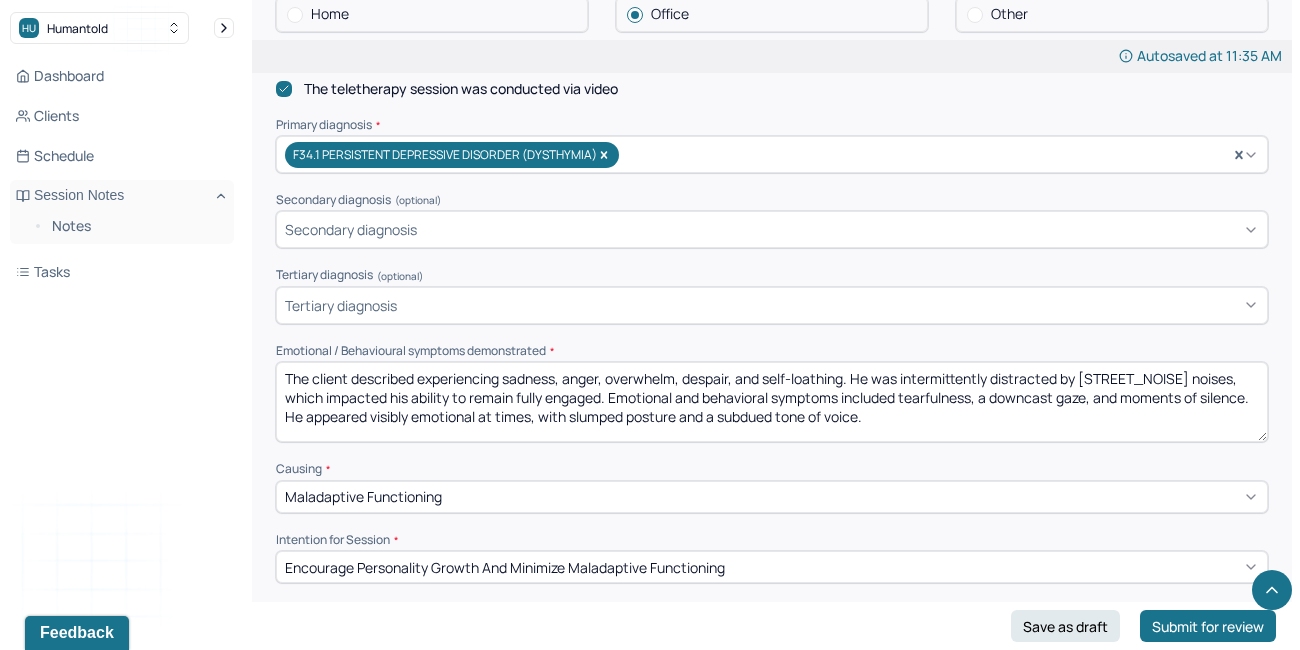 click on "The client described experiencing sadness, anger, overwhelm, despair, and self-loathing. He was intermittently distracted by street noises, which impacted his ability to remain fully engaged. Emotional and behavioral symptoms included tearfulness,a downcast gaze, and moments of silence. He appeared visibly emotional at times, with slumped posture and a subdued tone of voice." at bounding box center [772, 402] 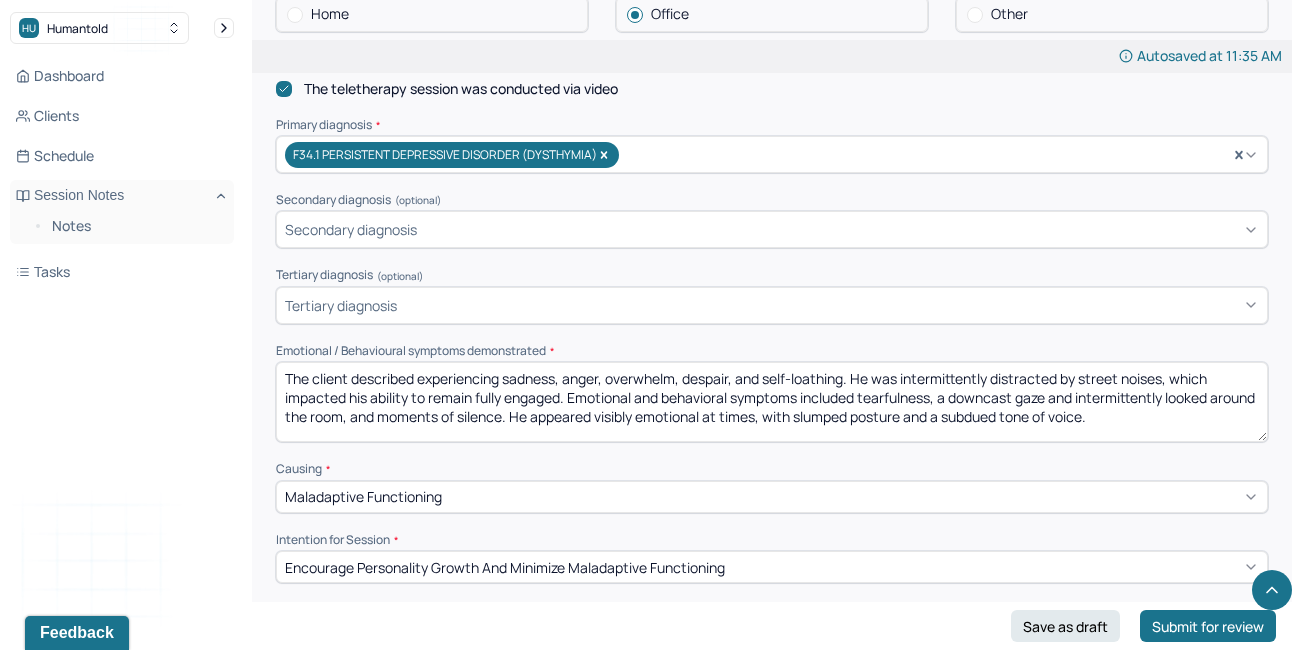 drag, startPoint x: 1166, startPoint y: 414, endPoint x: 556, endPoint y: 276, distance: 625.41504 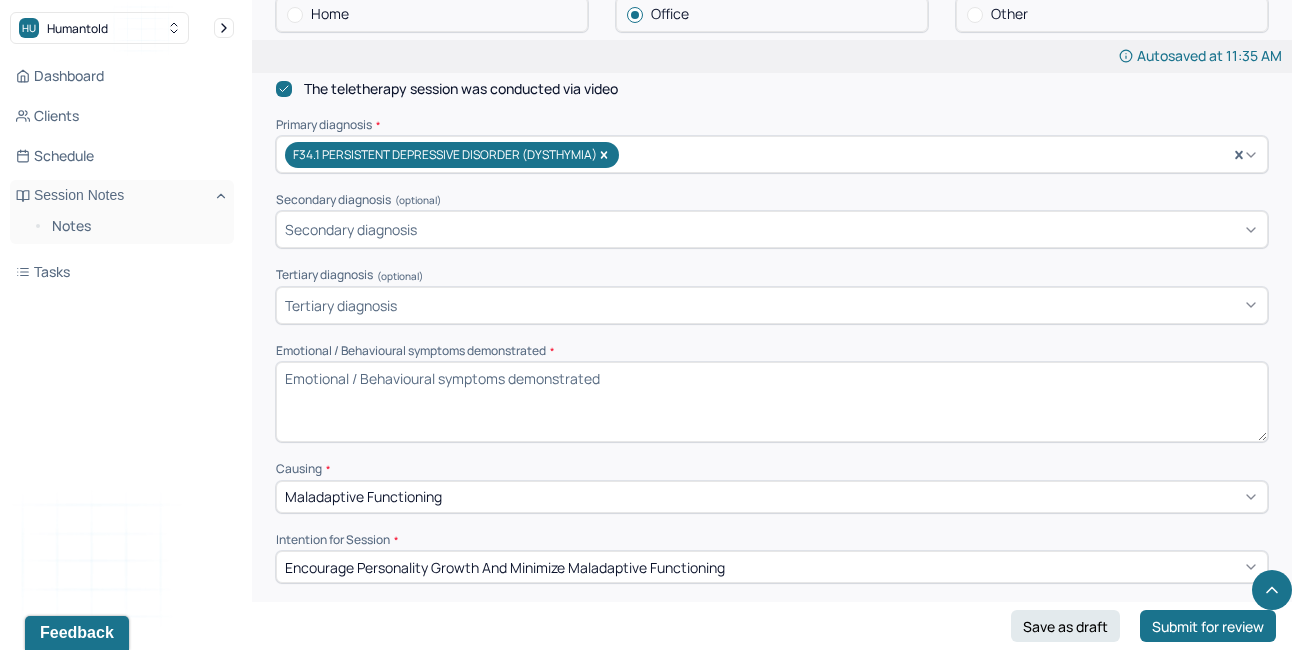 paste on "The client reported feelings of sadness, anger, overwhelm, despair, and self-criticism. His attention was occasionally broken by street noises outside, which hindered his ability to stay fully engaged. Observable emotional and behavioral signs included crying, lowered eye contact, briefly looking around the room, and periods of silence. At times, he appeared noticeably upset, with a slouched posture and a soft, muted tone of voice." 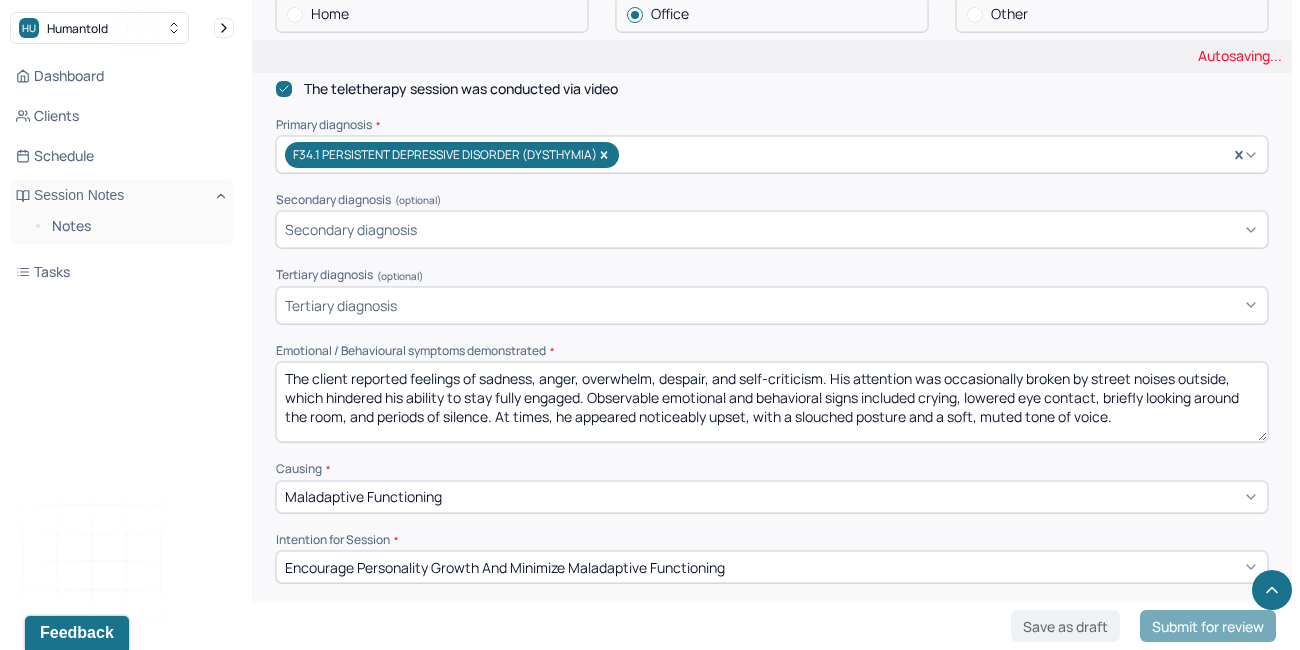 scroll, scrollTop: 0, scrollLeft: 0, axis: both 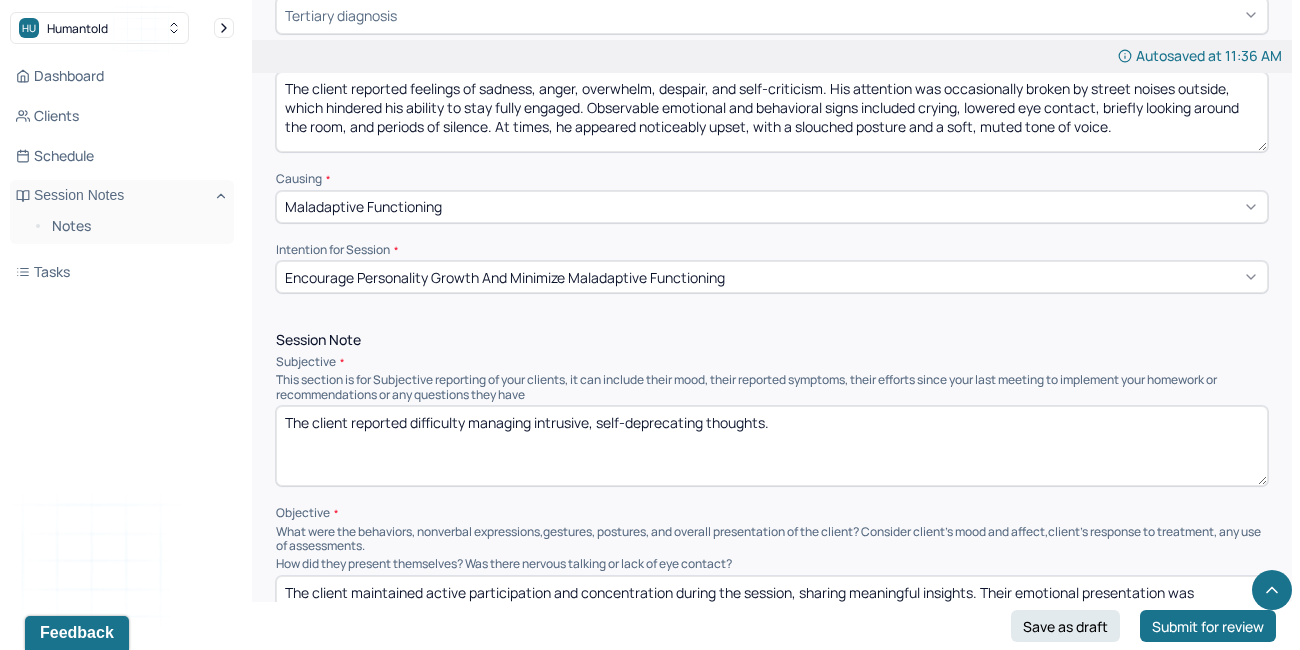 type on "The client reported feelings of sadness, anger, overwhelm, despair, and self-criticism. His attention was occasionally broken by street noises outside, which hindered his ability to stay fully engaged. Observable emotional and behavioral signs included crying, lowered eye contact, briefly looking around the room, and periods of silence. At times, he appeared noticeably upset, with a slouched posture and a soft, muted tone of voice." 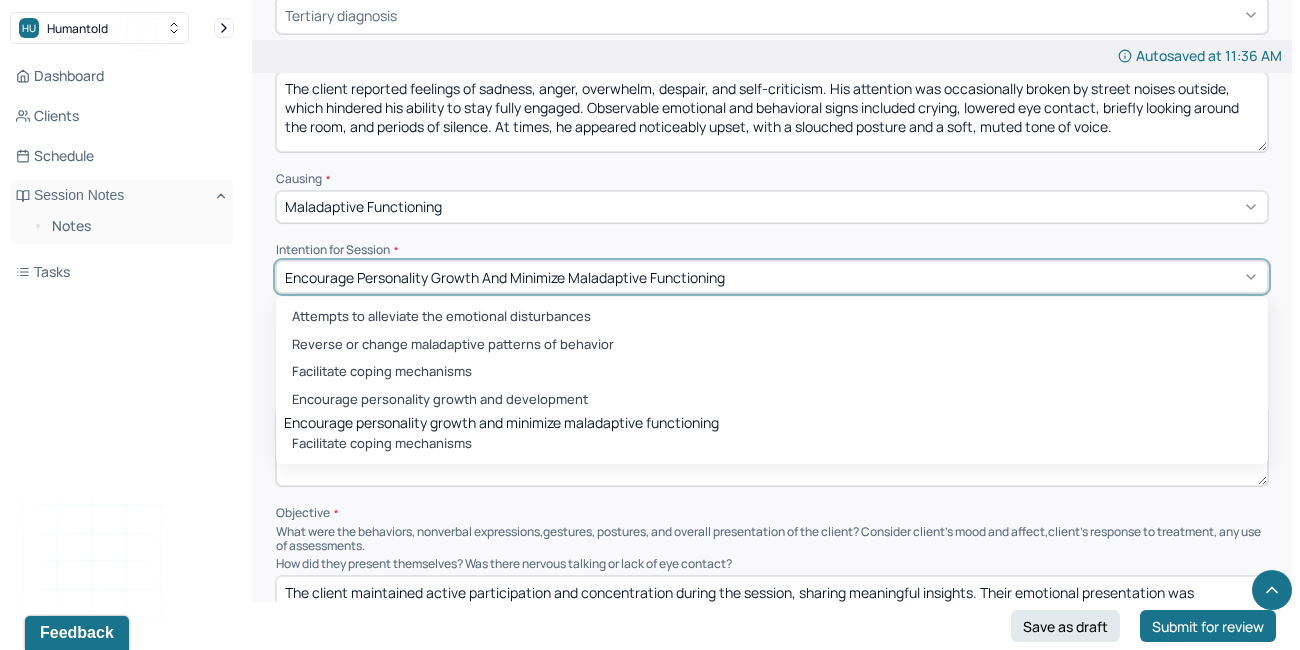 click on "Encourage personality growth and minimize maladaptive functioning" at bounding box center (505, 277) 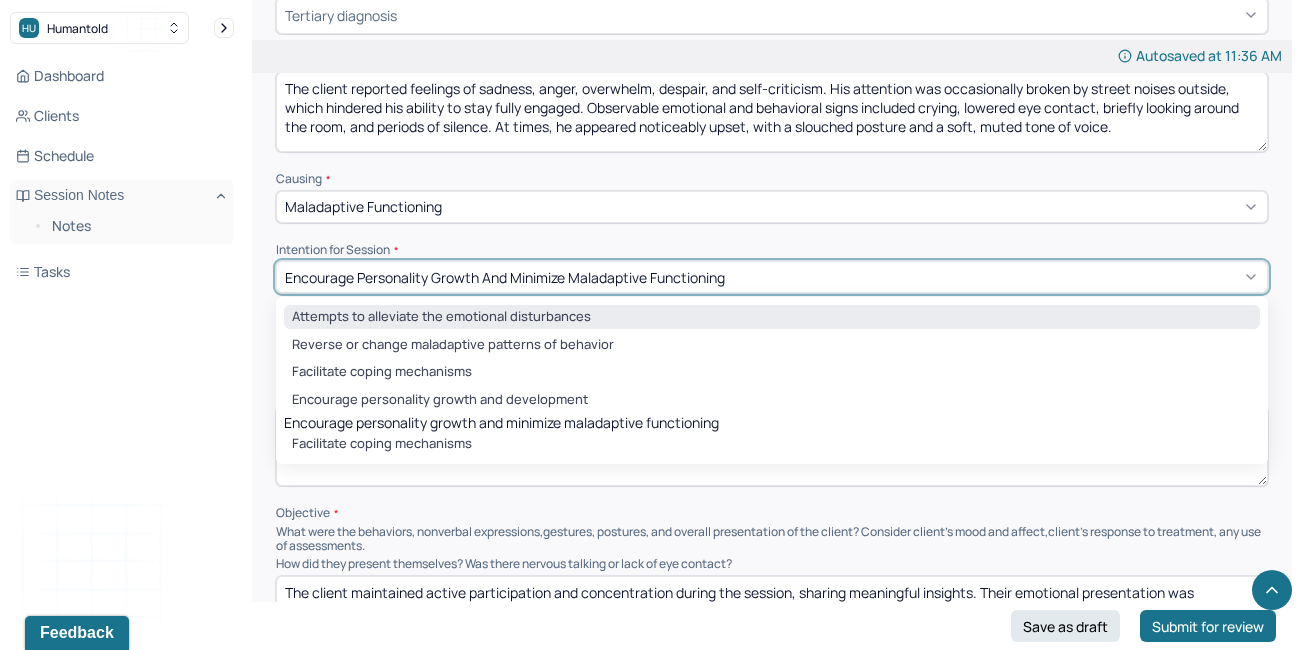 click on "Attempts to alleviate the emotional disturbances" at bounding box center [772, 317] 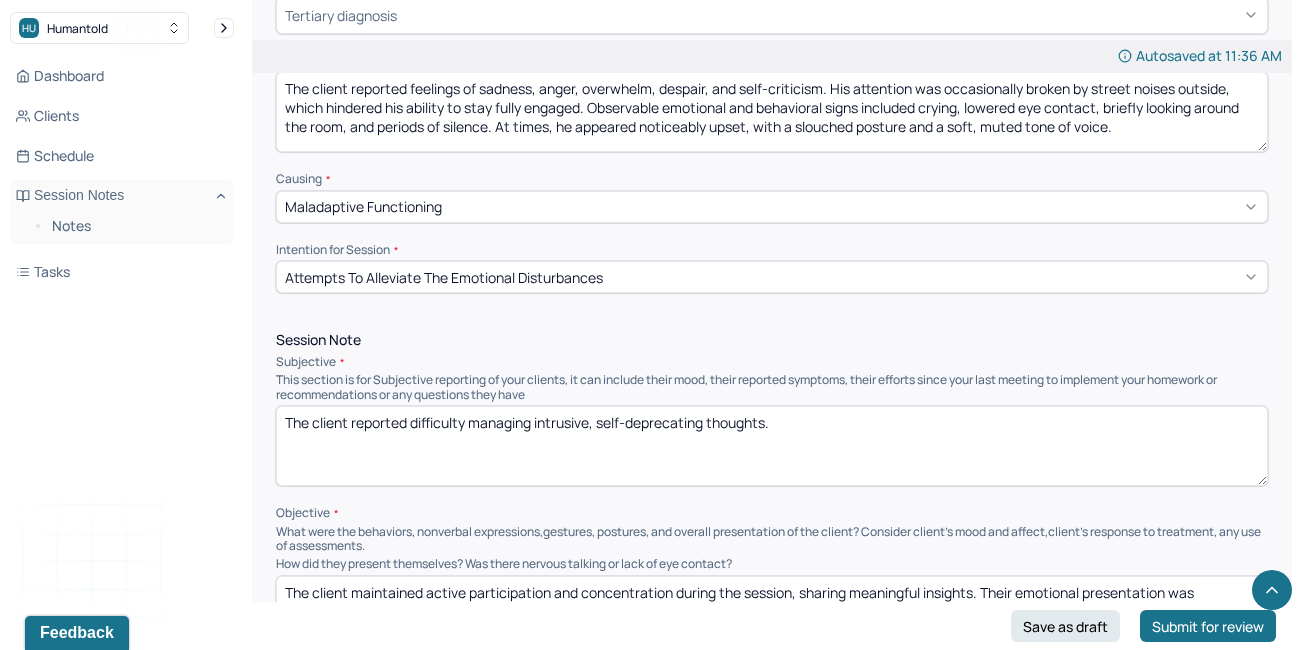 drag, startPoint x: 812, startPoint y: 416, endPoint x: 411, endPoint y: 415, distance: 401.00125 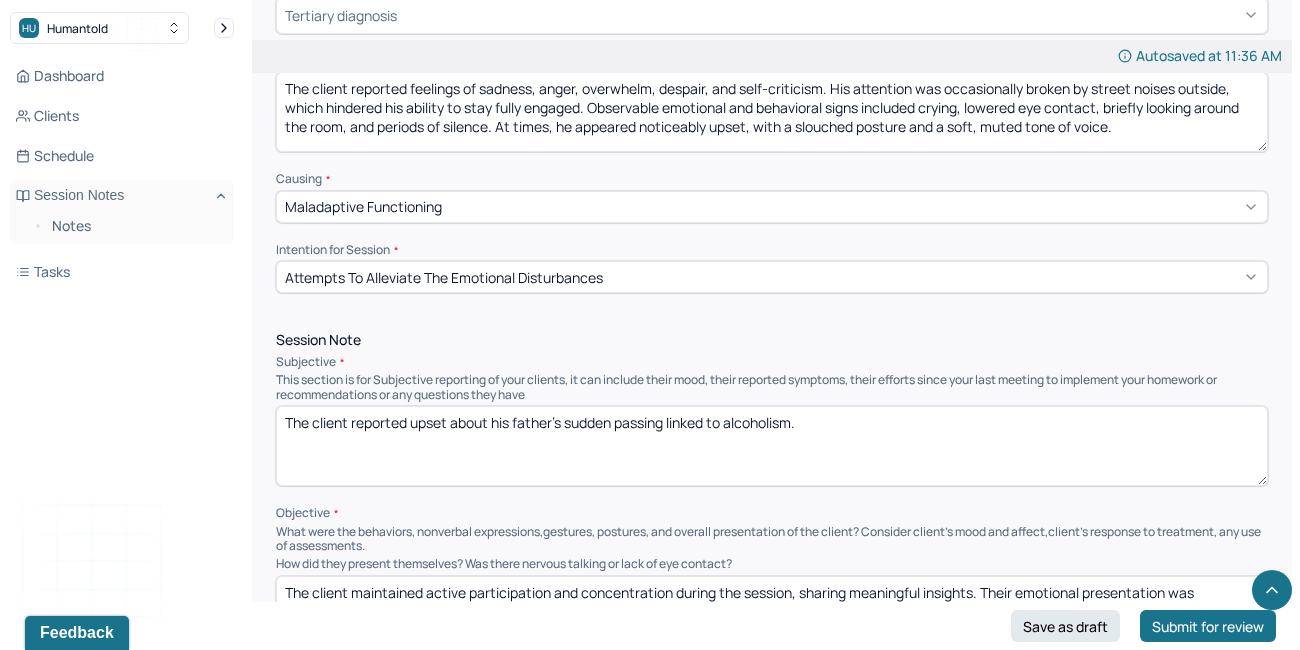 drag, startPoint x: 828, startPoint y: 407, endPoint x: 185, endPoint y: 394, distance: 643.1314 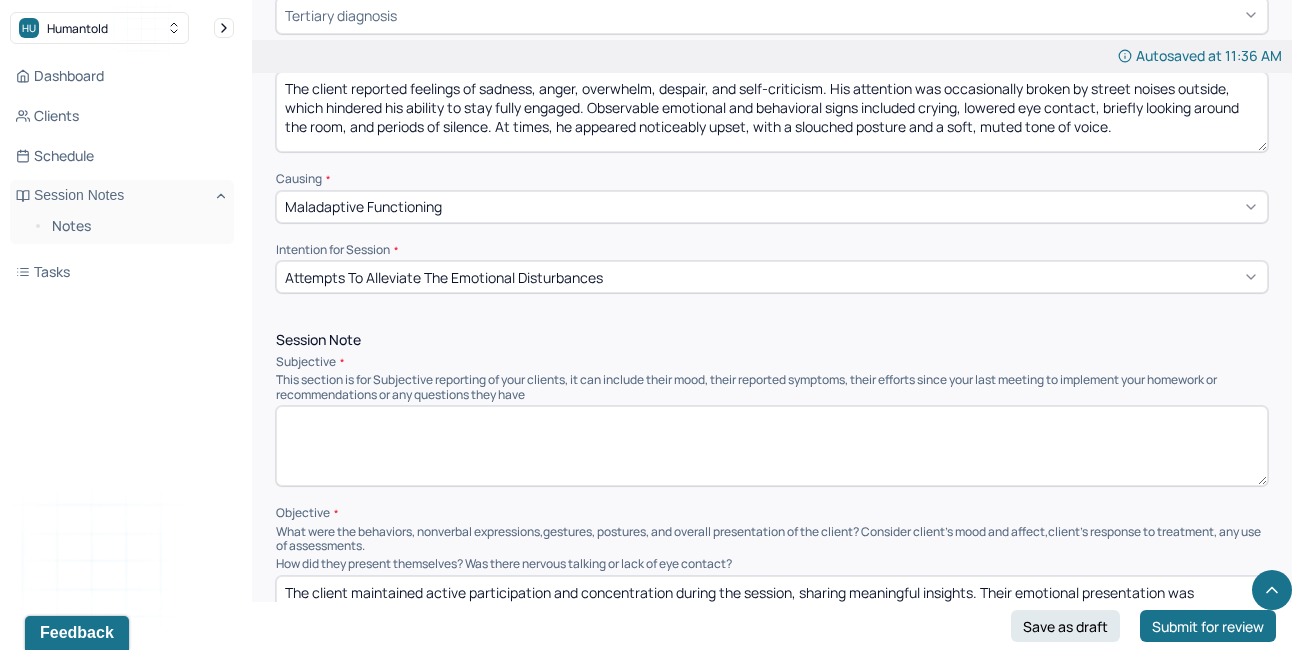 paste on "The client reported feeling distressed about his father’s sudden passing, which he attributed to complications related to alcoholism." 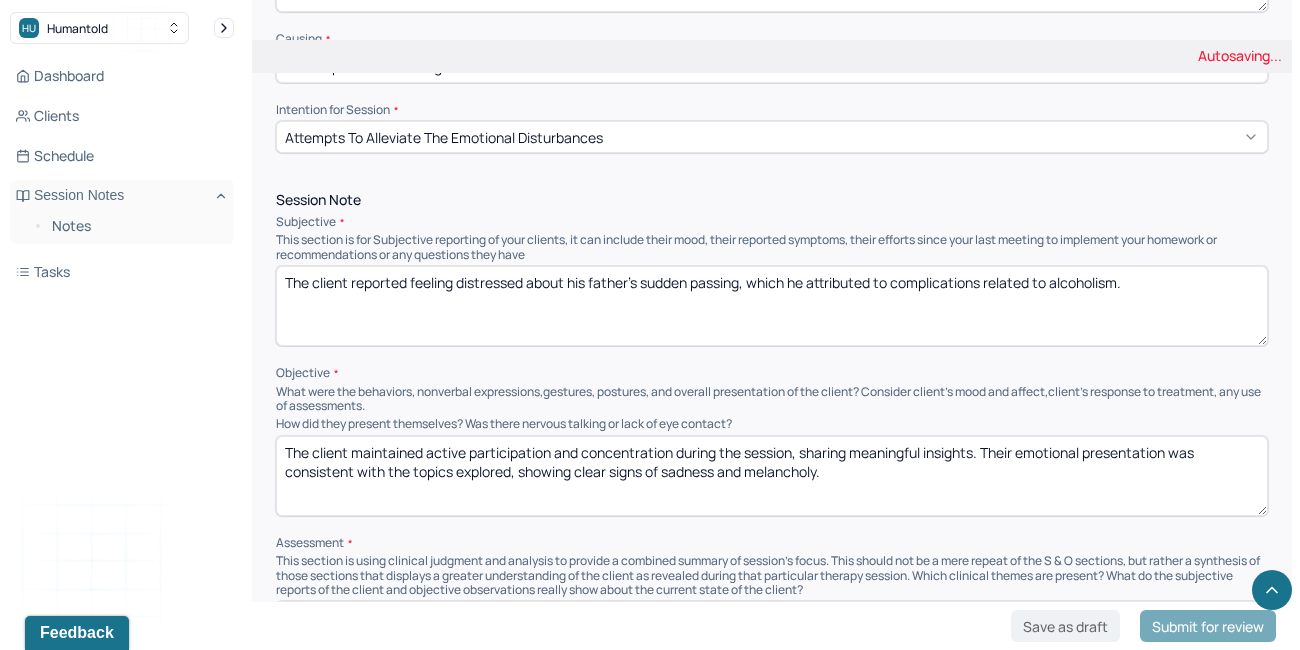 scroll, scrollTop: 1122, scrollLeft: 0, axis: vertical 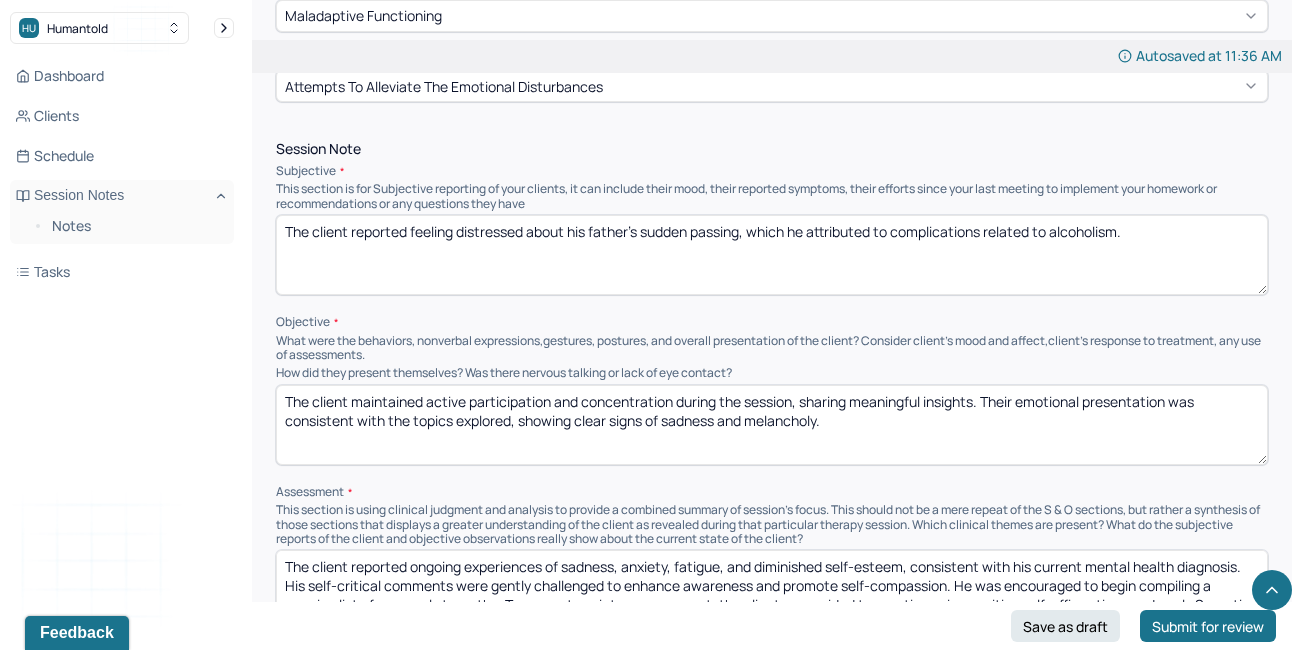 type on "The client reported feeling distressed about his father’s sudden passing, which he attributed to complications related to alcoholism." 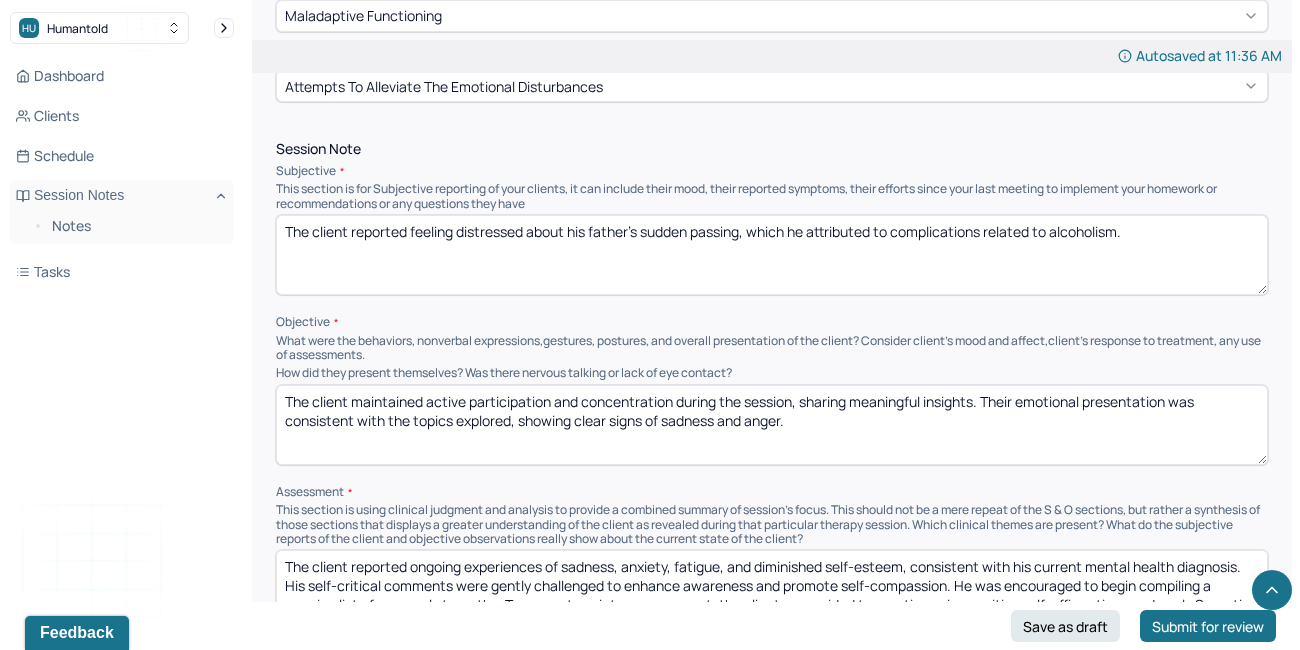 drag, startPoint x: 943, startPoint y: 417, endPoint x: 212, endPoint y: 306, distance: 739.37946 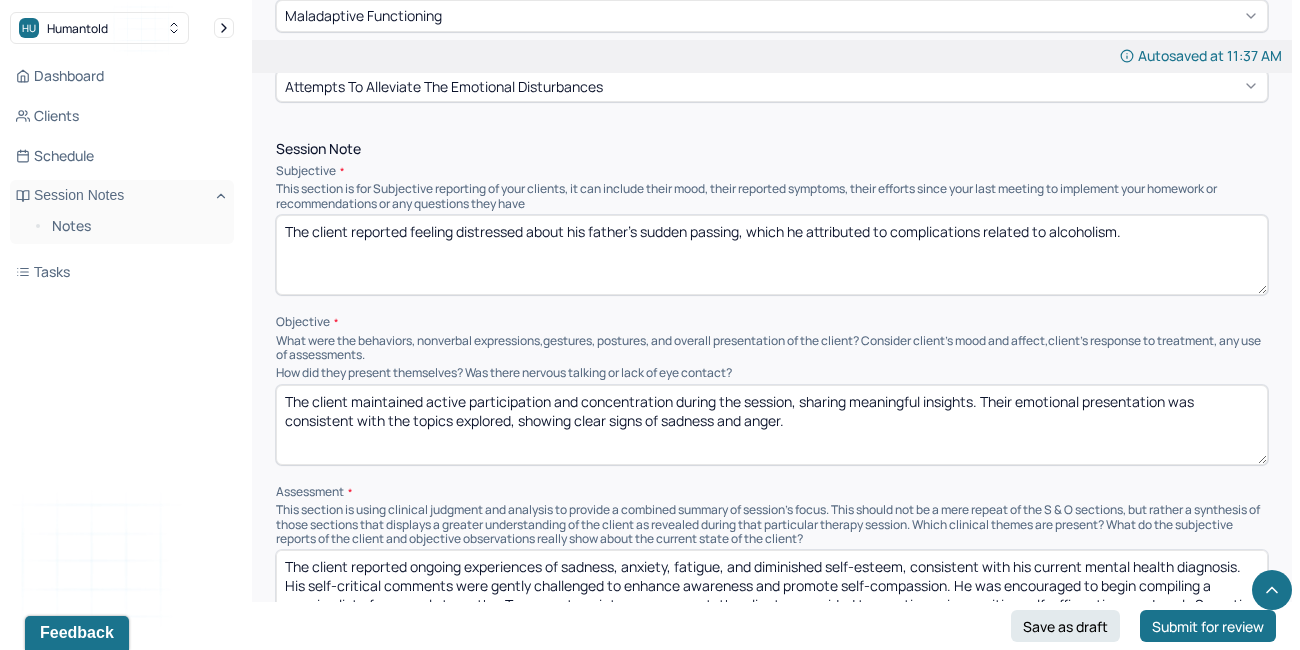 type on "The client maintained active participation and concentration during the session, sharing meaningful insights. Their emotional presentation was consistent with the topics explored, showing clear signs of sadness and anger." 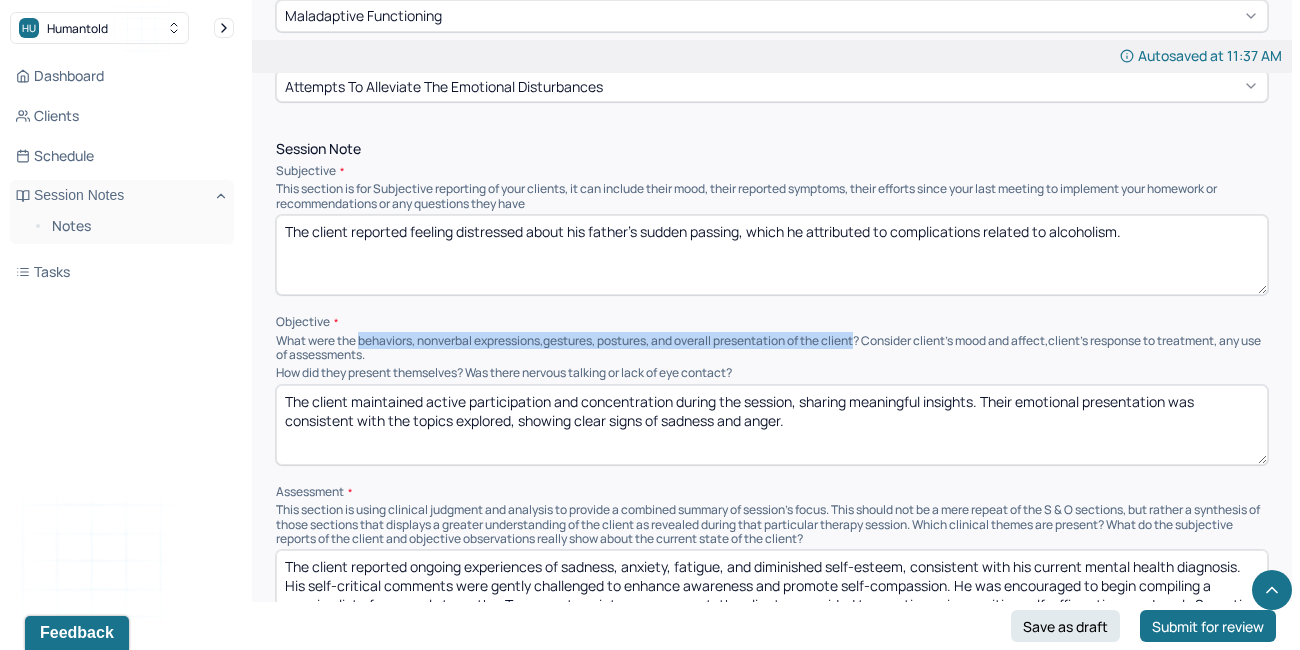 drag, startPoint x: 359, startPoint y: 335, endPoint x: 871, endPoint y: 336, distance: 512.001 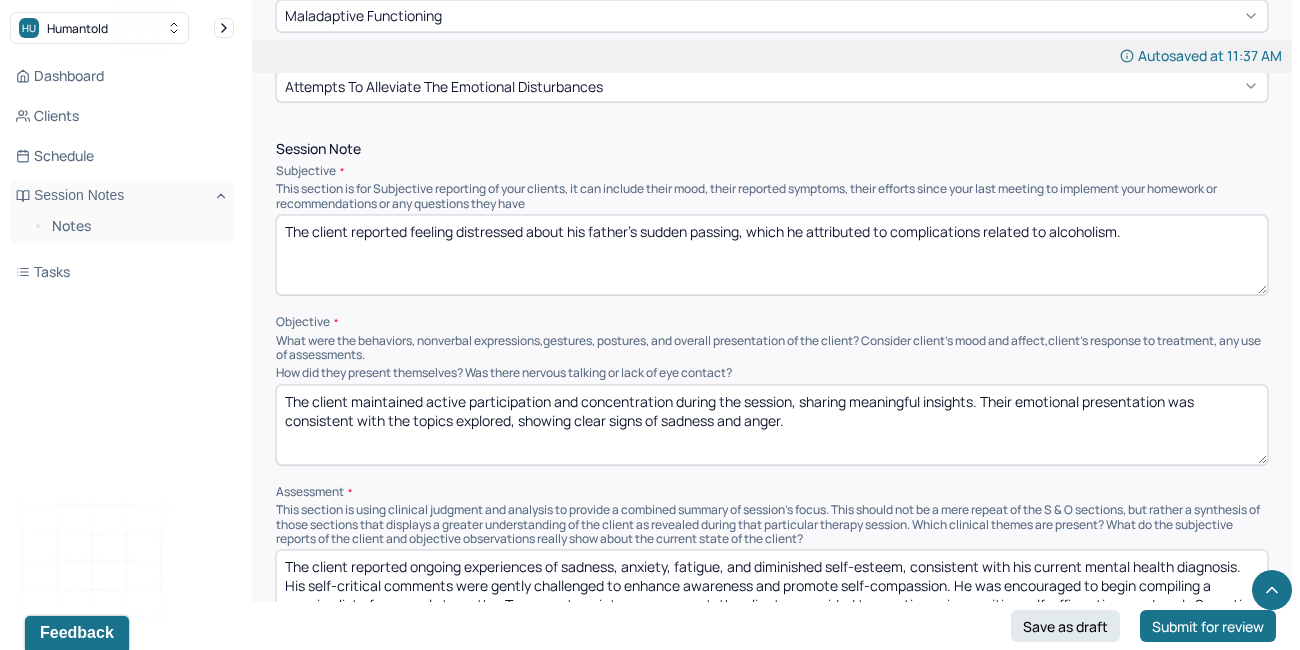 click on "The client maintained active participation and concentration during the session, sharing meaningful insights. Their emotional presentation was consistent with the topics explored, showing clear signs of sadness and anger." at bounding box center [772, 425] 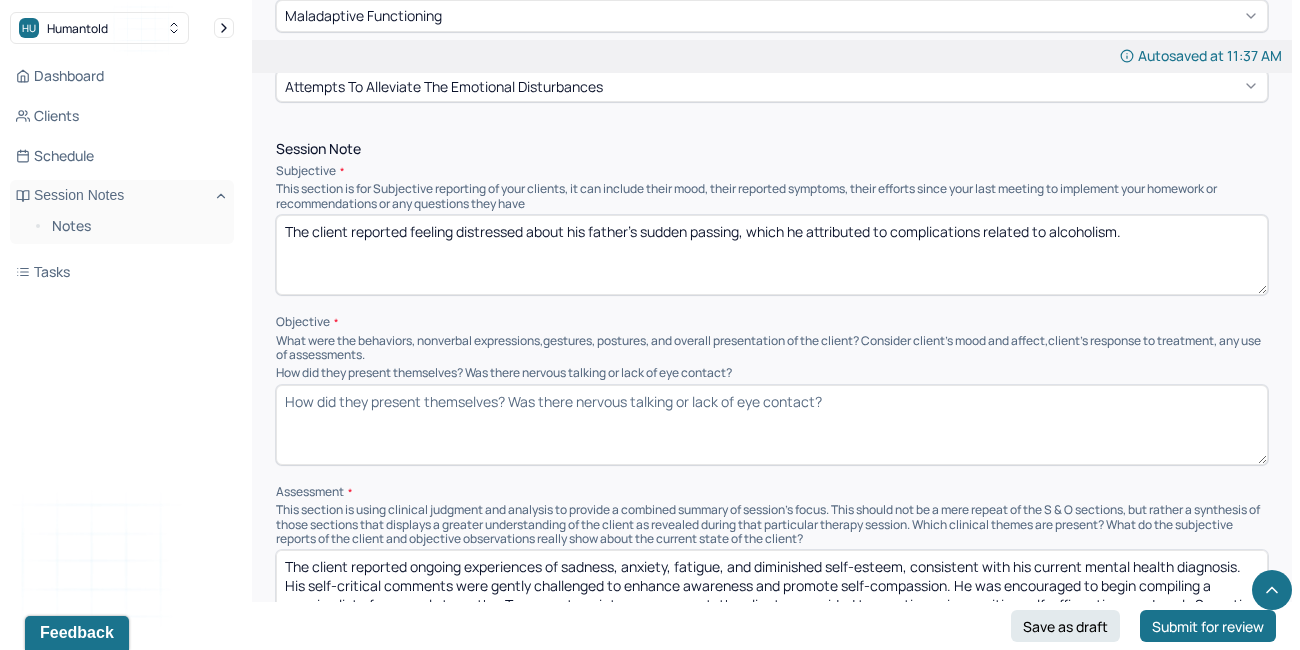 paste on "The client maintained active participation and concentration throughout the session, offering thoughtful insights. Their emotional presentation was consistent with the topics explored, prominently reflecting sadness and anger. Nonverbal cues included a furrowed brow, occasional sighing, and a tense jaw. The client maintained steady eye contact but intermittently glanced downward when discussing more difficult subjects. Their posture was generally upright but occasionally slumped, and they used hand gestures to emphasize key points" 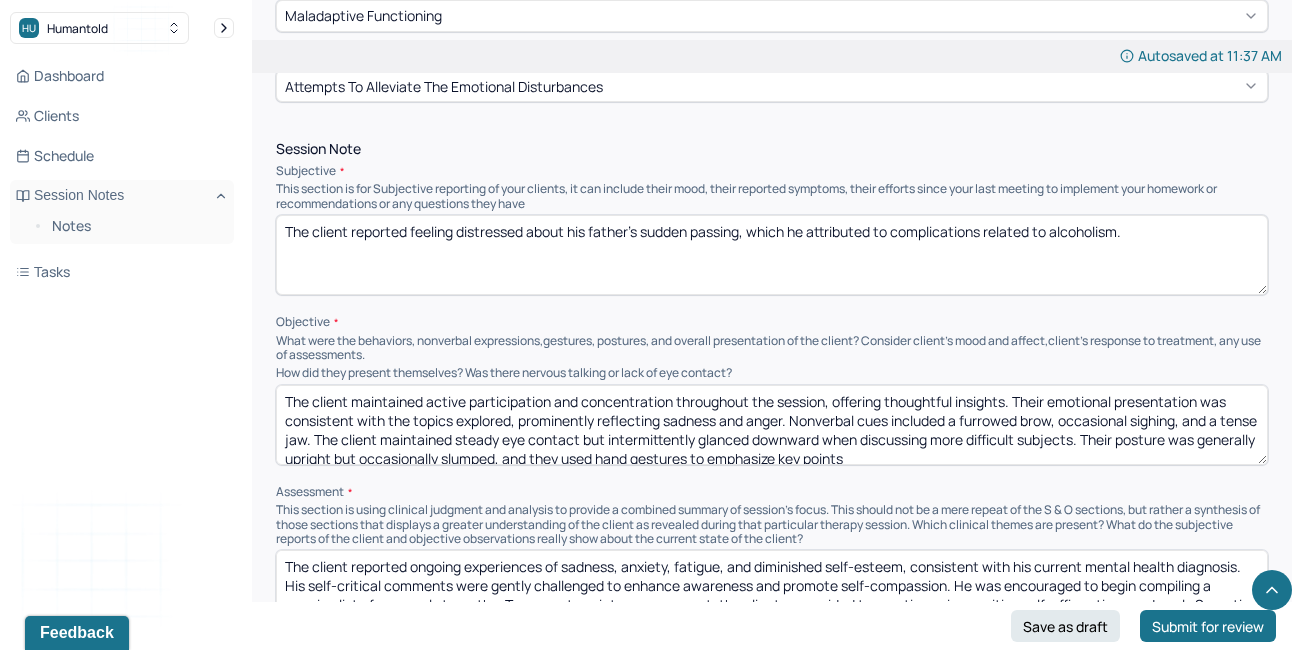 scroll, scrollTop: 3, scrollLeft: 0, axis: vertical 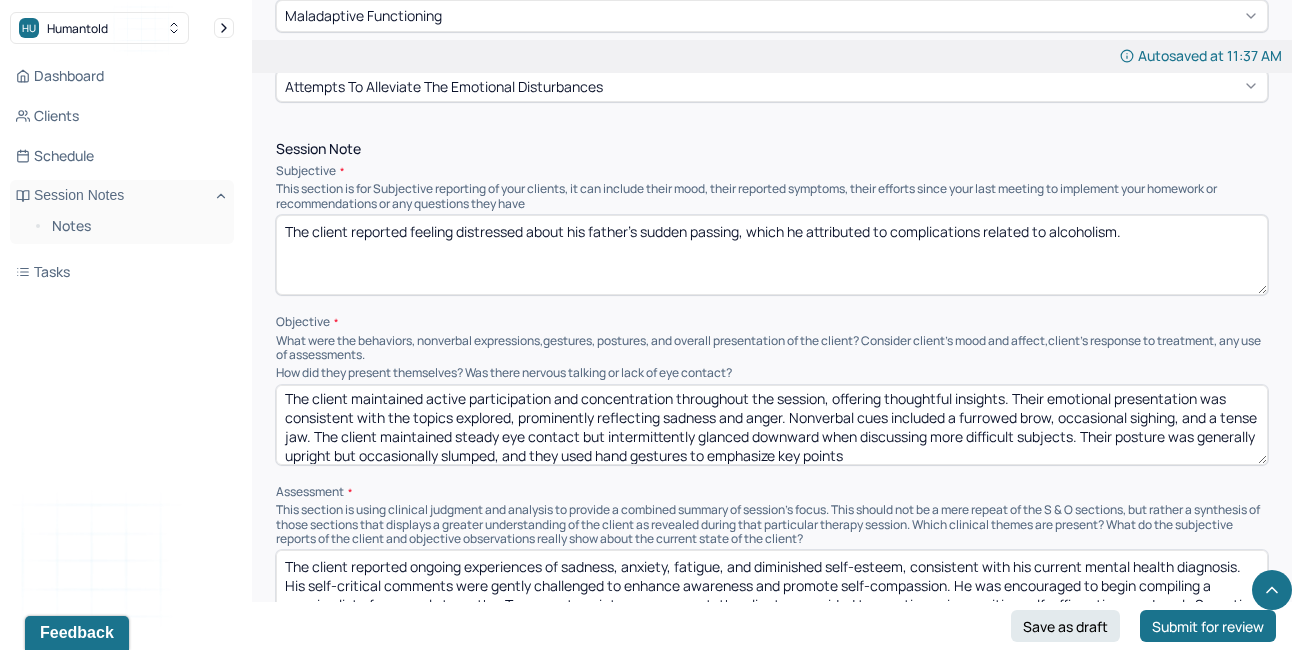drag, startPoint x: 1011, startPoint y: 394, endPoint x: 837, endPoint y: 395, distance: 174.00287 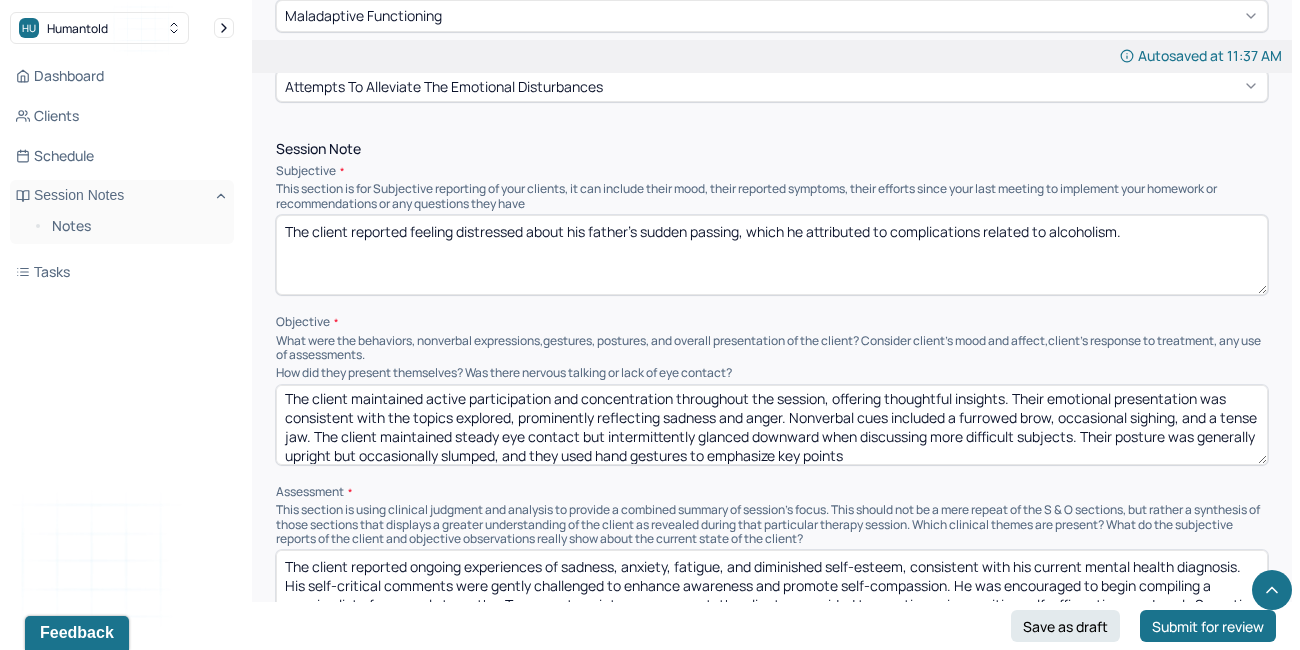 click on "The client maintained active participation and concentration throughout the session, offering thoughtful insights. Their emotional presentation was consistent with the topics explored, prominently reflecting sadness and anger. Nonverbal cues included a furrowed brow, occasional sighing, and a tense jaw. The client maintained steady eye contact but intermittently glanced downward when discussing more difficult subjects. Their posture was generally upright but occasionally slumped, and they used hand gestures to emphasize key points" at bounding box center (772, 425) 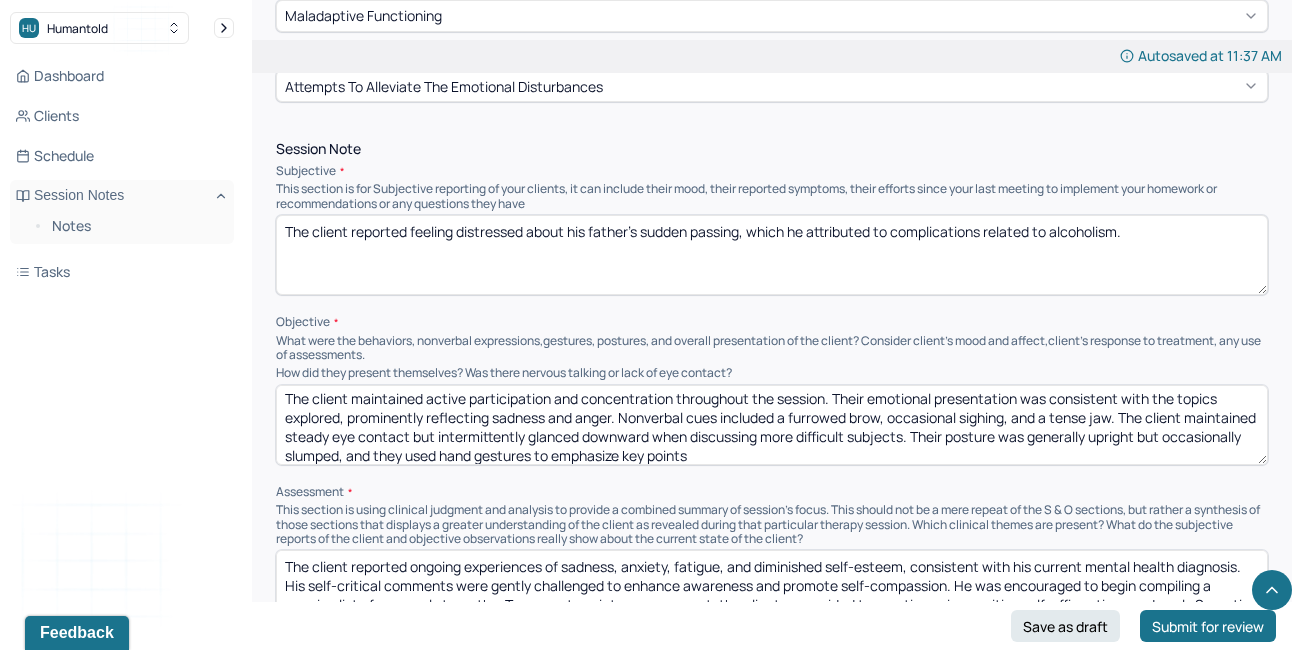 drag, startPoint x: 1115, startPoint y: 414, endPoint x: 1013, endPoint y: 412, distance: 102.01961 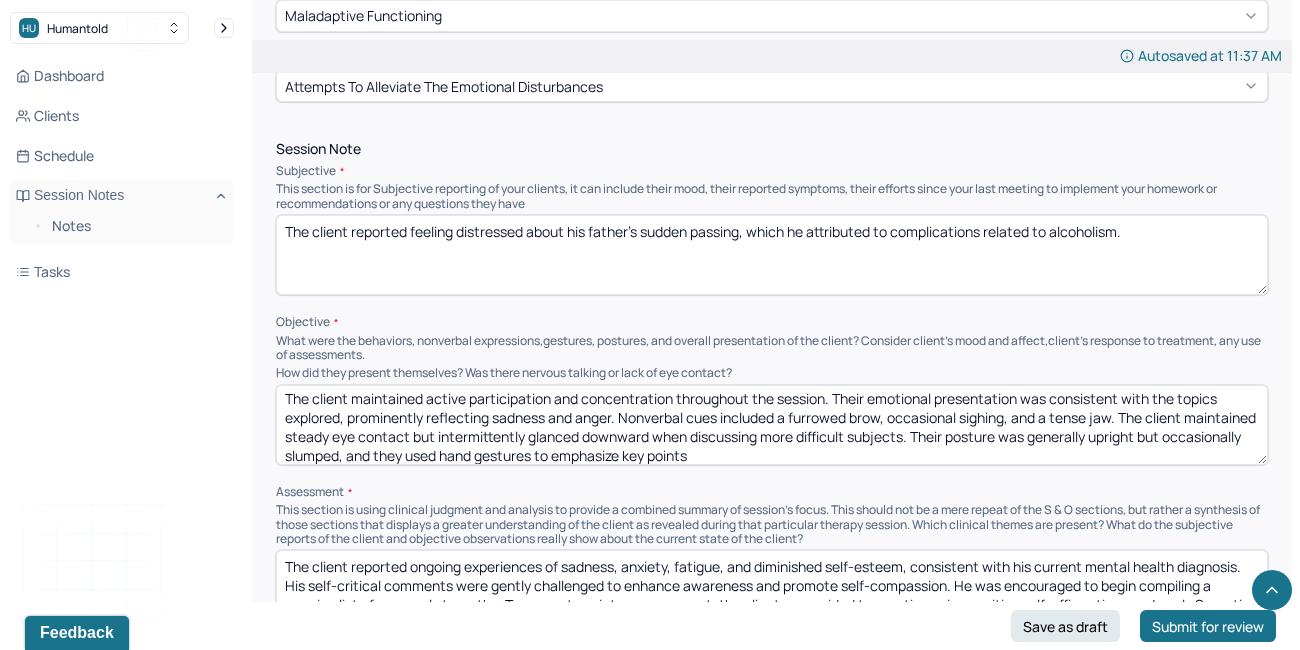 click on "The client maintained active participation and concentration throughout the session. Their emotional presentation was consistent with the topics explored, prominently reflecting sadness and anger. Nonverbal cues included a furrowed brow, occasional sighing, and a tense jaw. The client maintained steady eye contact but intermittently glanced downward when discussing more difficult subjects. Their posture was generally upright but occasionally slumped, and they used hand gestures to emphasize key points" at bounding box center (772, 425) 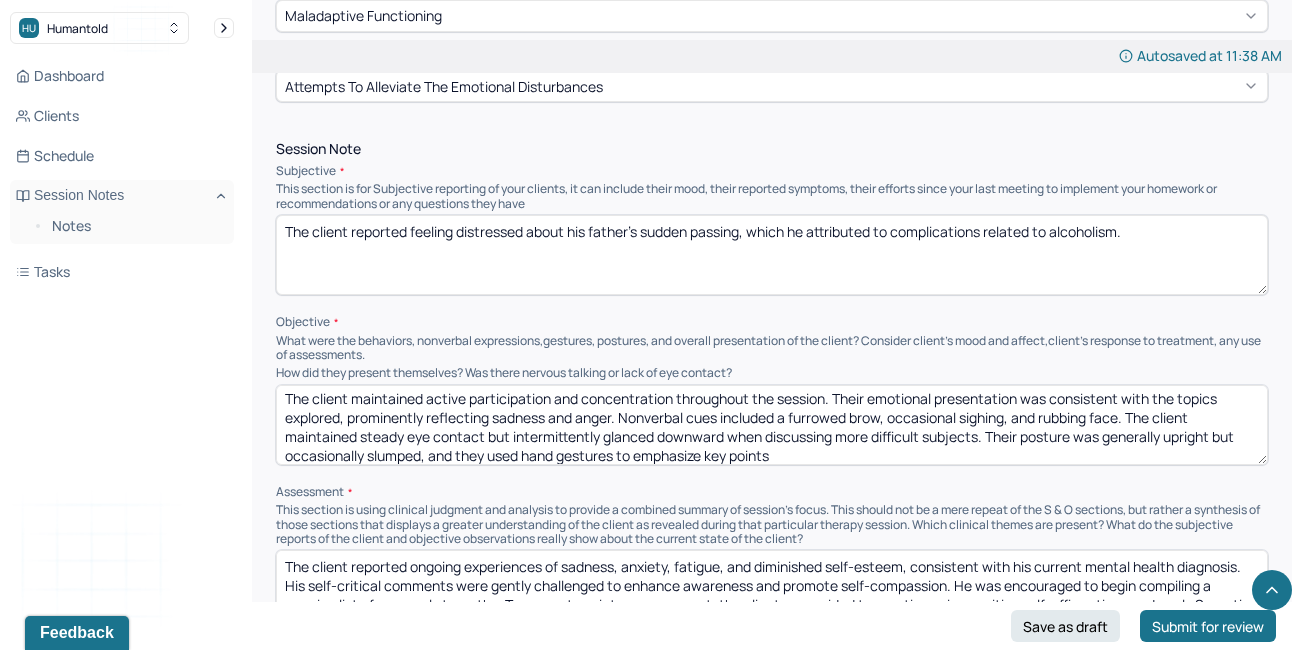 scroll, scrollTop: 0, scrollLeft: 0, axis: both 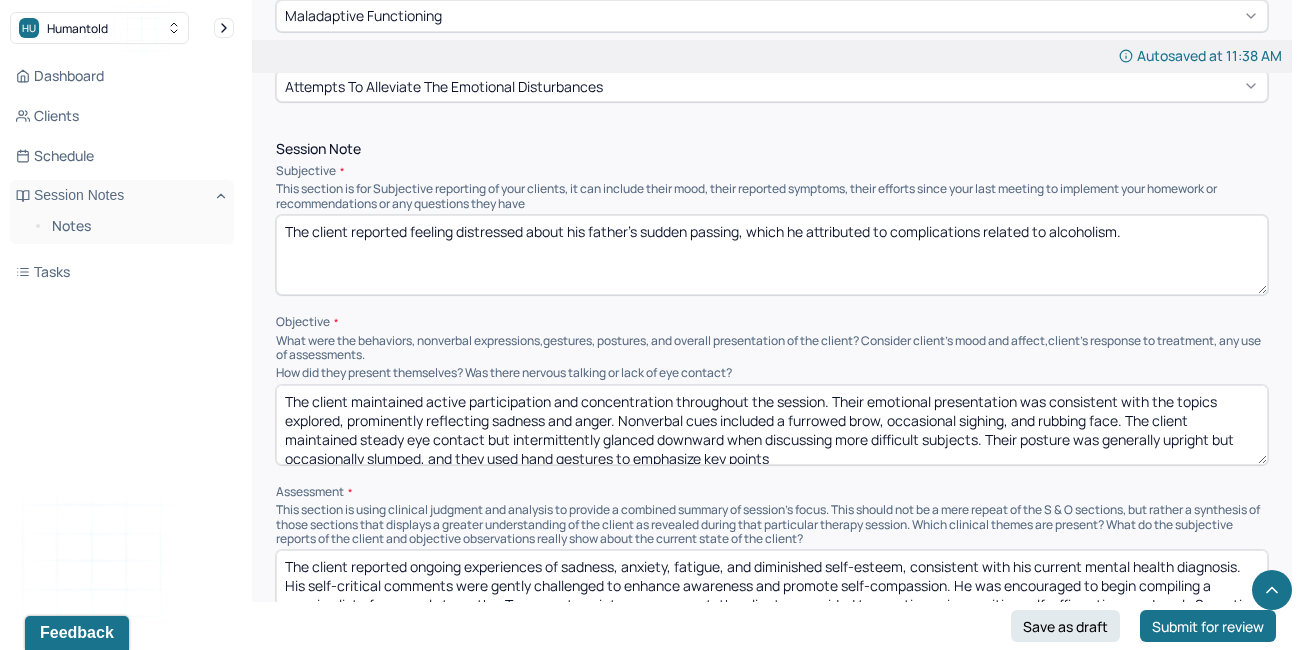 drag, startPoint x: 803, startPoint y: 447, endPoint x: 188, endPoint y: 316, distance: 628.79724 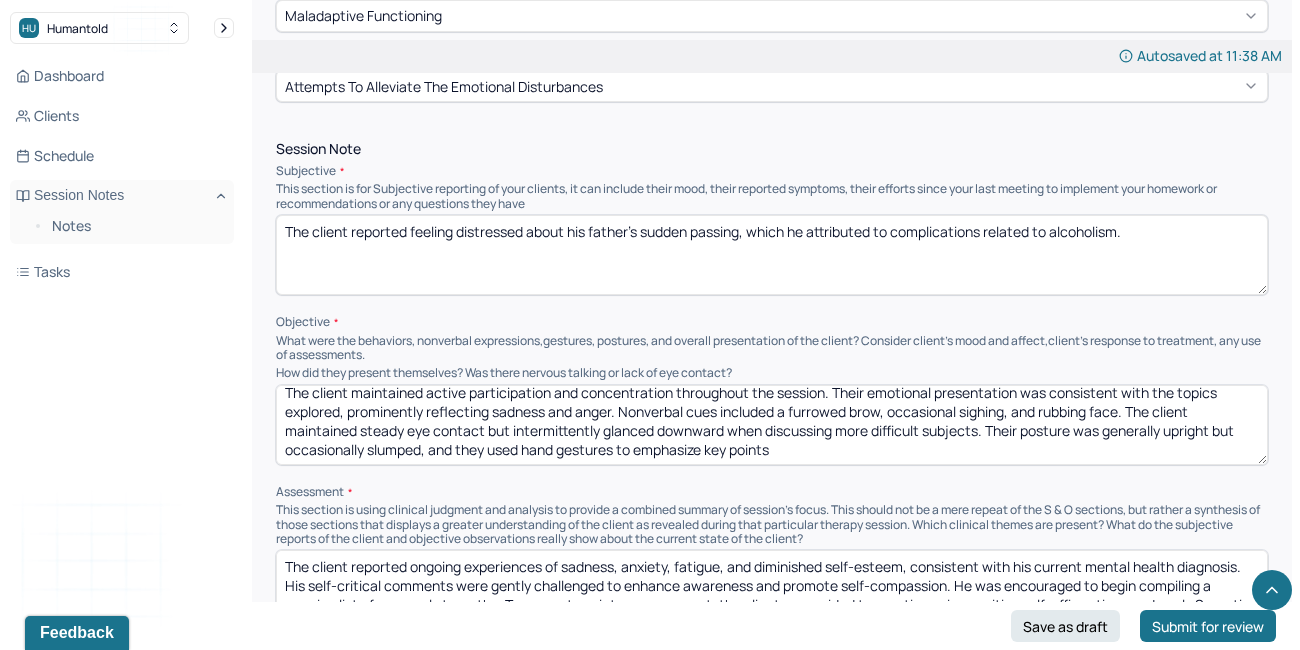 drag, startPoint x: 781, startPoint y: 453, endPoint x: 418, endPoint y: 442, distance: 363.16663 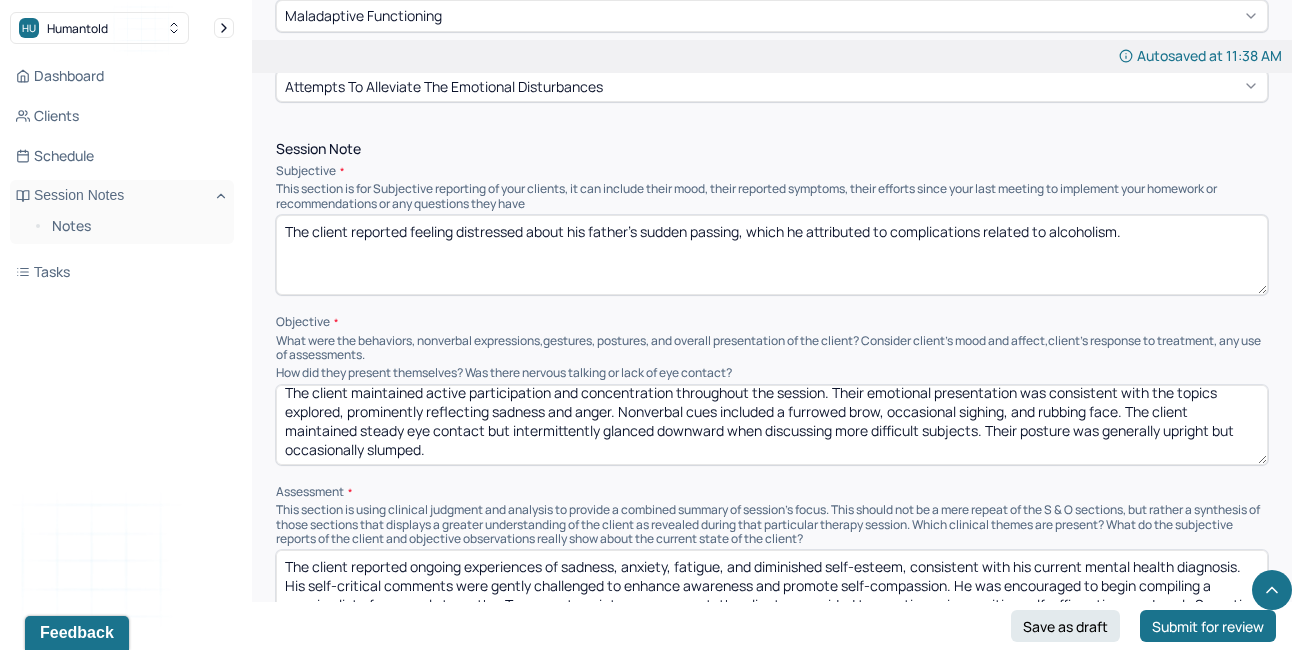 click on "The client maintained active participation and concentration throughout the session. Their emotional presentation was consistent with the topics explored, prominently reflecting sadness and anger. Nonverbal cues included a furrowed brow, occasional sighing, and rubbing face. The client maintained steady eye contact but intermittently glanced downward when discussing more difficult subjects. Their posture was generally upright but occasionally slumped, and they used hand gestures to emphasize key points" at bounding box center [772, 425] 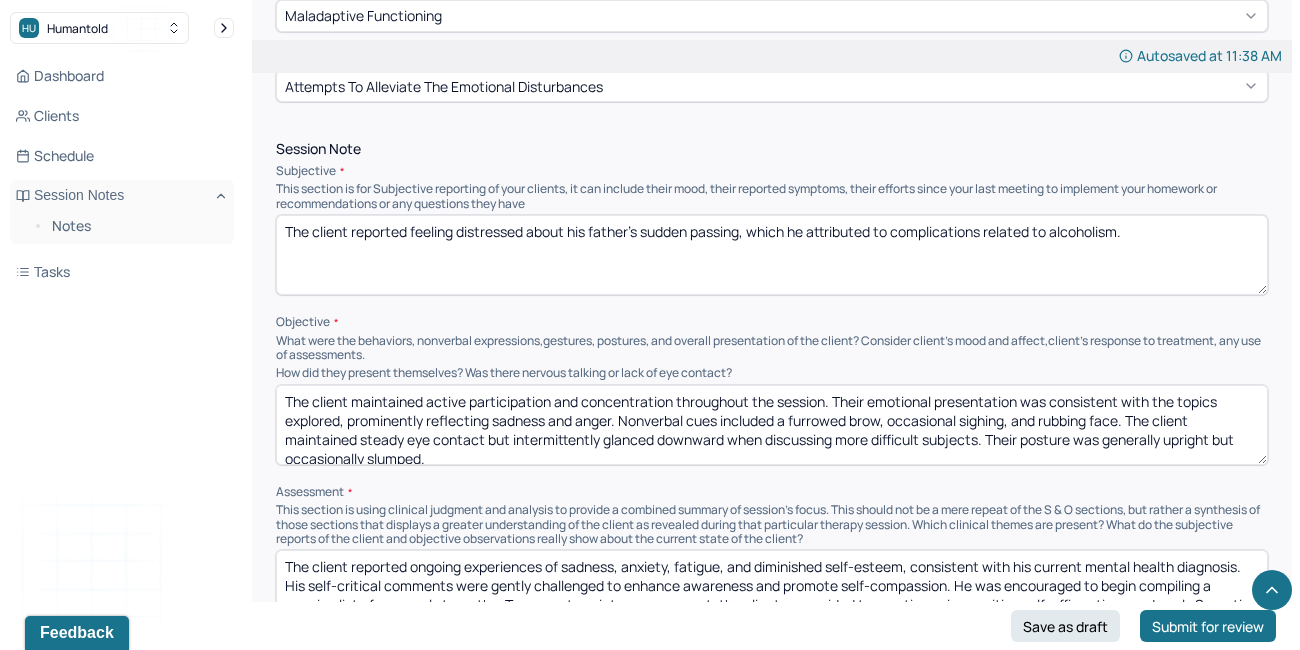 drag, startPoint x: 454, startPoint y: 455, endPoint x: 217, endPoint y: 359, distance: 255.70491 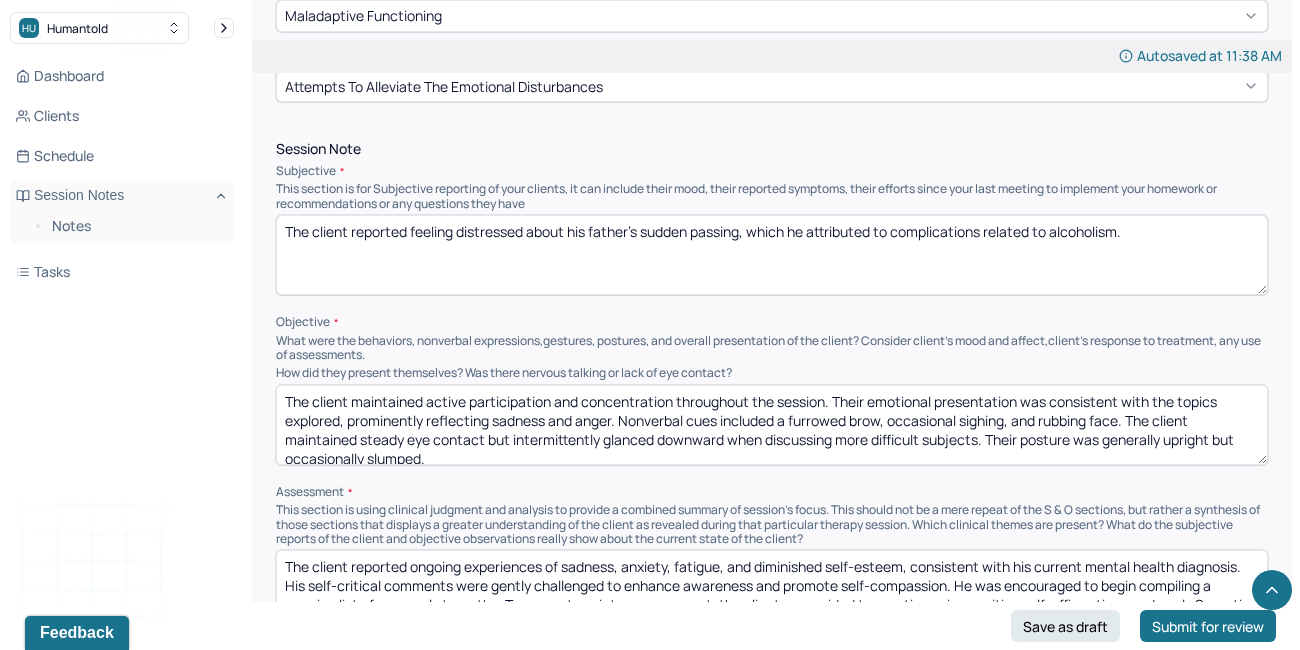 type on "The client maintained active participation and concentration throughout the session. Their emotional presentation was consistent with the topics explored, prominently reflecting sadness and anger. Nonverbal cues included a furrowed brow, occasional sighing, and rubbing face. The client maintained steady eye contact but intermittently glanced downward when discussing more difficult subjects. Their posture was generally upright but occasionally slumped." 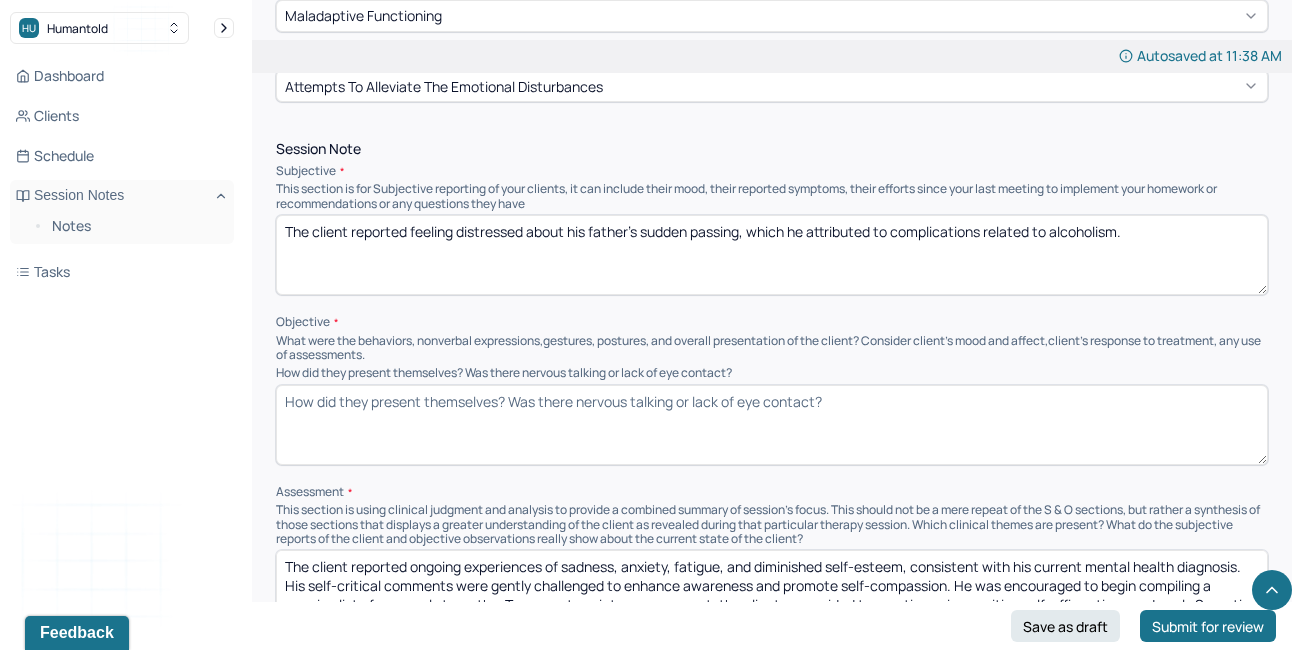 paste on "The client maintained active participation and focus throughout the session. Their emotional presentation aligned with the topics discussed, predominantly expressing sadness and anger. Nonverbal behaviors included a furrowed brow, occasional sighs, and face rubbing. The client sustained steady eye contact but occasionally glanced downward when addressing more challenging subjects. Their posture was mostly upright, with intermittent slumping." 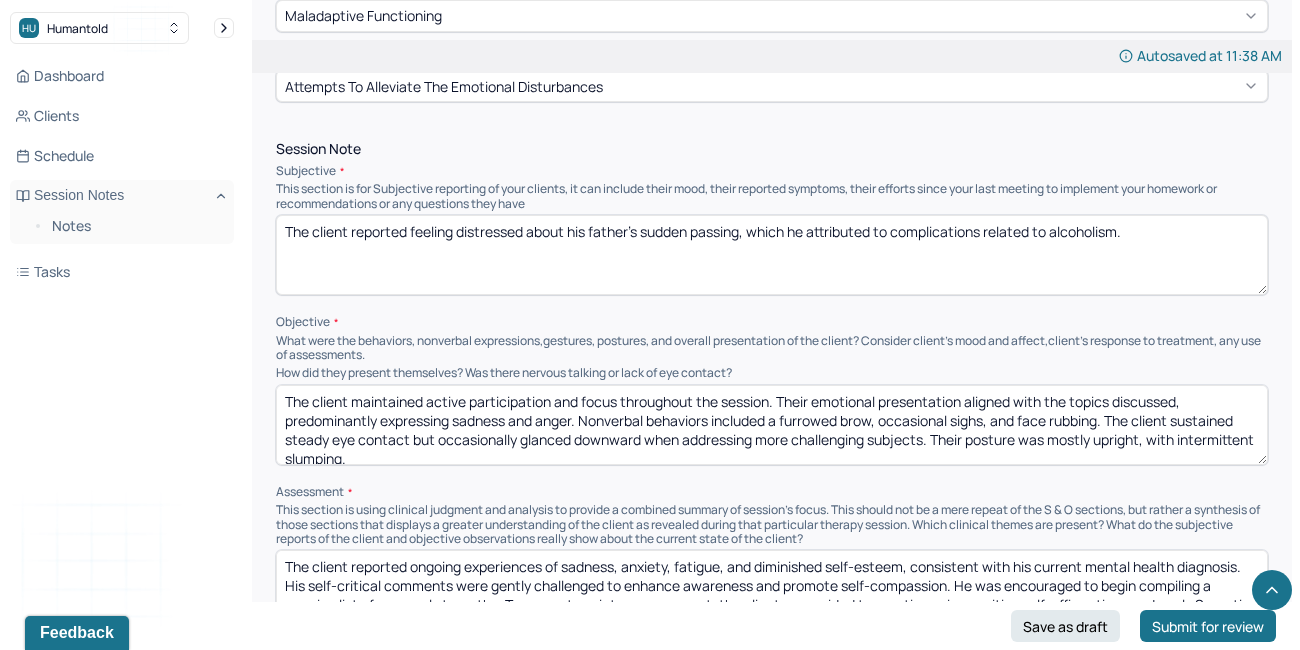 scroll, scrollTop: 3, scrollLeft: 0, axis: vertical 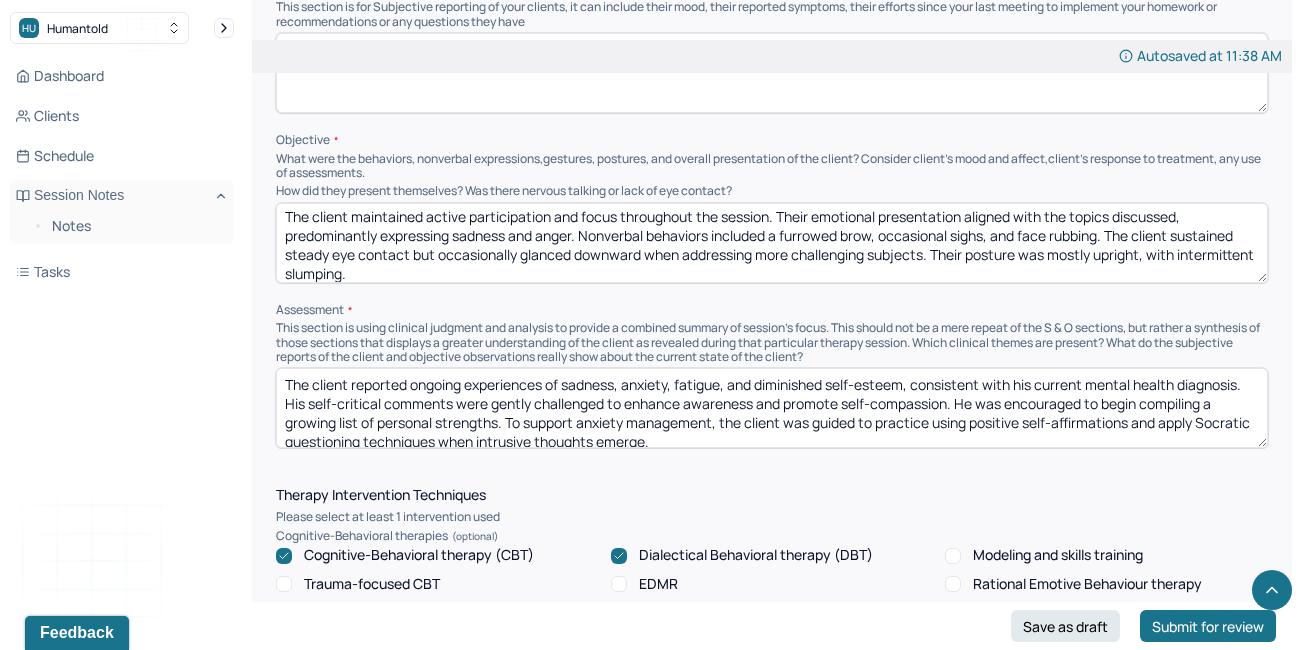 type on "The client maintained active participation and focus throughout the session. Their emotional presentation aligned with the topics discussed, predominantly expressing sadness and anger. Nonverbal behaviors included a furrowed brow, occasional sighs, and face rubbing. The client sustained steady eye contact but occasionally glanced downward when addressing more challenging subjects. Their posture was mostly upright, with intermittent slumping." 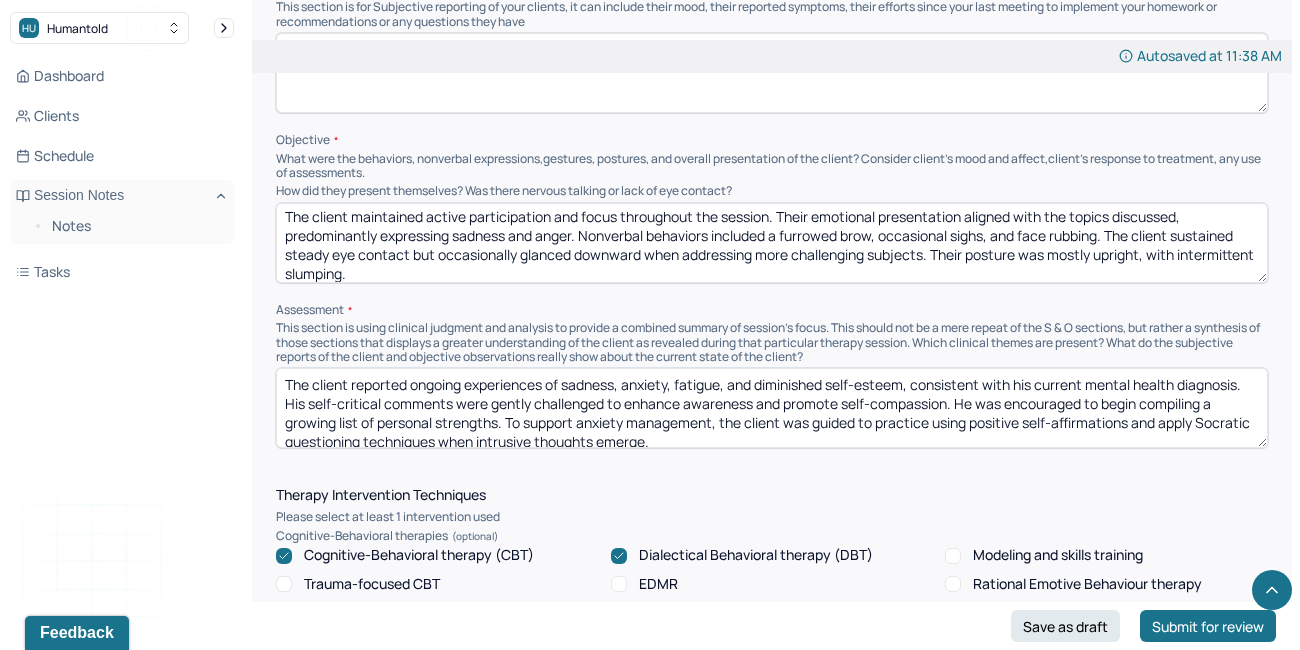 drag, startPoint x: 280, startPoint y: 396, endPoint x: 505, endPoint y: 418, distance: 226.073 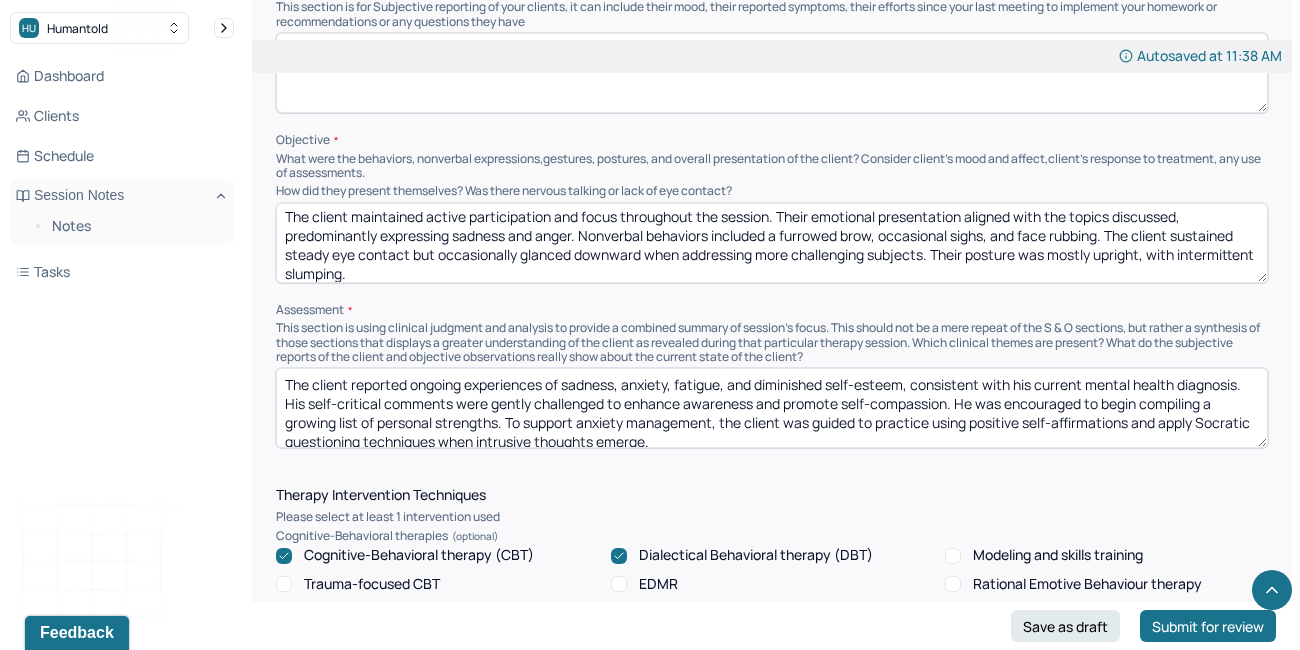 click on "The client reported ongoing experiences of sadness, anxiety, fatigue, and diminished self-esteem, consistent with his current mental health diagnosis. His self-critical comments were gently challenged to enhance awareness and promote self-compassion. He was encouraged to begin compiling a growing list of personal strengths. To support anxiety management, the client was guided to practice using positive self-affirmations and apply Socratic questioning techniques when intrusive thoughts emerge." at bounding box center (772, 408) 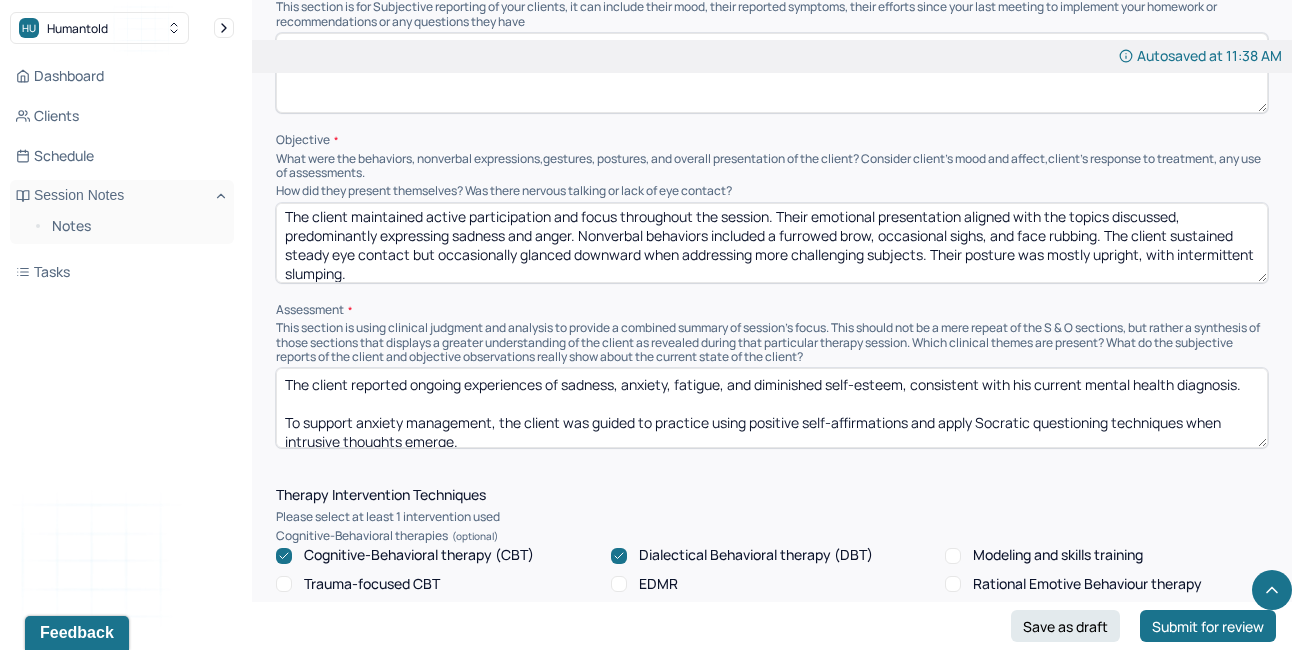 scroll, scrollTop: 9, scrollLeft: 0, axis: vertical 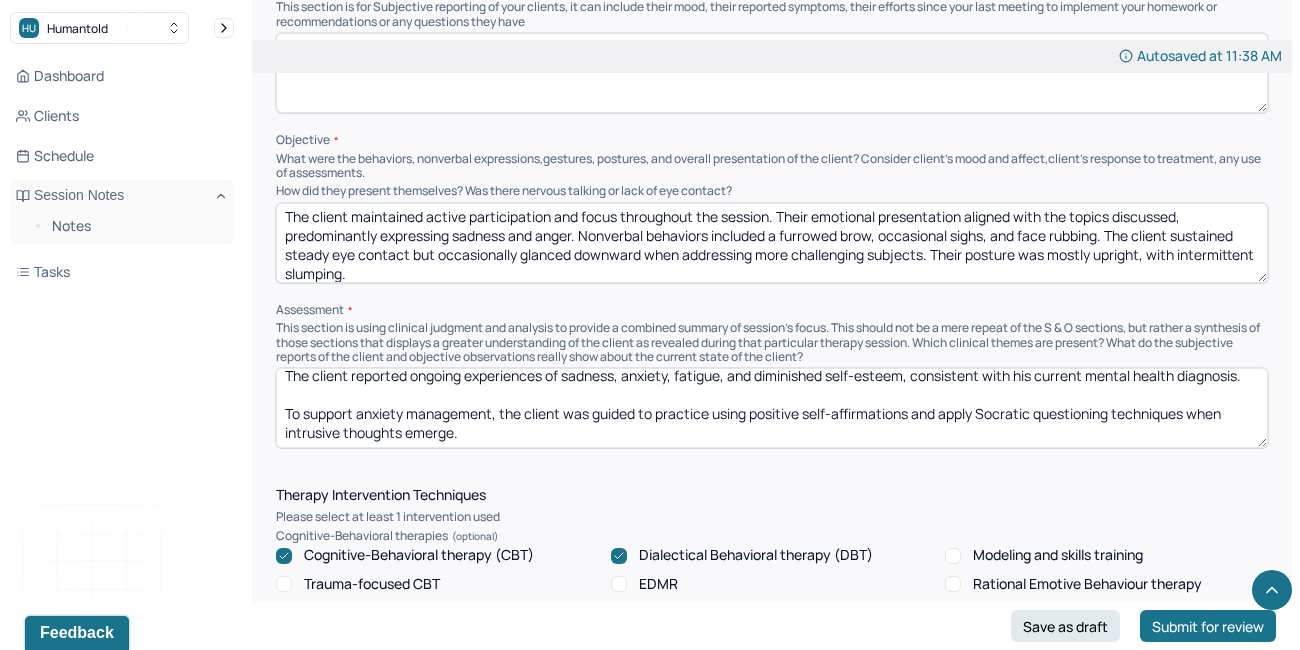 drag, startPoint x: 590, startPoint y: 410, endPoint x: 783, endPoint y: 500, distance: 212.95305 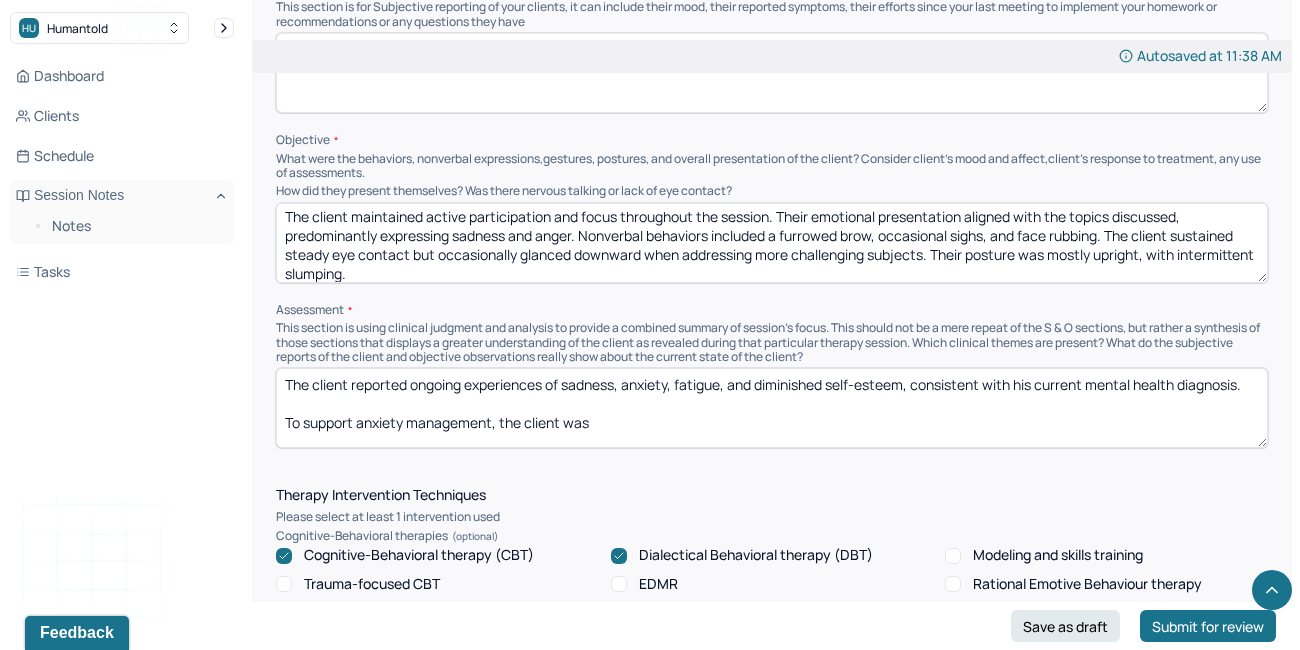 scroll, scrollTop: 0, scrollLeft: 0, axis: both 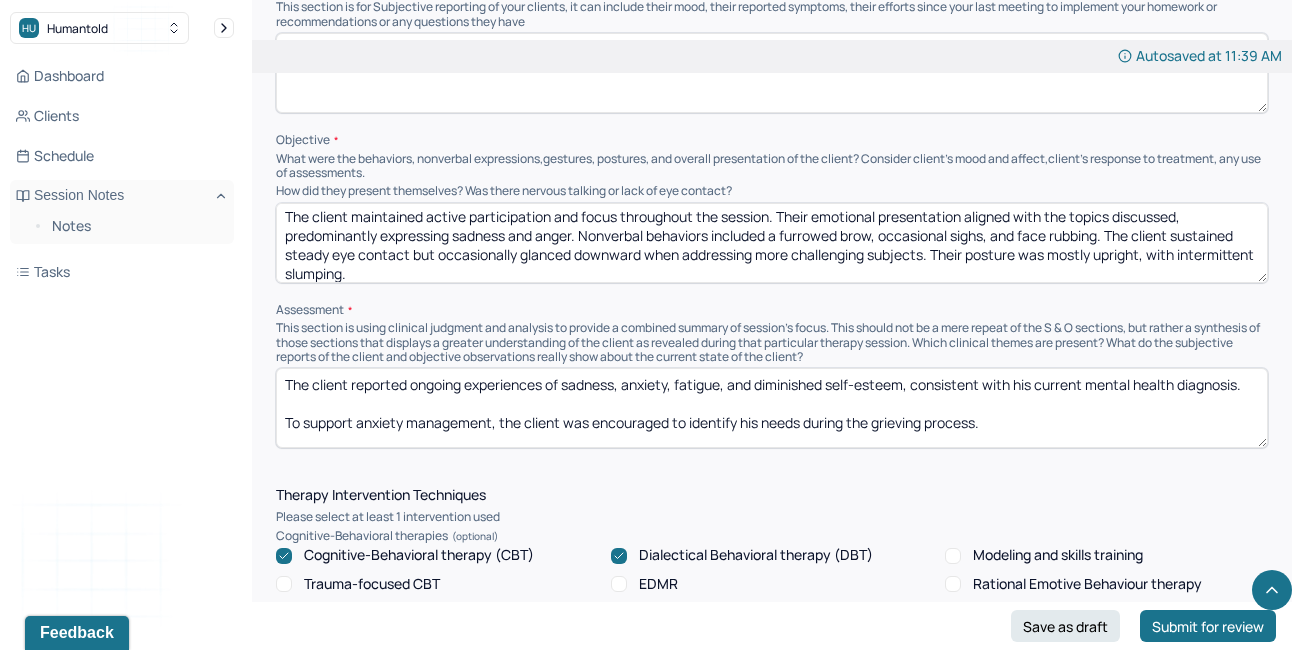 click on "The client reported ongoing experiences of sadness, anxiety, fatigue, and diminished self-esteem, consistent with his current mental health diagnosis.
To support anxiety management, the client was encouraged to identify his needs during the grieving process." at bounding box center [772, 408] 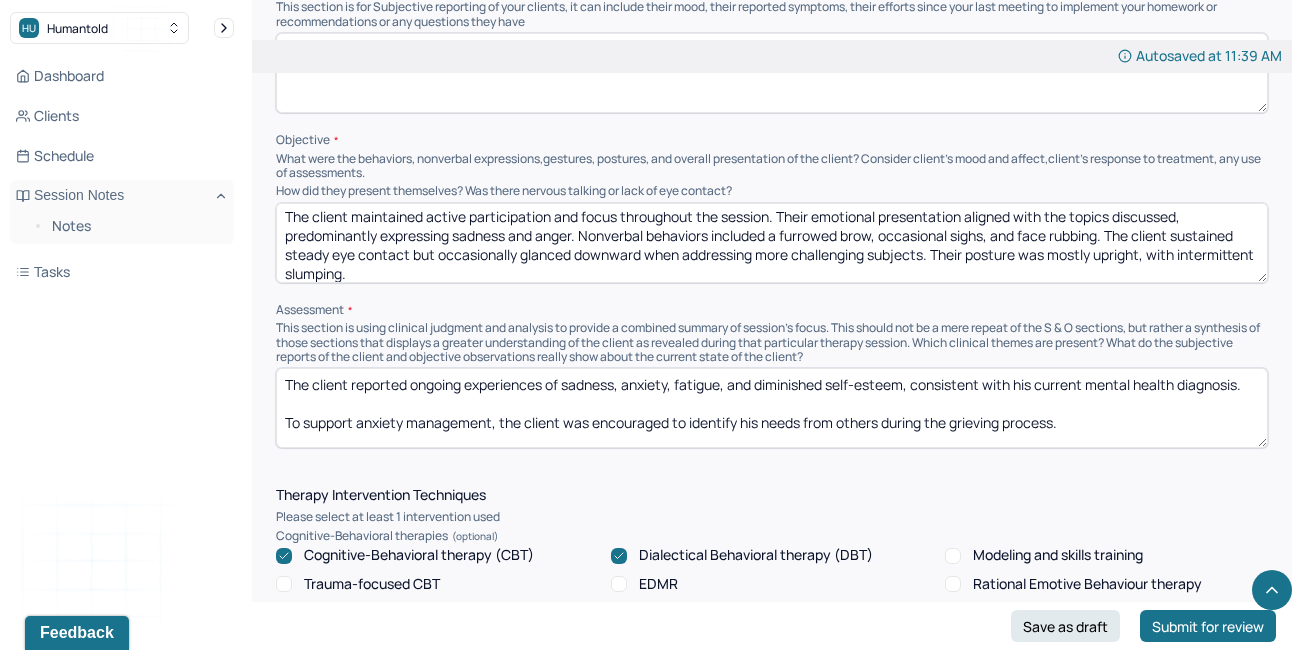click on "The client reported ongoing experiences of sadness, anxiety, fatigue, and diminished self-esteem, consistent with his current mental health diagnosis.
To support anxiety management, the client was encouraged to identify his needs from others during the grieving process." at bounding box center (772, 408) 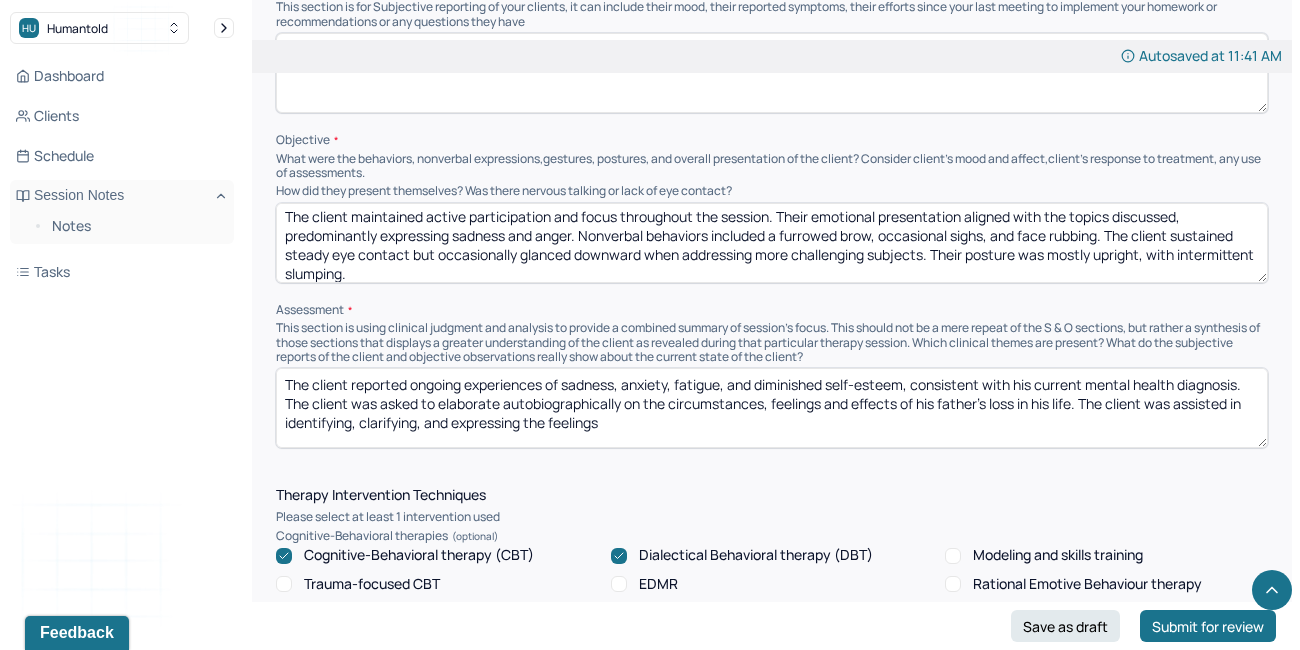 click on "The client reported ongoing experiences of sadness, anxiety, fatigue, and diminished self-esteem, consistent with his current mental health diagnosis. The client was asked to elaborate autobiographically on the circumstances, feelings and effects of his father's loss in his life. The client was assisted in identifying, clarifying, and expressing the feelings
To support anxiety management, the client was encouraged to identify his needs from others during the grieving process." at bounding box center (772, 408) 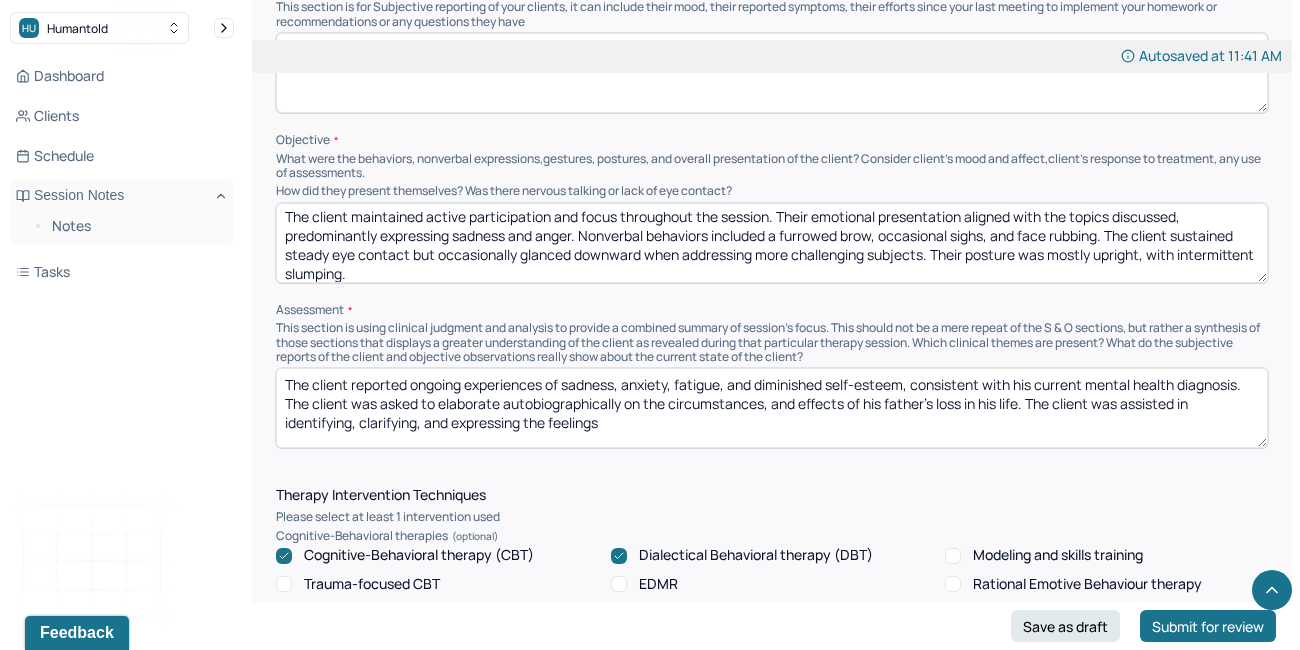 click on "The client reported ongoing experiences of sadness, anxiety, fatigue, and diminished self-esteem, consistent with his current mental health diagnosis. The client was asked to elaborate autobiographically on the circumstances, feelings and effects of his father's loss in his life. The client was assisted in identifying, clarifying, and expressing the feelings
To support anxiety management, the client was encouraged to identify his needs from others during the grieving process." at bounding box center (772, 408) 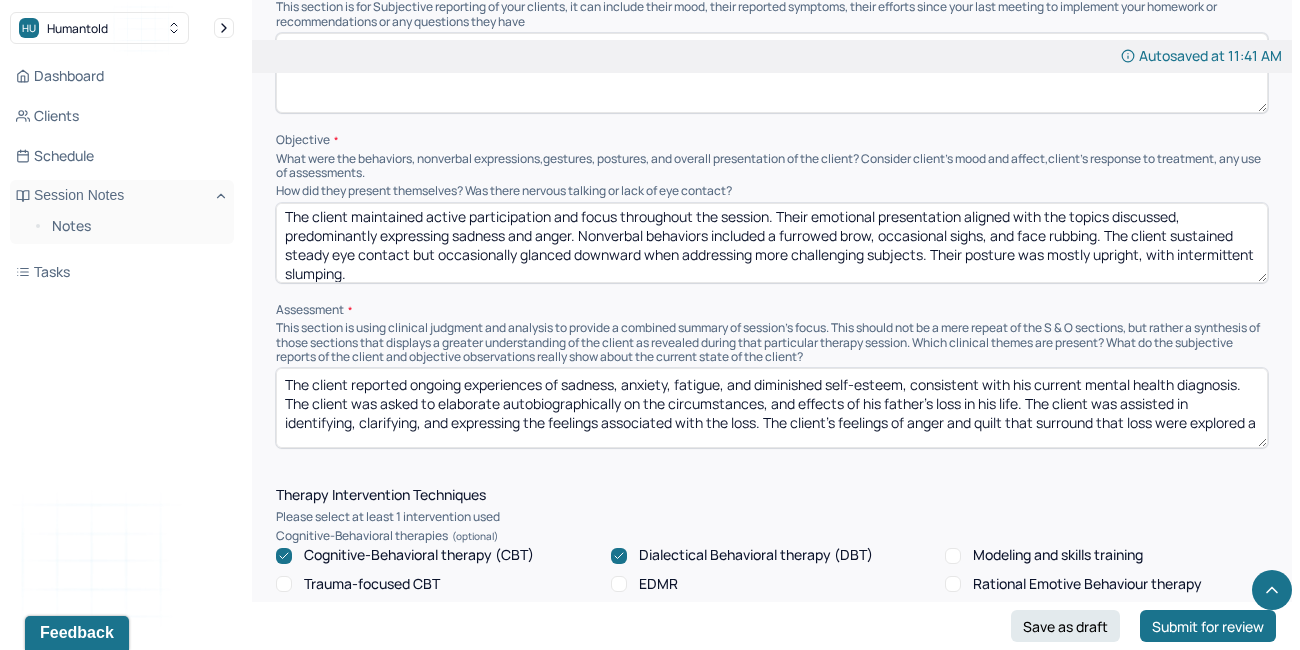 scroll, scrollTop: 3, scrollLeft: 0, axis: vertical 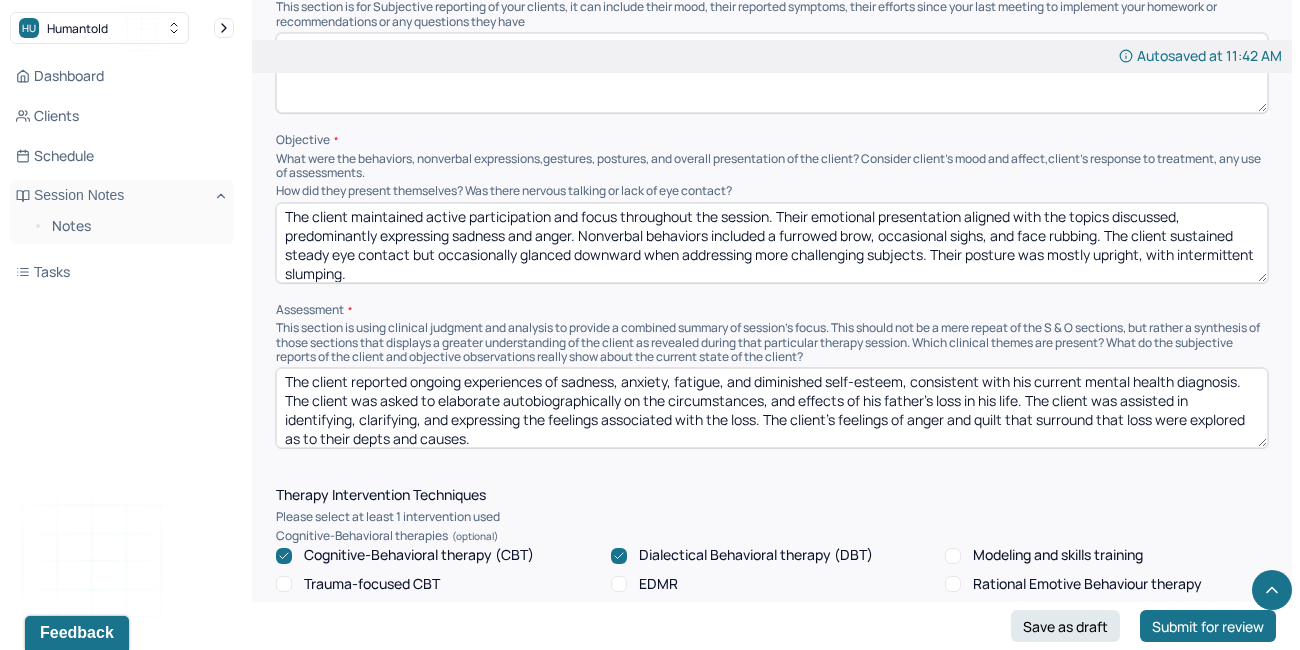 click on "The client reported ongoing experiences of sadness, anxiety, fatigue, and diminished self-esteem, consistent with his current mental health diagnosis. The client was asked to elaborate autobiographically on the circumstances, and effects of his father's loss in his life. The client was assisted in identifying, clarifying, and expressing the feelings associated with the loss. The client's feelings of anger and quilt that surround that loss were explored as to their depts and causes.
To support anxiety management, the client was encouraged to identify his needs from others during the grieving process." at bounding box center (772, 408) 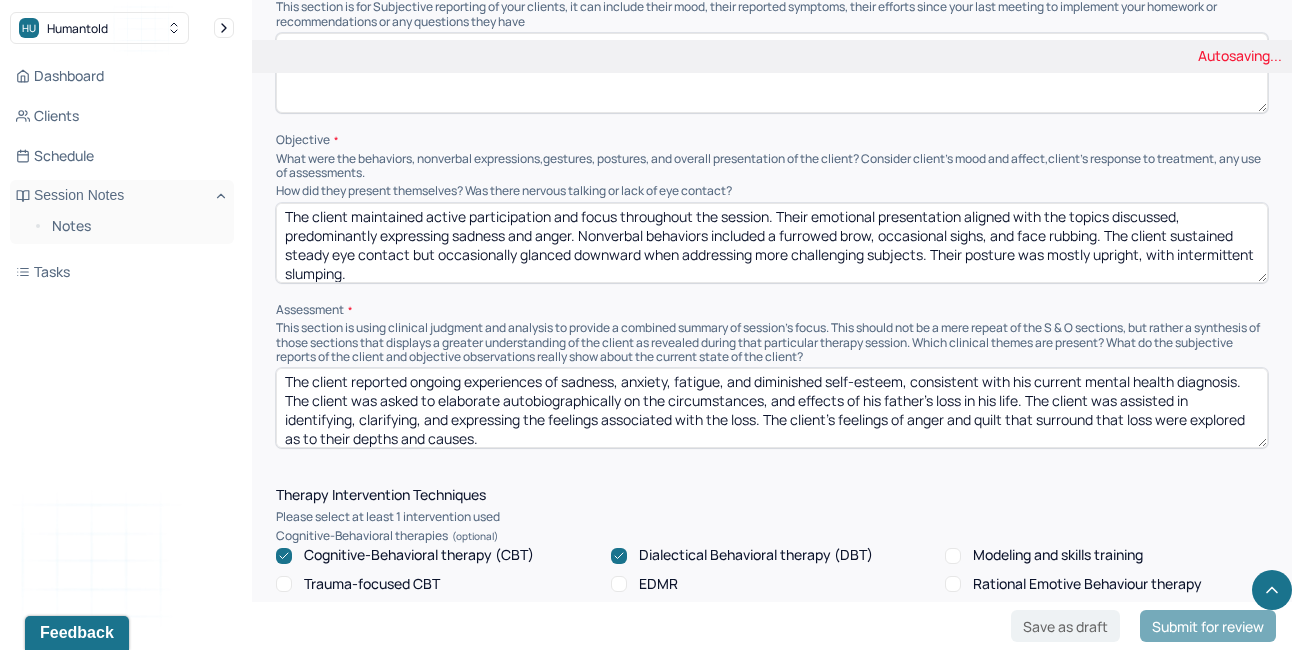 scroll, scrollTop: 47, scrollLeft: 0, axis: vertical 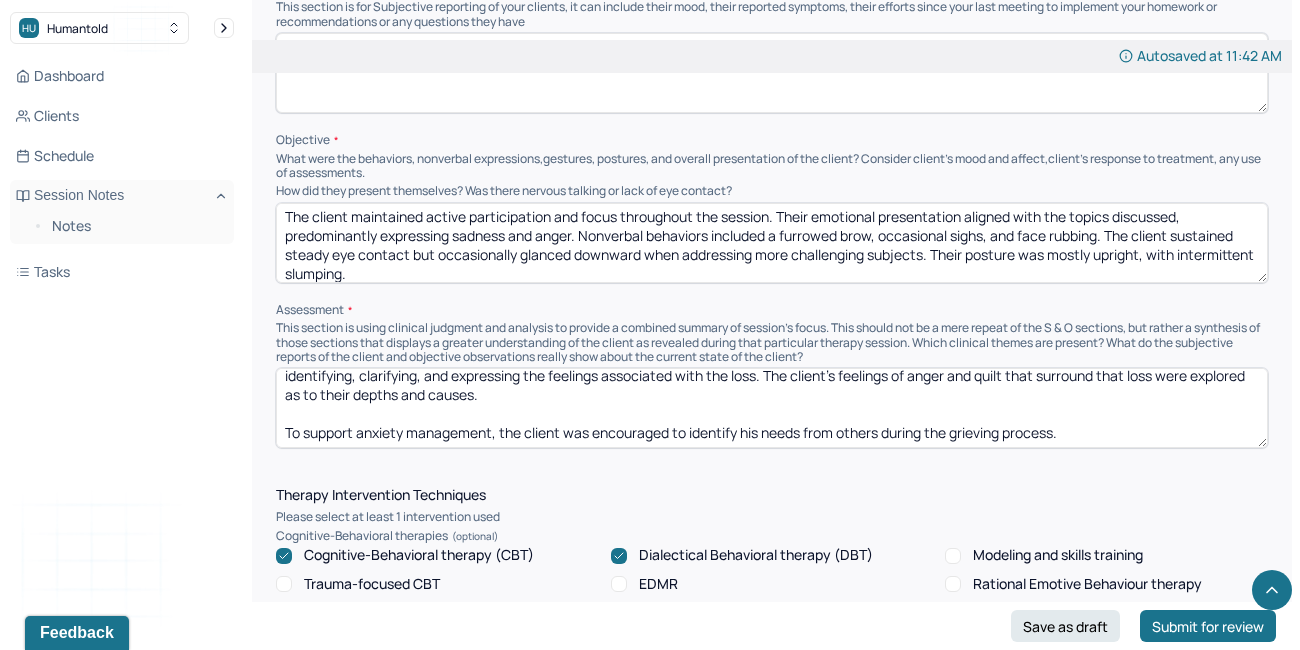 click on "The client reported ongoing experiences of sadness, anxiety, fatigue, and diminished self-esteem, consistent with his current mental health diagnosis. The client was asked to elaborate autobiographically on the circumstances, and effects of his father's loss in his life. The client was assisted in identifying, clarifying, and expressing the feelings associated with the loss. The client's feelings of anger and quilt that surround that loss were explored as to their depths and causes.
To support anxiety management, the client was encouraged to identify his needs from others during the grieving process." at bounding box center [772, 408] 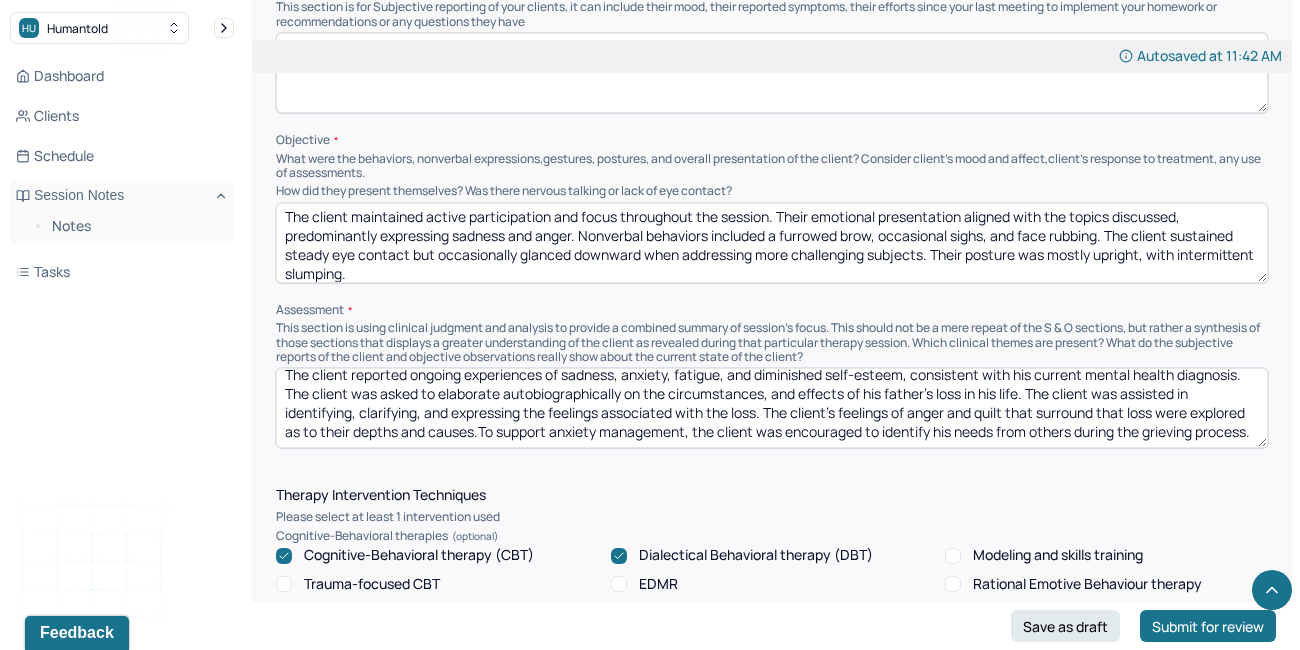 scroll, scrollTop: 9, scrollLeft: 0, axis: vertical 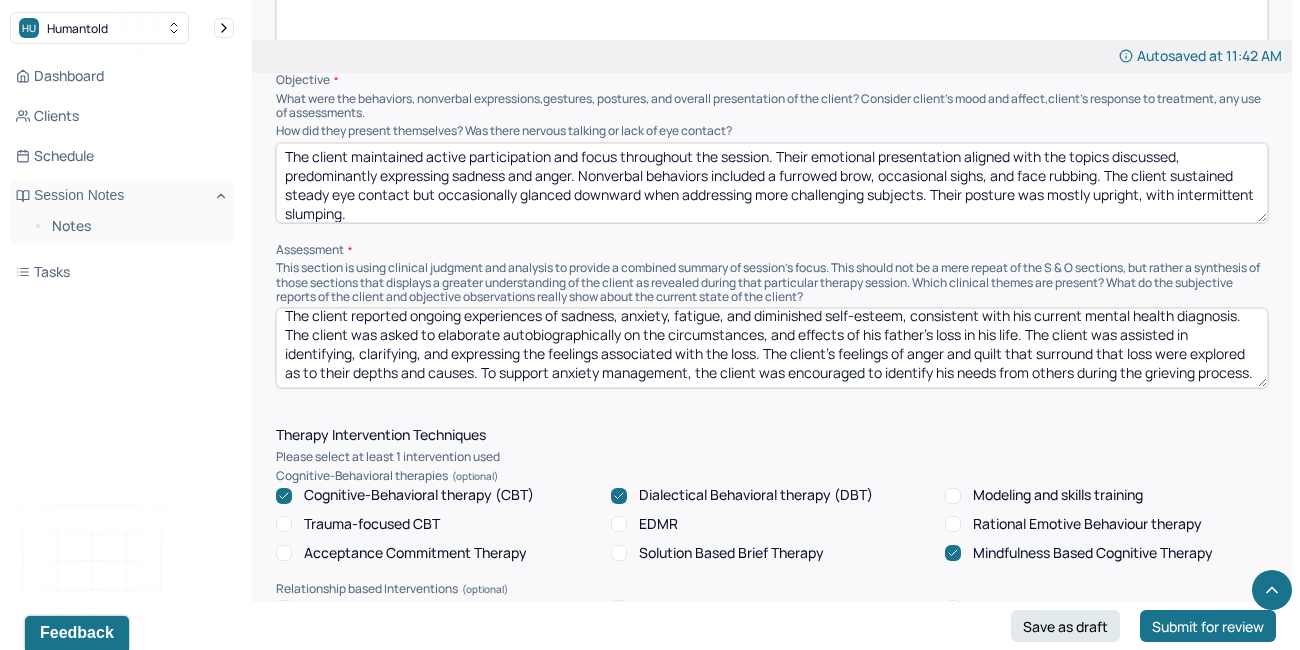 click on "The client reported ongoing experiences of sadness, anxiety, fatigue, and diminished self-esteem, consistent with his current mental health diagnosis. The client was asked to elaborate autobiographically on the circumstances, and effects of his father's loss in his life. The client was assisted in identifying, clarifying, and expressing the feelings associated with the loss. The client's feelings of anger and quilt that surround that loss were explored as to their depths and causes. To support anxiety management, the client was encouraged to identify his needs from others during the grieving process." at bounding box center [772, 348] 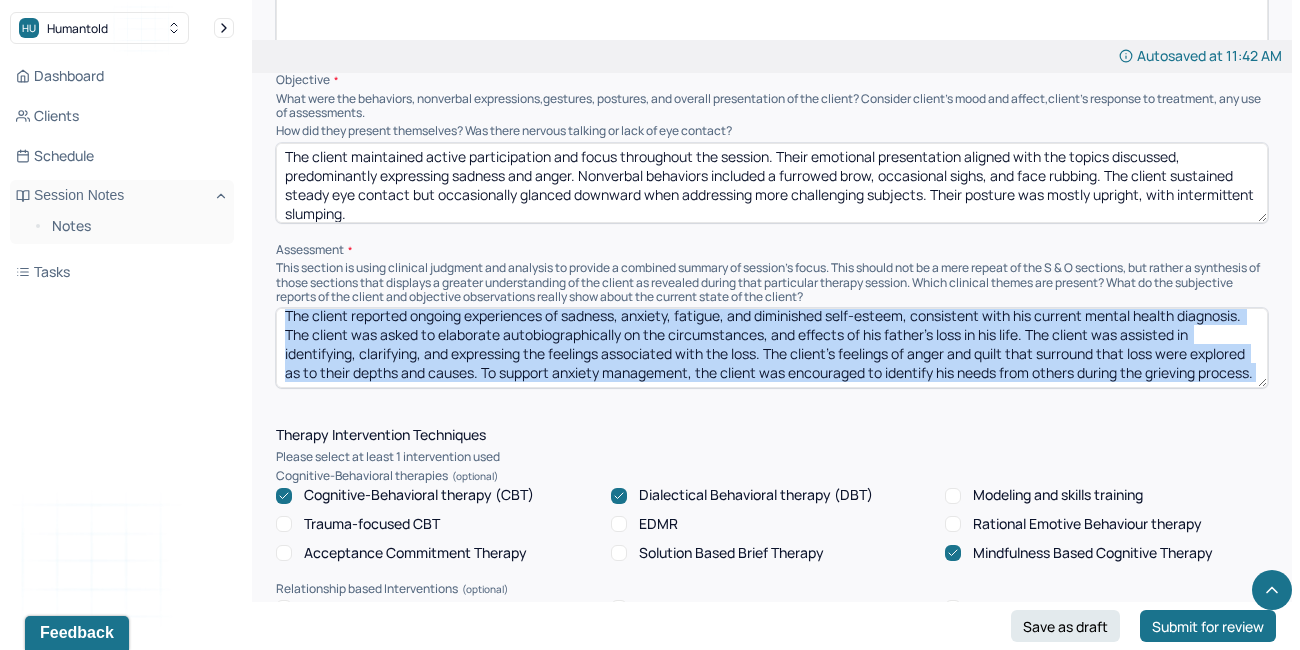 drag, startPoint x: 1268, startPoint y: 381, endPoint x: 1267, endPoint y: 407, distance: 26.019224 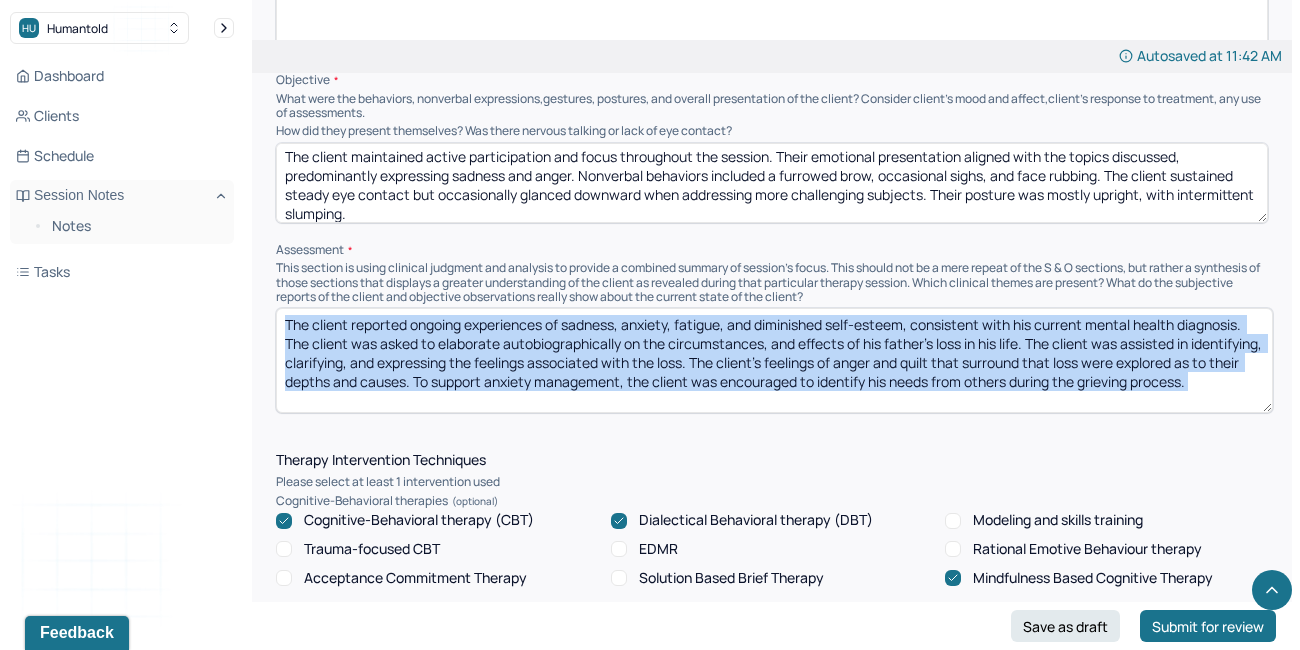 scroll, scrollTop: 0, scrollLeft: 0, axis: both 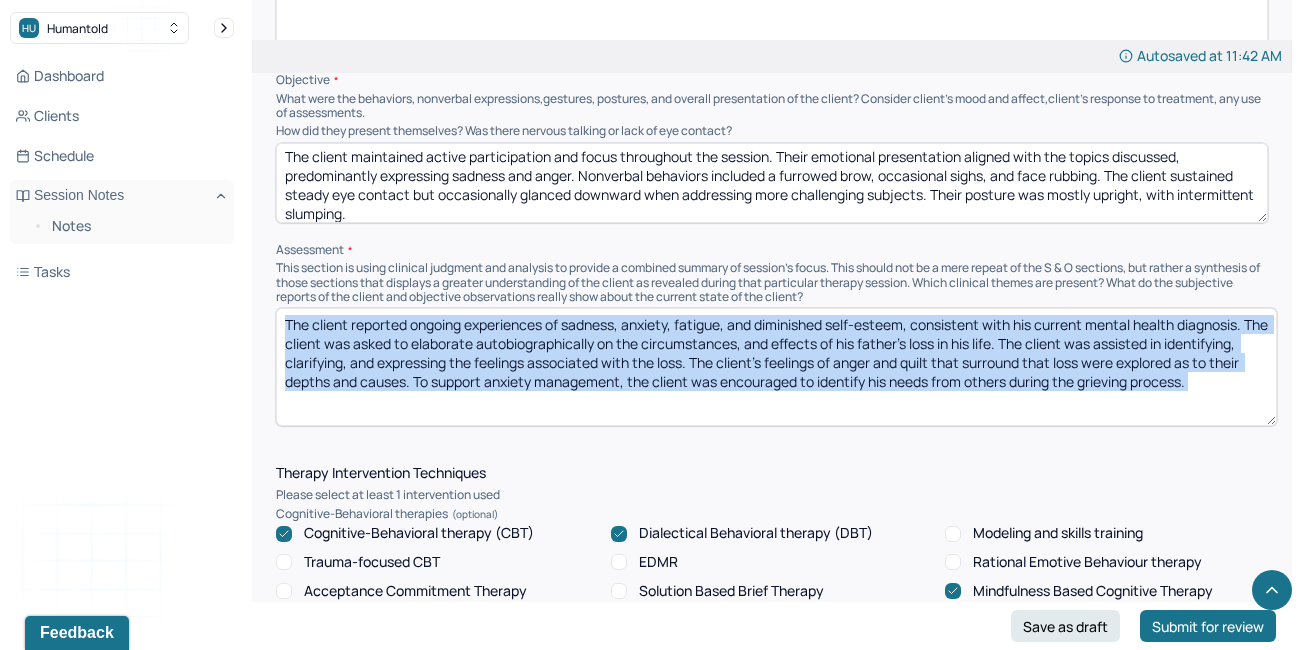 drag, startPoint x: 1264, startPoint y: 378, endPoint x: 1274, endPoint y: 417, distance: 40.261642 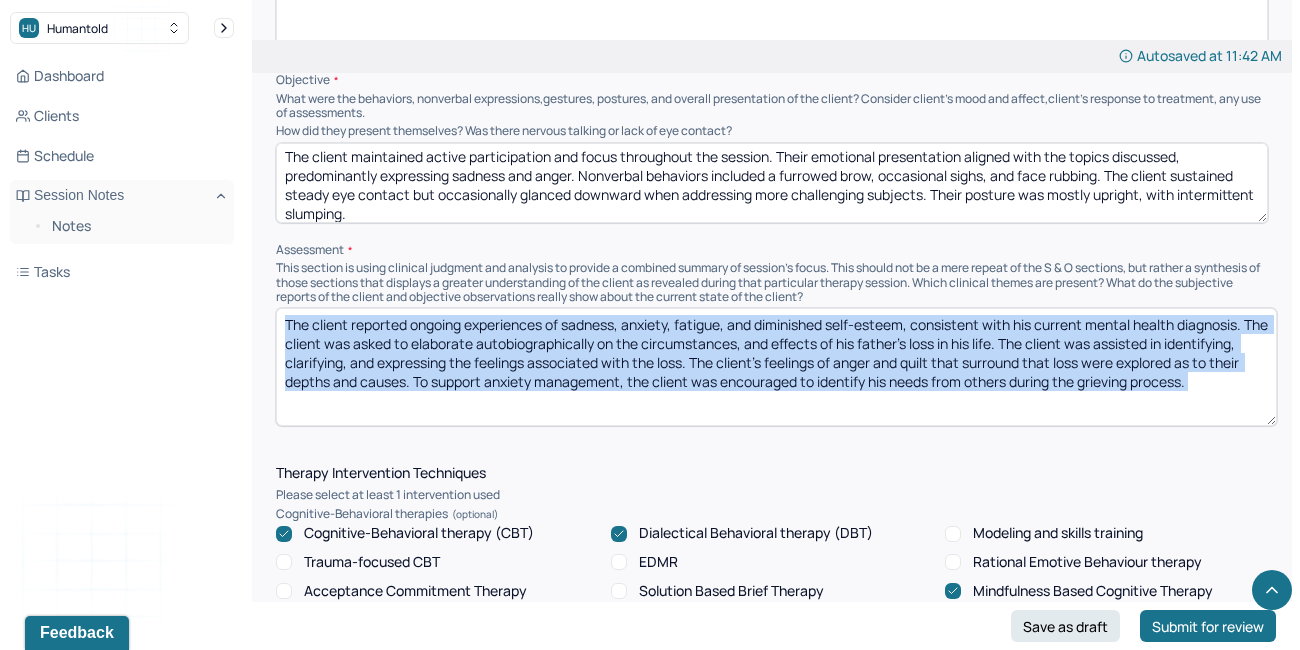 click on "The client reported ongoing experiences of sadness, anxiety, fatigue, and diminished self-esteem, consistent with his current mental health diagnosis. The client was asked to elaborate autobiographically on the circumstances, and effects of his father's loss in his life. The client was assisted in identifying, clarifying, and expressing the feelings associated with the loss. The client's feelings of anger and quilt that surround that loss were explored as to their depths and causes. To support anxiety management, the client was encouraged to identify his needs from others during the grieving process." at bounding box center (776, 367) 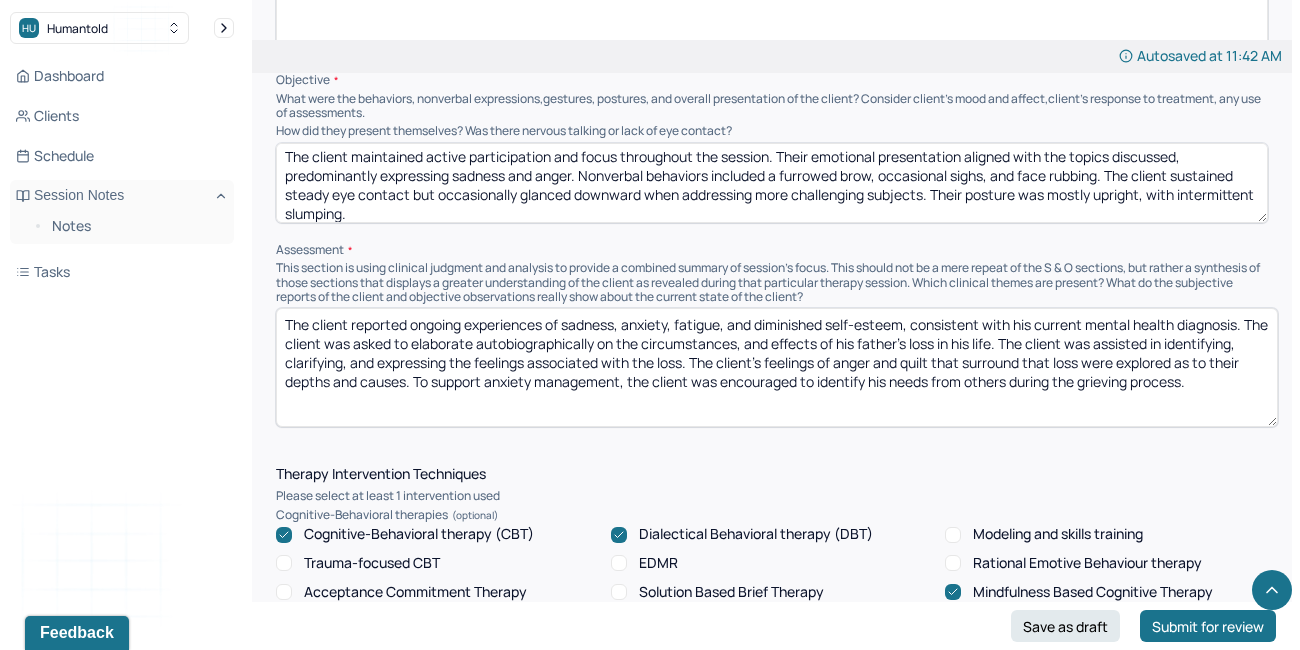 drag, startPoint x: 1209, startPoint y: 377, endPoint x: 397, endPoint y: 189, distance: 833.47943 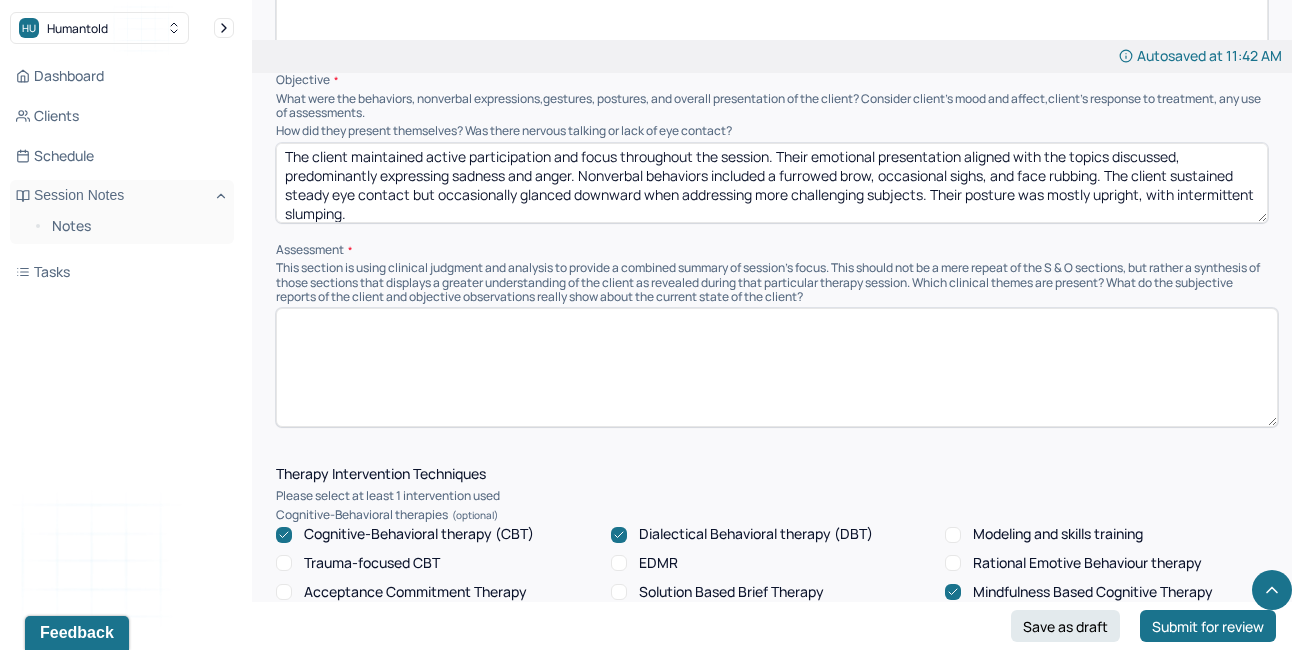 paste on "The client reported ongoing experiences of sadness, anxiety, fatigue, and diminished self-esteem, consistent with his current mental health diagnosis. He was encouraged to provide a detailed autobiographical account of his father’s loss and its impact on his life. The client was supported in identifying, clarifying, and expressing the complex emotions associated with this loss. Exploration of underlying anger and guilt related to the bereavement was conducted to understand their origins and intensity. To support anxiety management, the client was encouraged to recognize and communicate his needs to others during the grieving process." 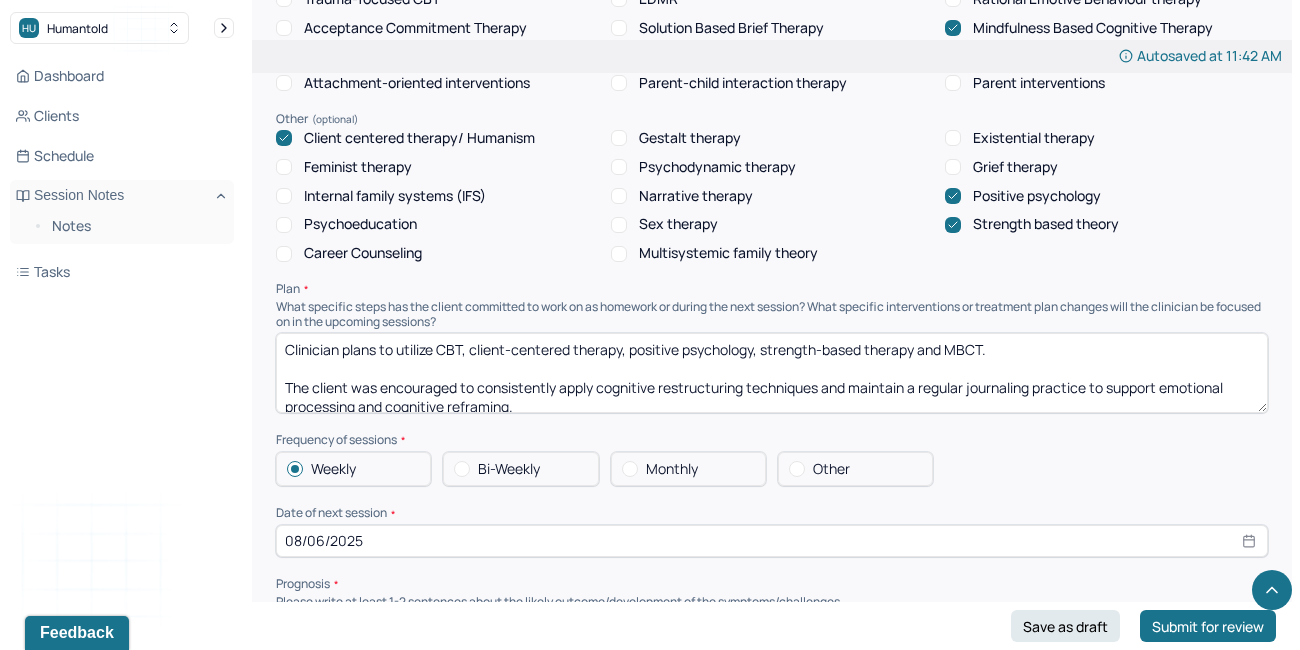 scroll, scrollTop: 1968, scrollLeft: 0, axis: vertical 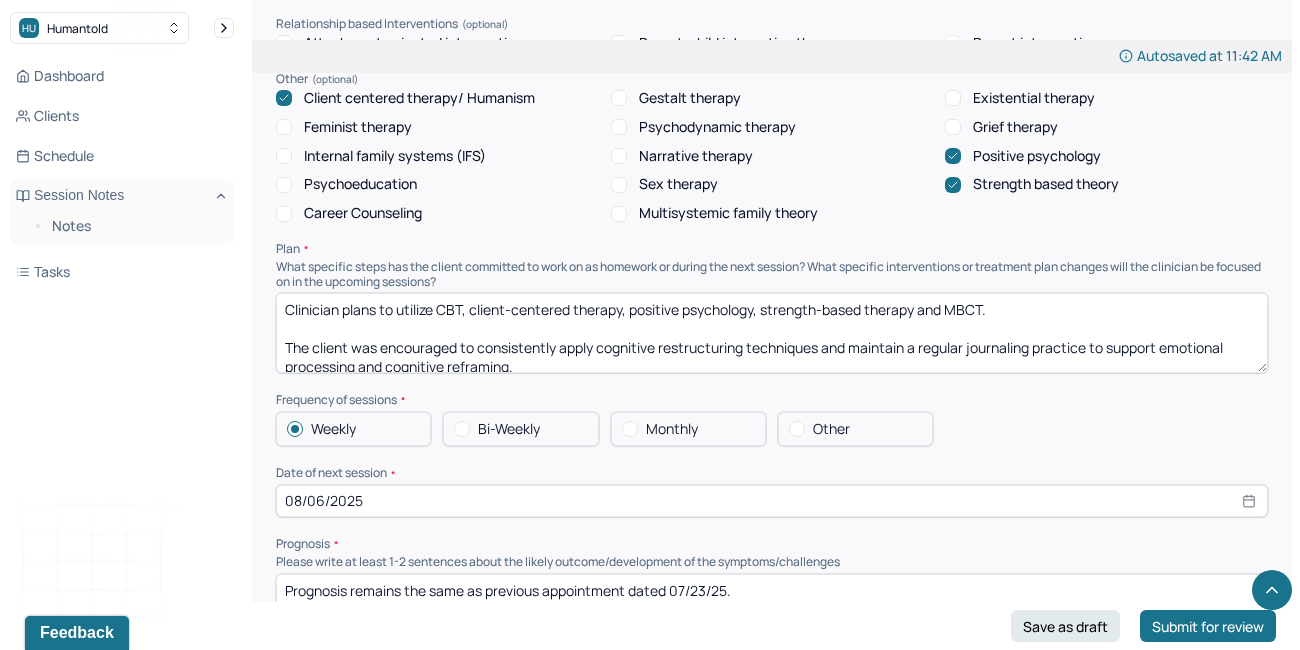 type on "The client reported ongoing experiences of sadness, anxiety, fatigue, and diminished self-esteem, consistent with his current mental health diagnosis. He was encouraged to provide a detailed autobiographical account of his father’s loss and its impact on his life. The client was supported in identifying, clarifying, and expressing the complex emotions associated with this loss. Exploration of underlying anger and guilt related to the bereavement was conducted to understand their origins and intensity. To support anxiety management, the client was encouraged to recognize and communicate his needs to others during the grieving process." 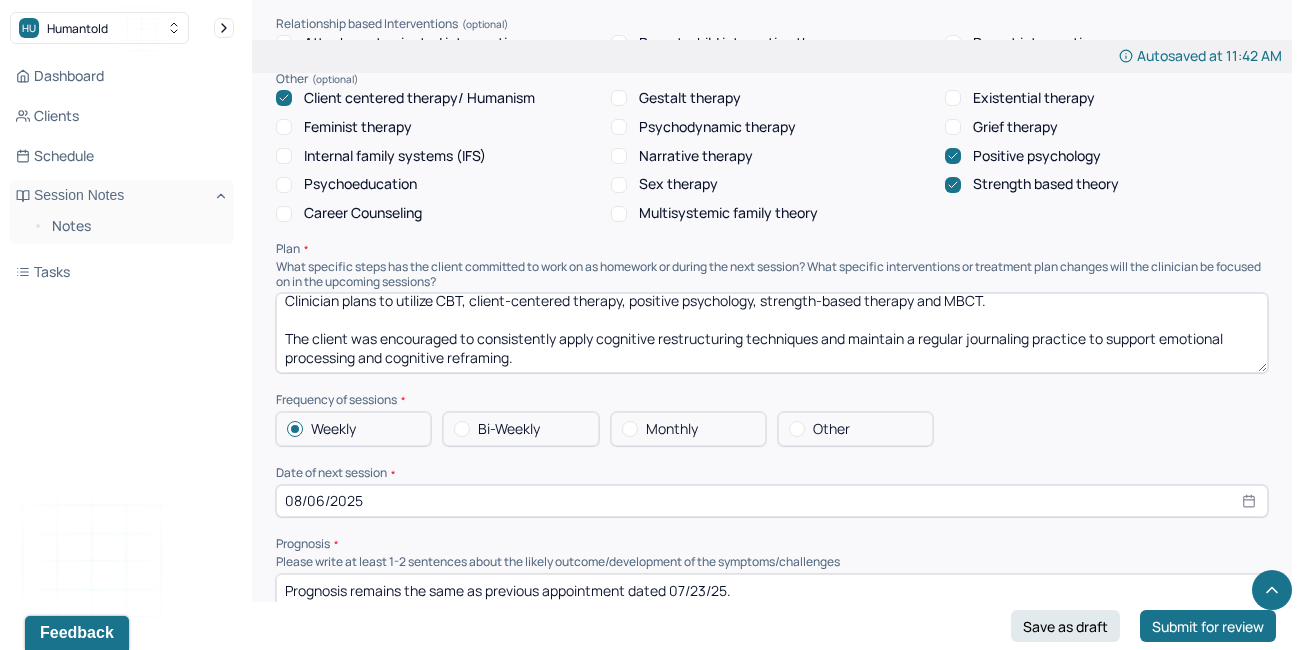 drag, startPoint x: 535, startPoint y: 365, endPoint x: 474, endPoint y: 338, distance: 66.70832 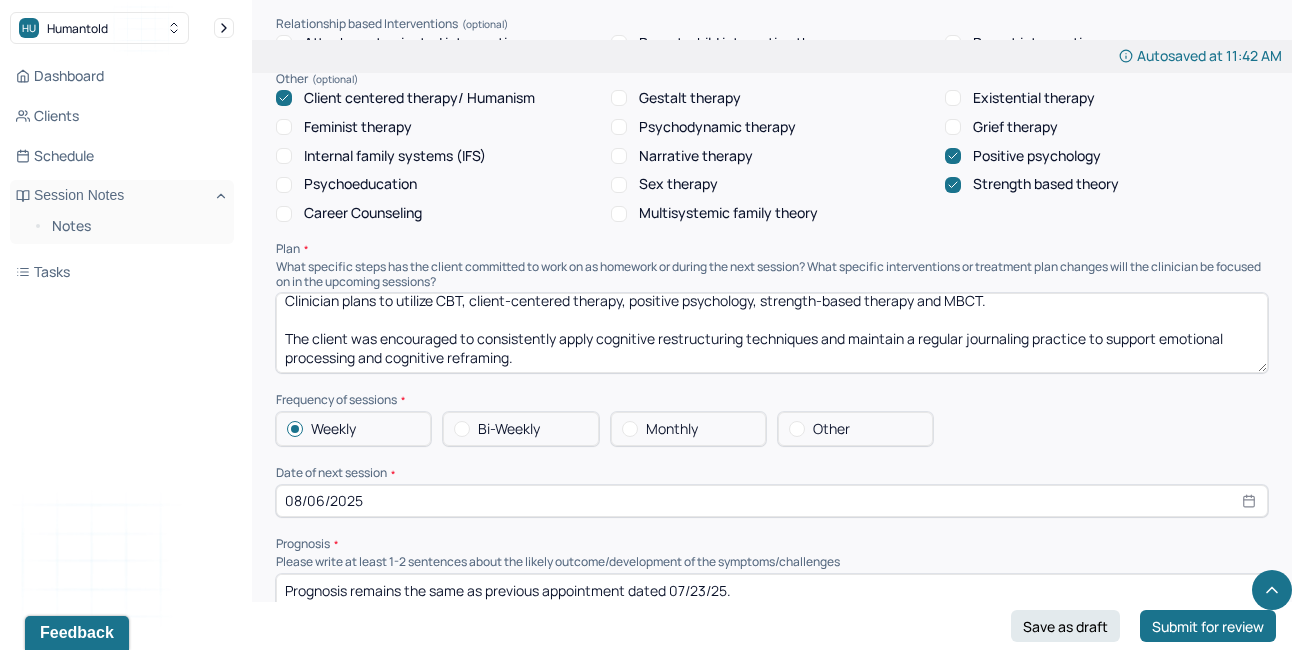 click on "Clinician plans to utilize CBT, client-centered therapy, positive psychology, strength-based therapy and MBCT.
The client was encouraged to consistently apply cognitive restructuring techniques and maintain a regular journaling practice to support emotional processing and cognitive reframing." at bounding box center [772, 333] 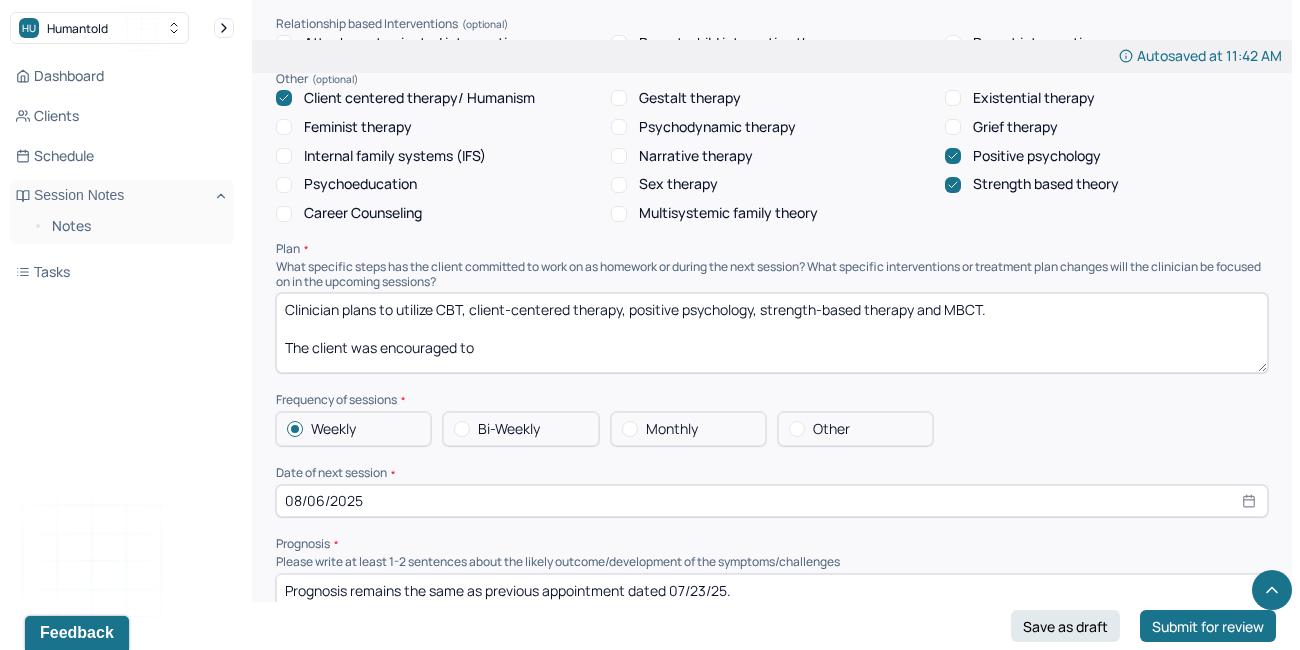 scroll, scrollTop: 0, scrollLeft: 0, axis: both 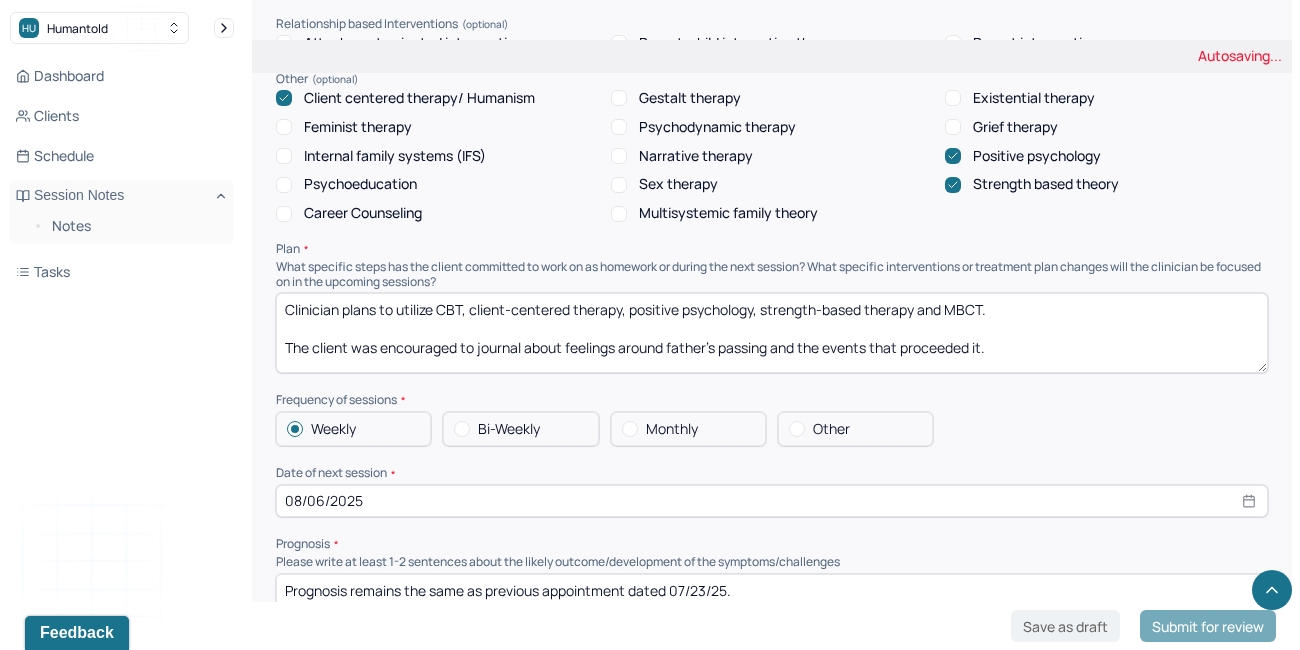 drag, startPoint x: 1000, startPoint y: 337, endPoint x: 142, endPoint y: 337, distance: 858 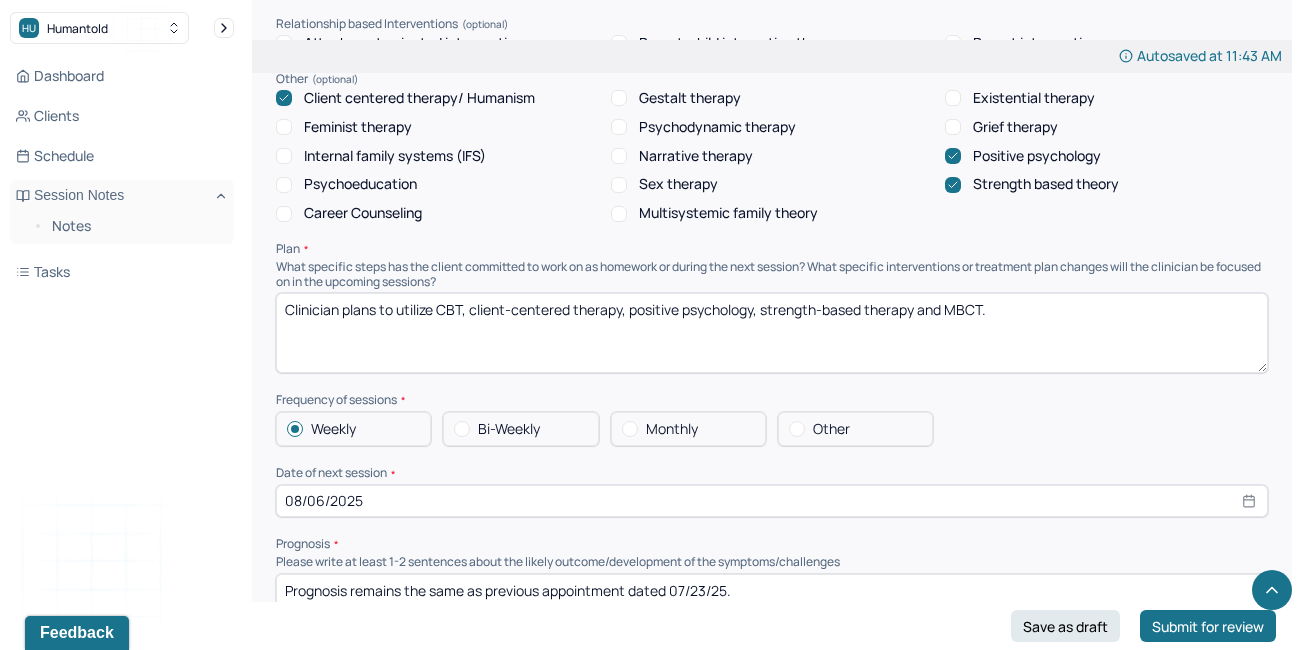 paste on "The client was encouraged to journal about his feelings surrounding his father’s passing and the events leading up to it." 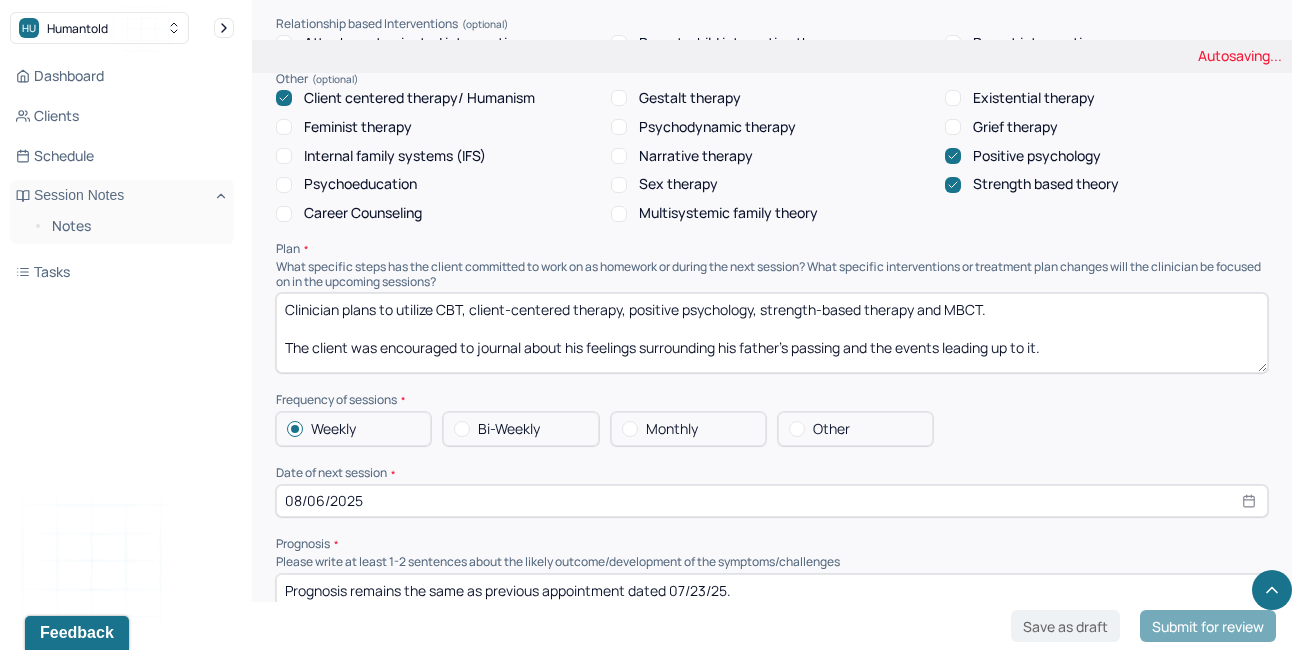 scroll, scrollTop: 0, scrollLeft: 0, axis: both 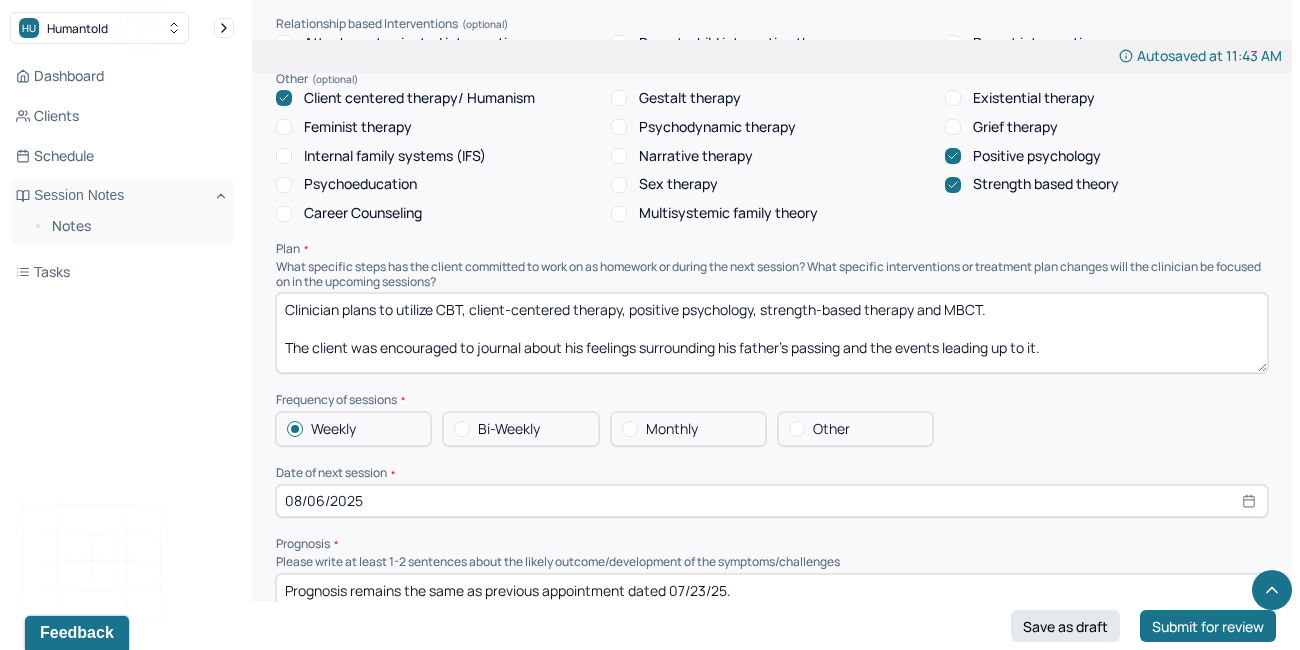 type on "Clinician plans to utilize CBT, client-centered therapy, positive psychology, strength-based therapy and MBCT.
The client was encouraged to journal about his feelings surrounding his father’s passing and the events leading up to it." 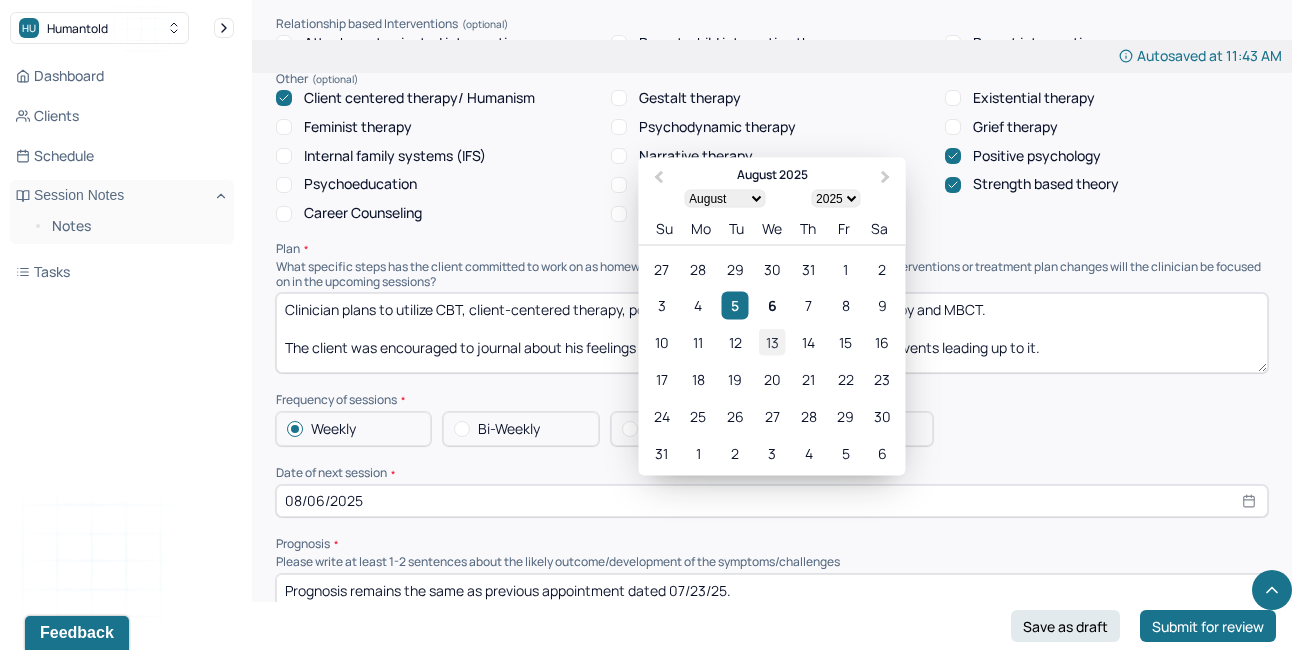 click on "13" at bounding box center [771, 342] 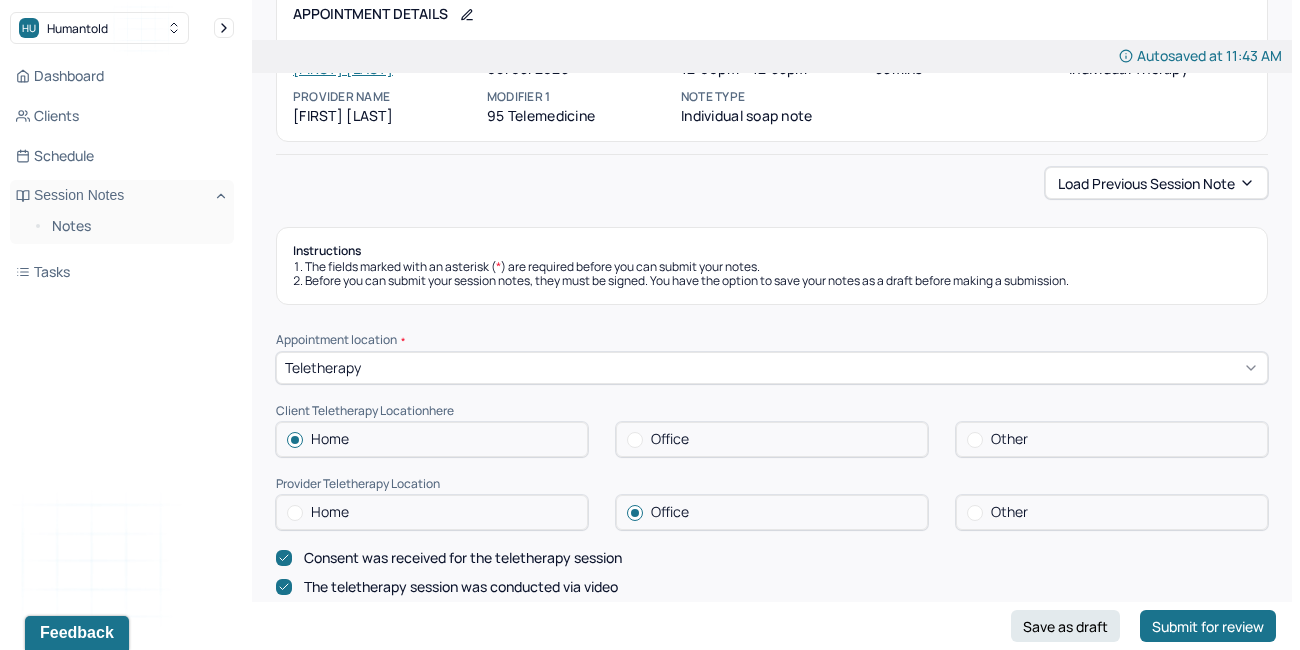 scroll, scrollTop: 88, scrollLeft: 0, axis: vertical 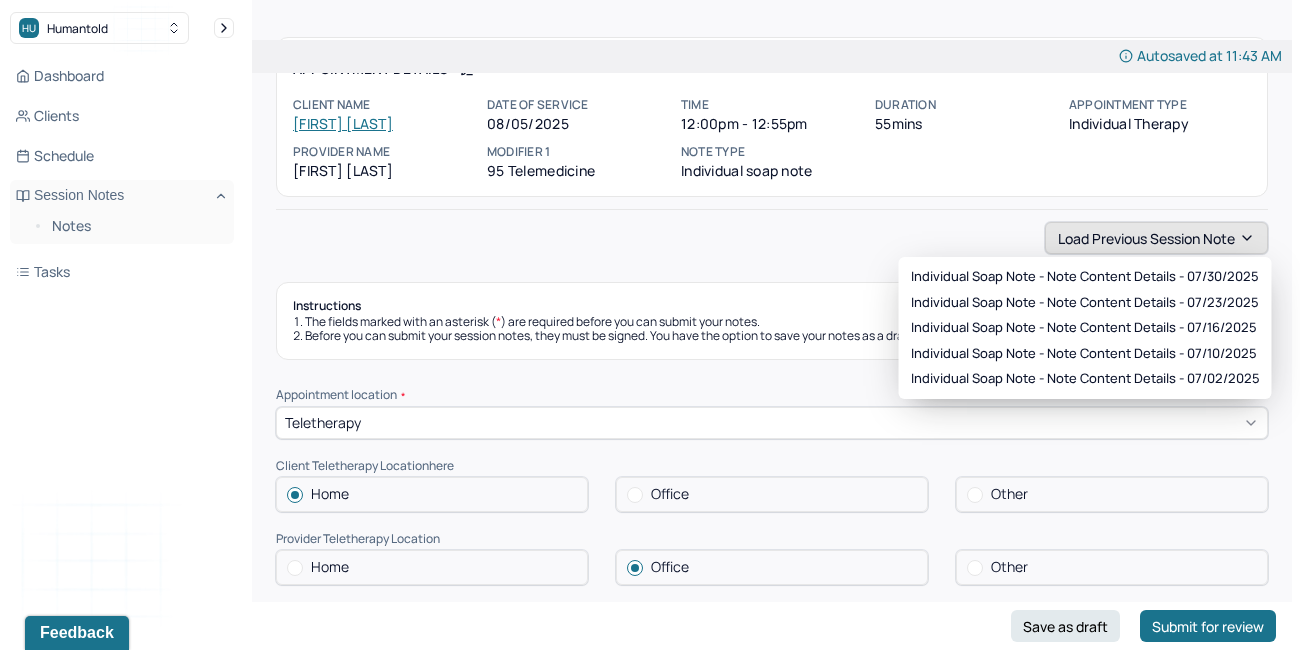 click on "Load previous session note" at bounding box center (1156, 238) 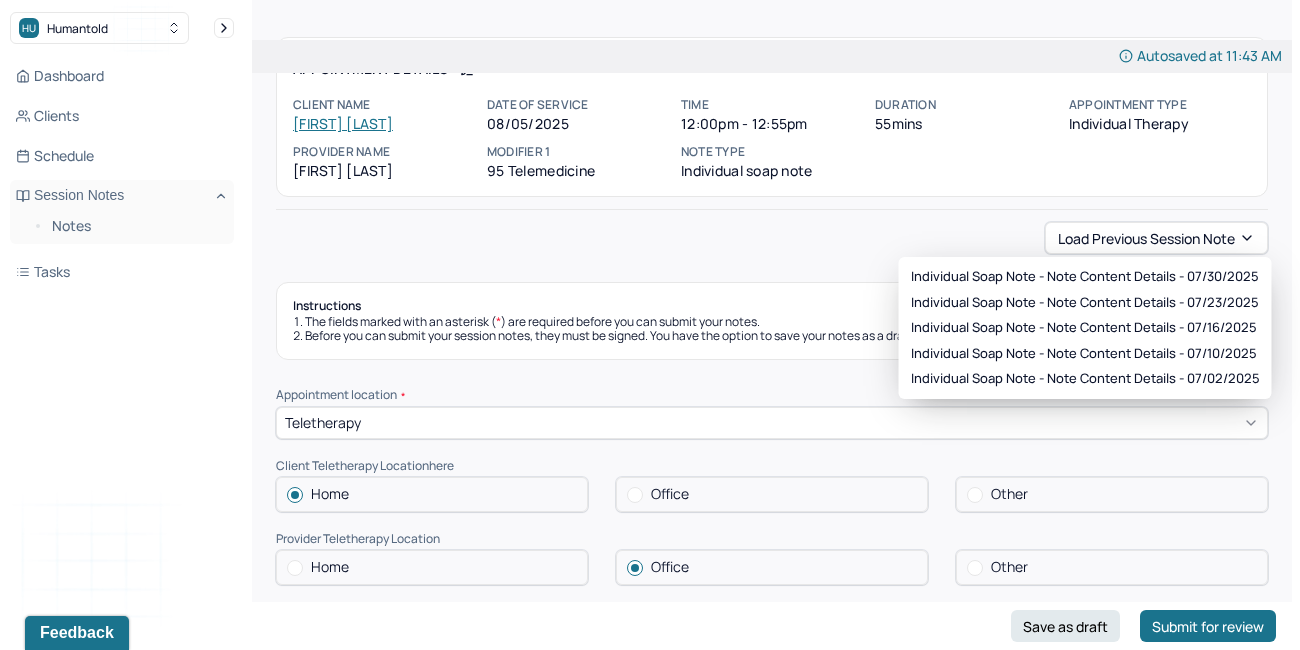 click on "Before you can submit your session notes, they must be signed. You have the option to save your notes as a draft before making a submission." at bounding box center (772, 336) 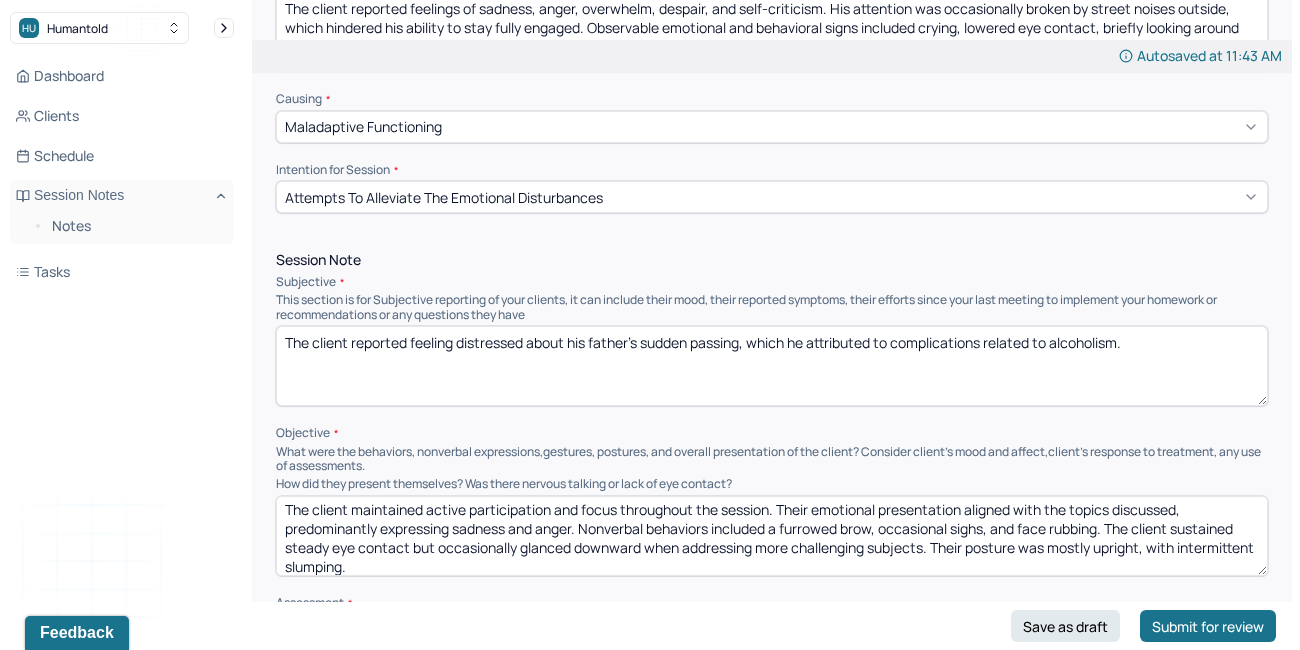 scroll, scrollTop: 1241, scrollLeft: 0, axis: vertical 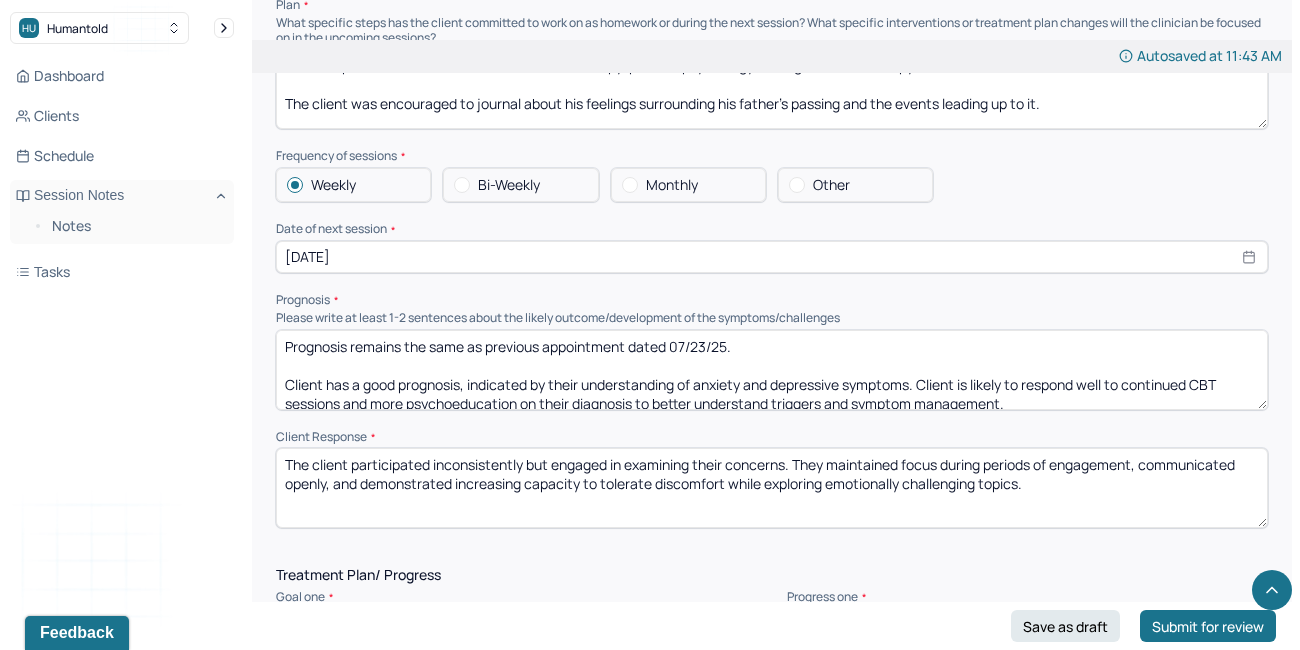 click on "Prognosis remains the same as previous appointment dated 07/23/25.
Client has a good prognosis, indicated by their understanding of anxiety and depressive symptoms. Client is likely to respond well to continued CBT sessions and more psychoeducation on their diagnosis to better understand triggers and symptom management." at bounding box center (772, 370) 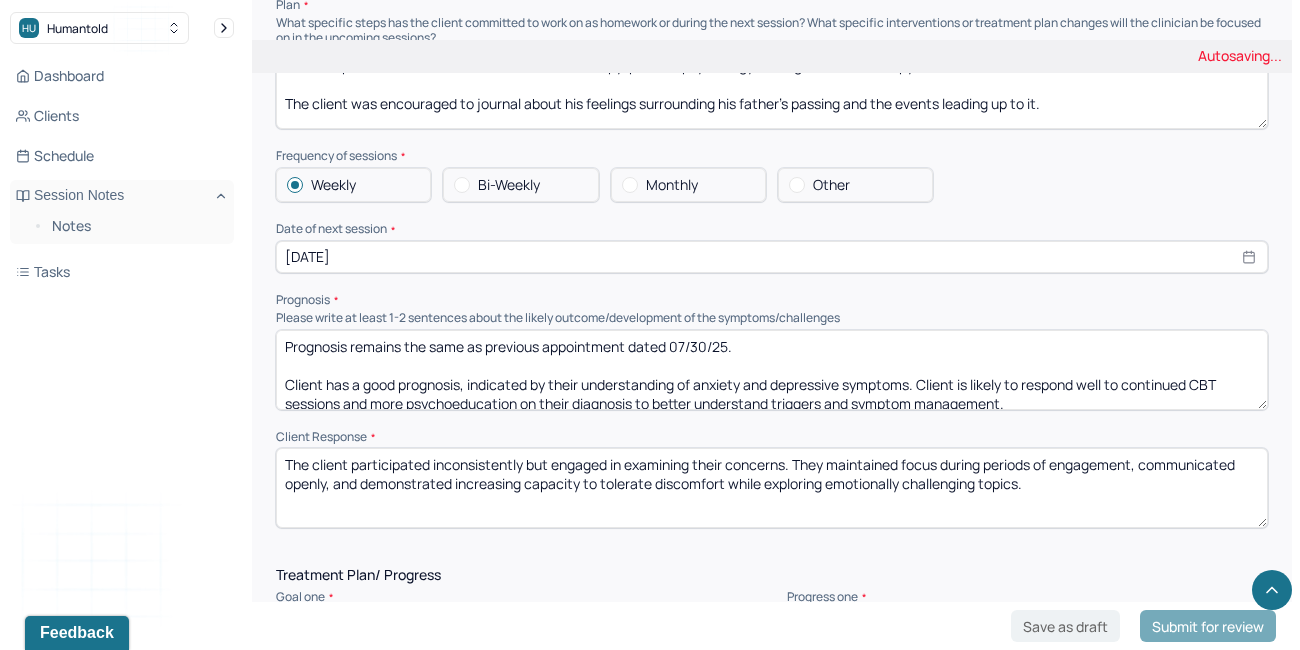 type on "Prognosis remains the same as previous appointment dated 07/30/25.
Client has a good prognosis, indicated by their understanding of anxiety and depressive symptoms. Client is likely to respond well to continued CBT sessions and more psychoeducation on their diagnosis to better understand triggers and symptom management." 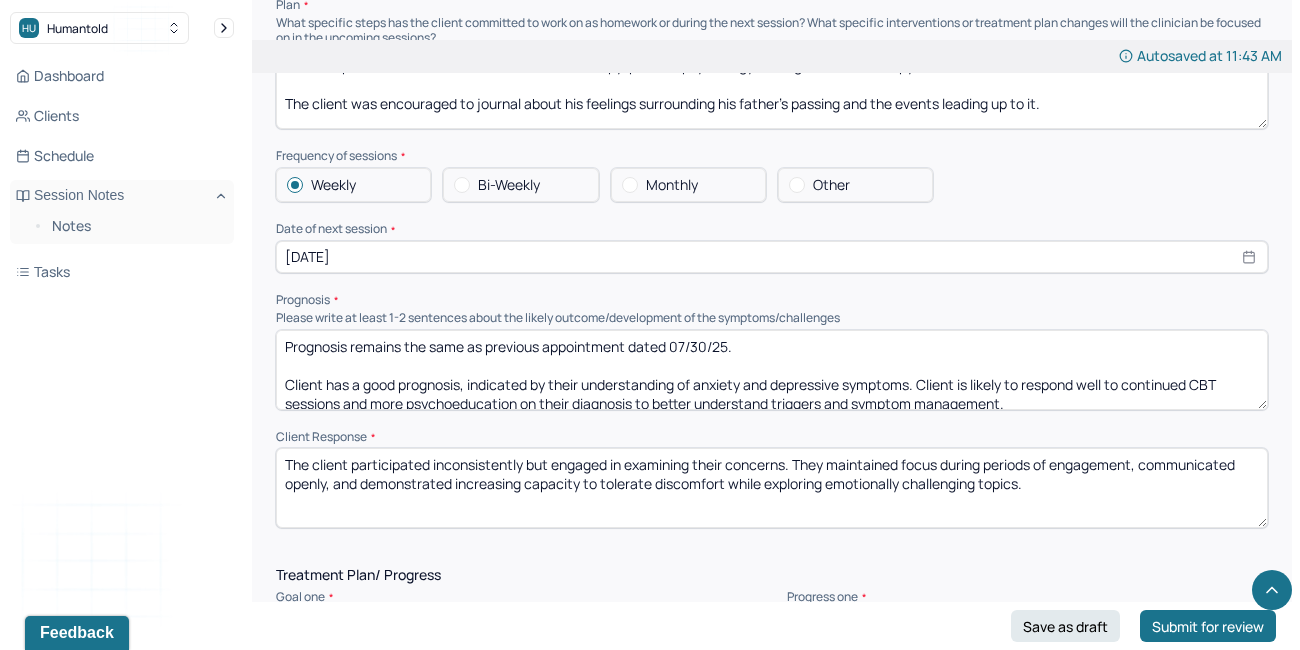 drag, startPoint x: 1043, startPoint y: 487, endPoint x: 141, endPoint y: 458, distance: 902.46606 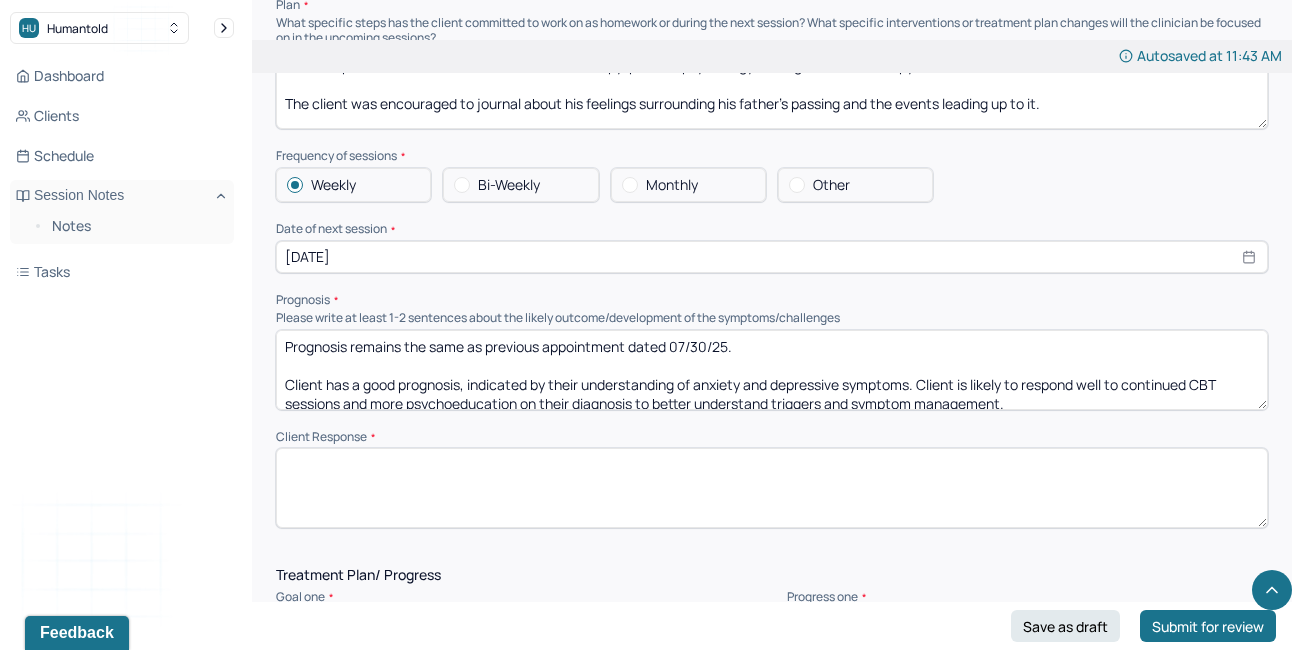 paste on "The client participated intermittently but stayed engaged in exploring their concerns. When focused, they communicated openly and provided thoughtful reflections on their experiences. The client demonstrated increasing resilience and willingness to tolerate emotional discomfort, actively working through challenging topics despite moments of hesitation." 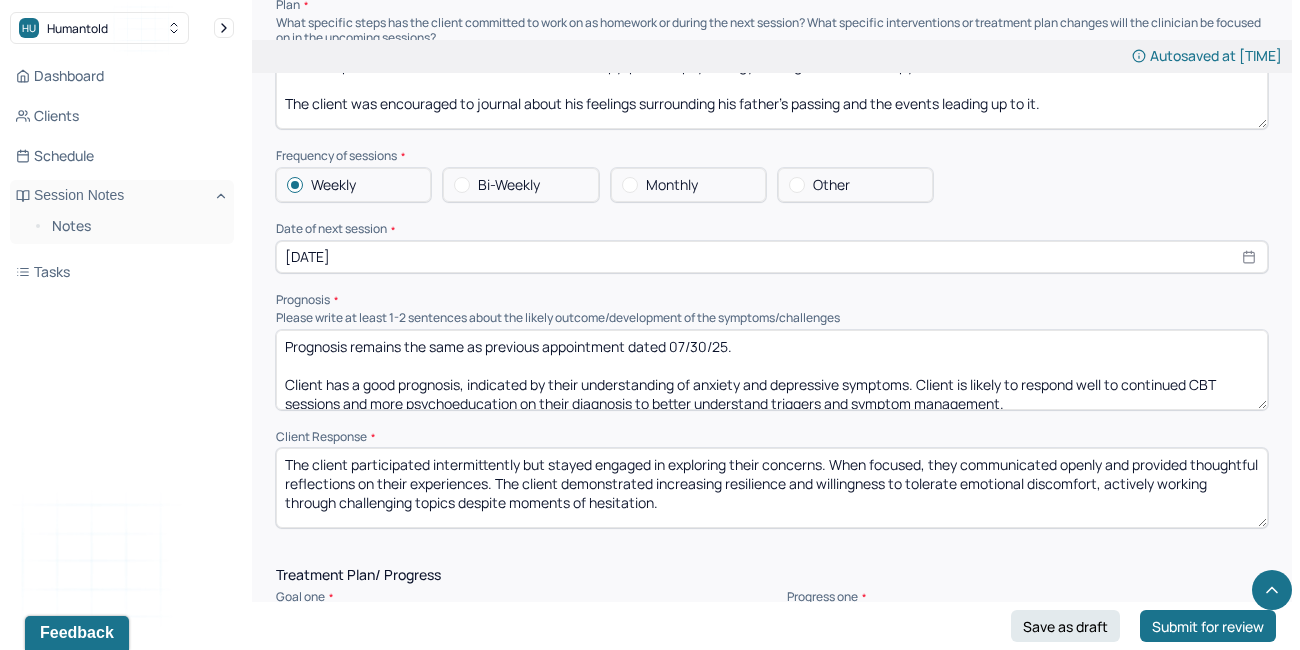 drag, startPoint x: 826, startPoint y: 460, endPoint x: 767, endPoint y: 454, distance: 59.3043 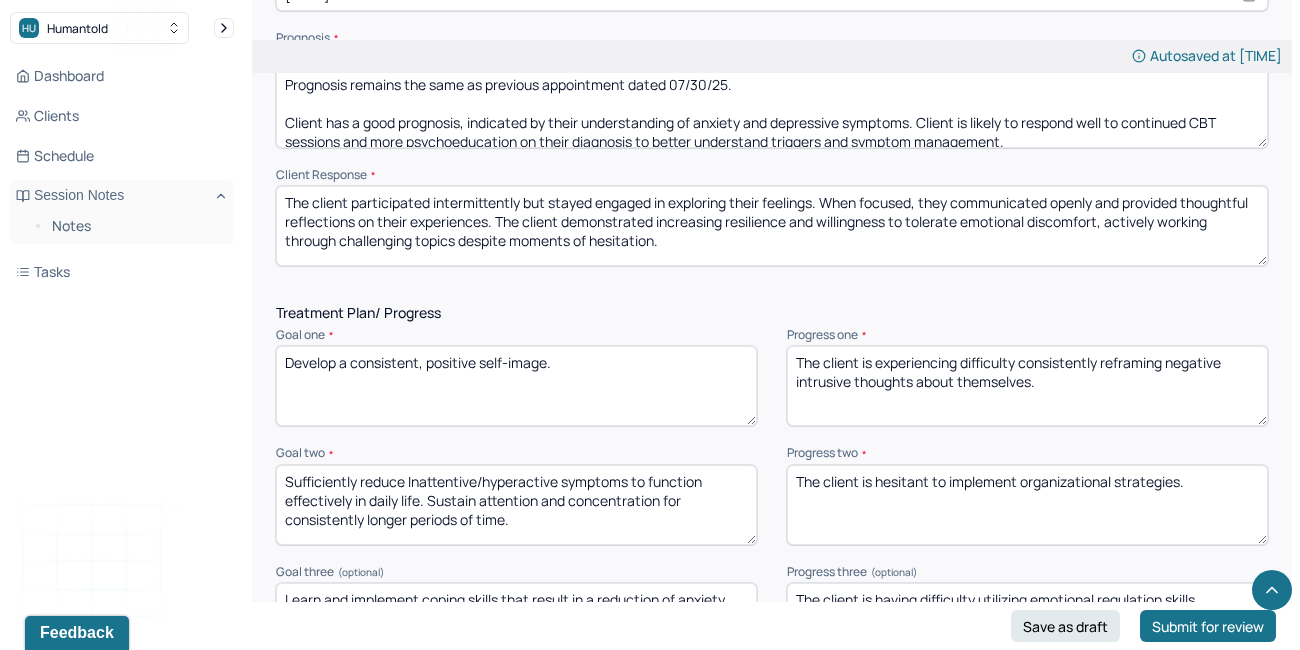 scroll, scrollTop: 2483, scrollLeft: 0, axis: vertical 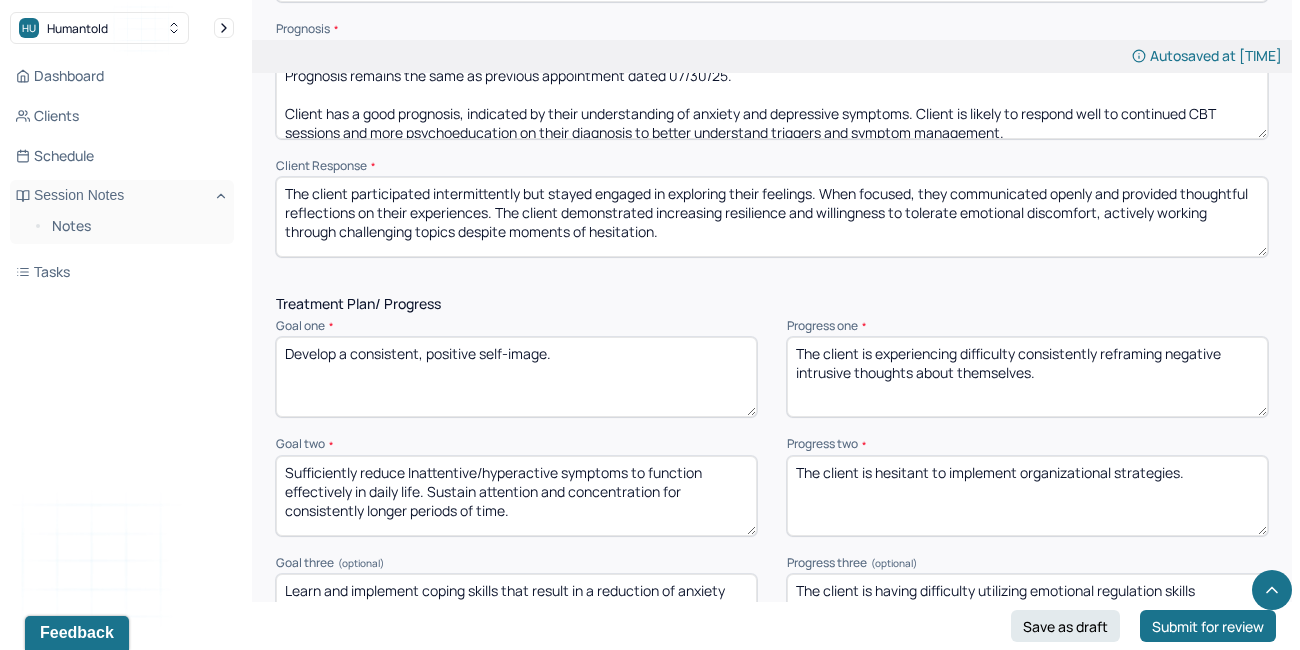 type on "The client participated intermittently but stayed engaged in exploring their feelings. When focused, they communicated openly and provided thoughtful reflections on their experiences. The client demonstrated increasing resilience and willingness to tolerate emotional discomfort, actively working through challenging topics despite moments of hesitation." 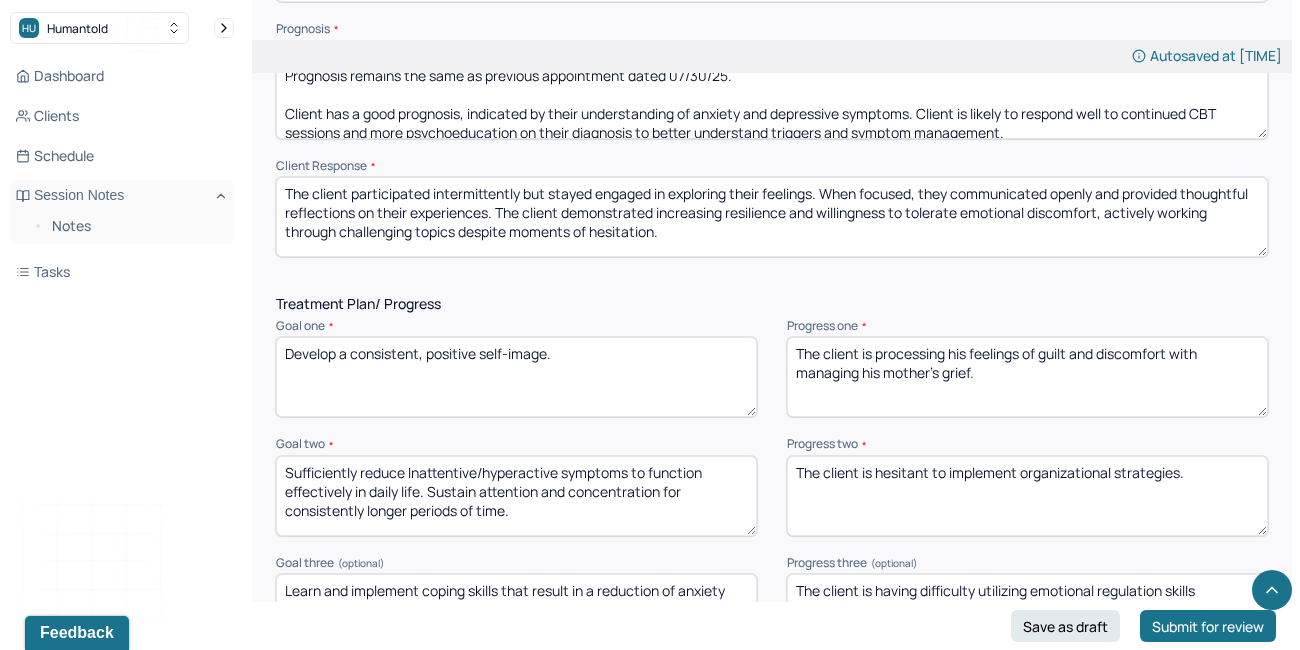 drag, startPoint x: 1016, startPoint y: 382, endPoint x: 715, endPoint y: 230, distance: 337.20172 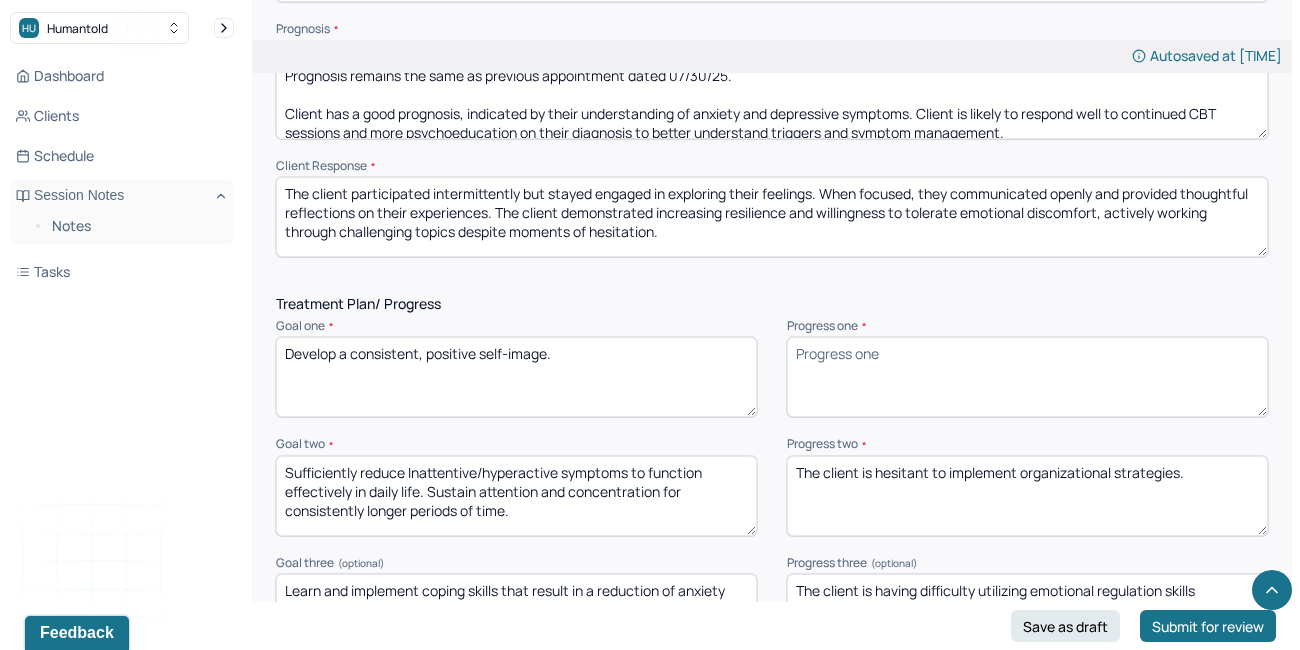 paste on "The client is exploring feelings of guilt and discomfort related to his role in managing his mother’s grief." 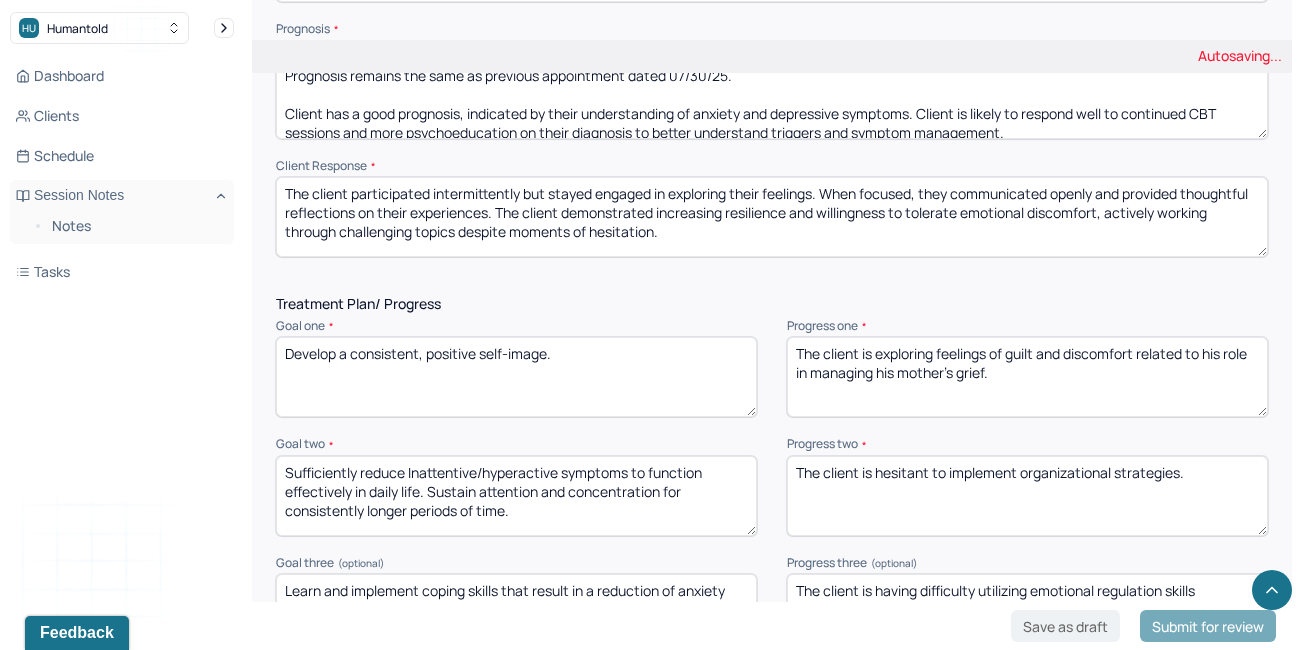 type on "The client is exploring feelings of guilt and discomfort related to his role in managing his mother’s grief." 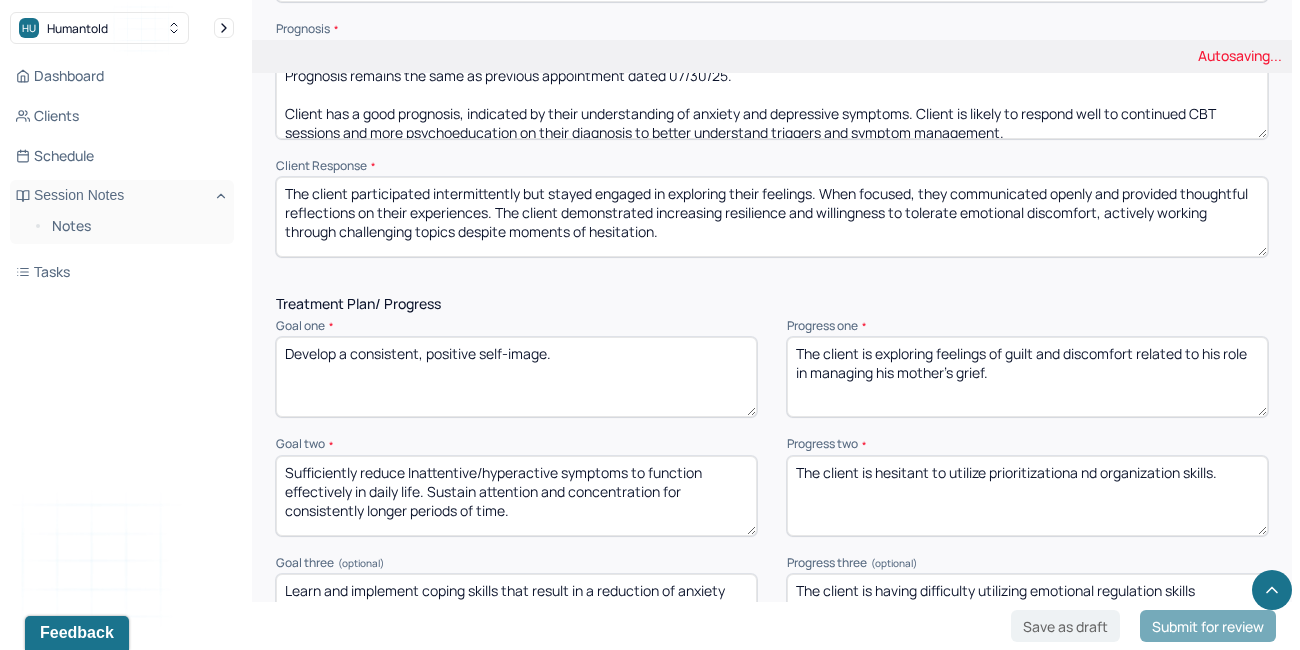 type on "The client is hesitant to utilize prioritizationa nd organization skills." 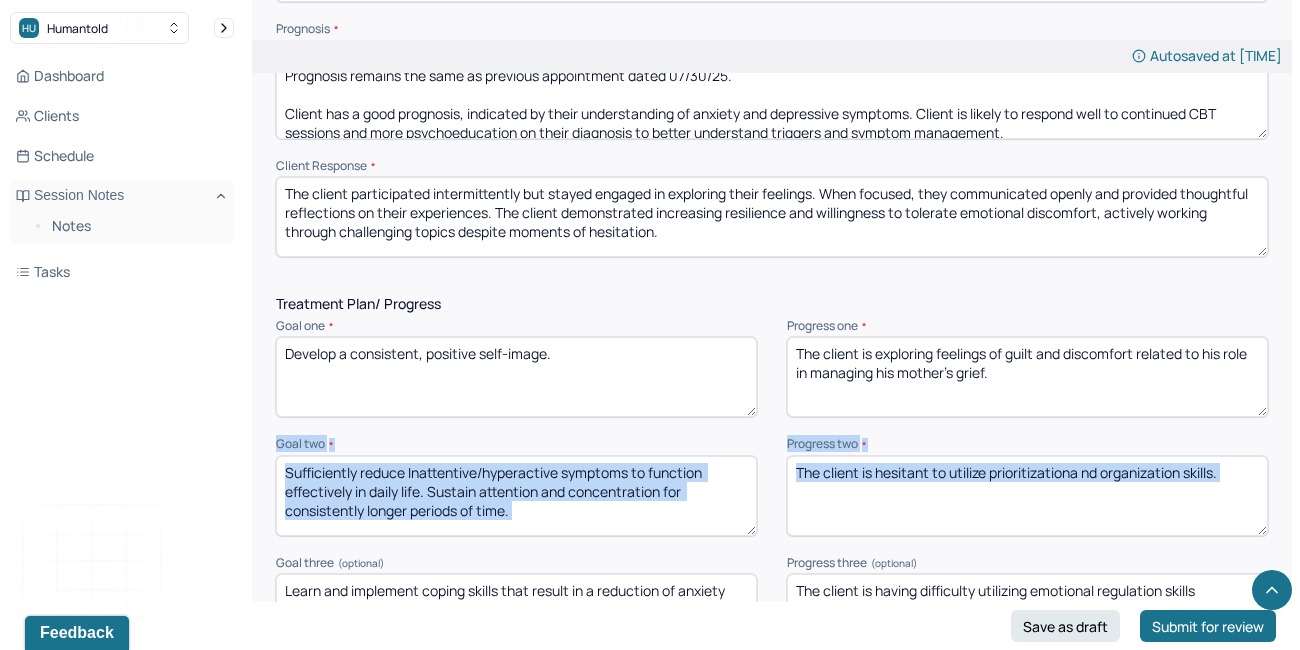 drag, startPoint x: 1274, startPoint y: 462, endPoint x: 661, endPoint y: 453, distance: 613.06604 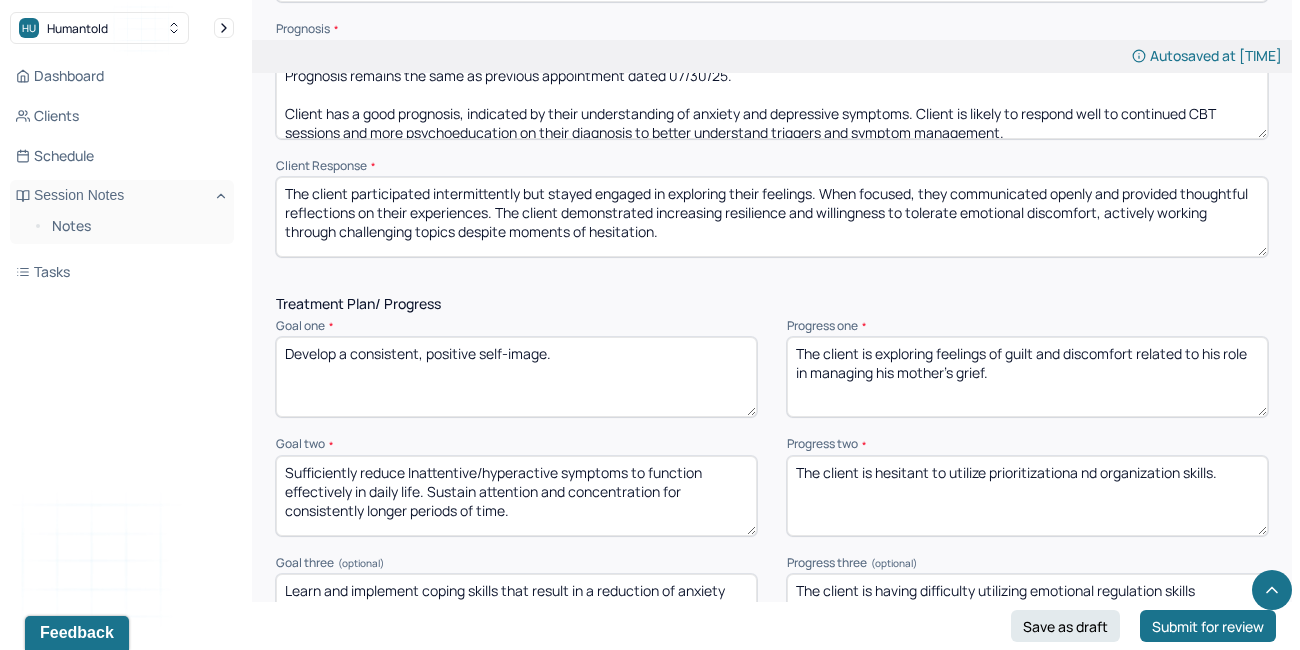 click on "The client is hesitant to utilize prioritizationa nd organization skills." at bounding box center (1027, 496) 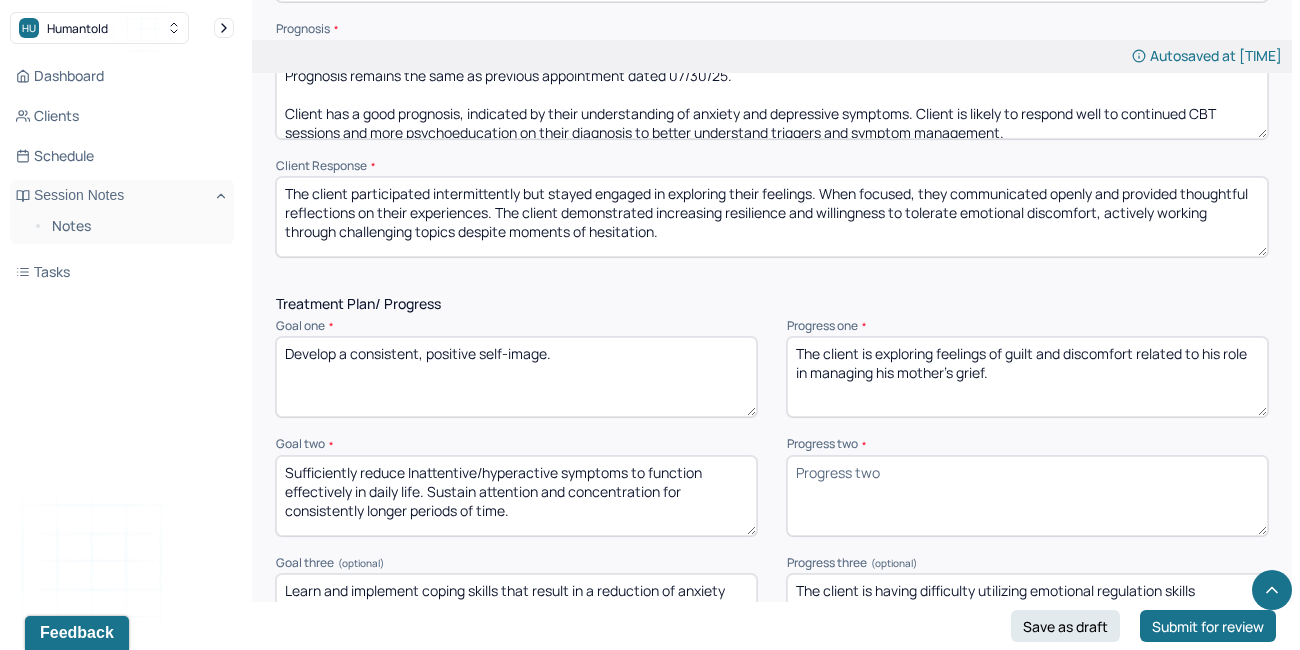 paste on "The client is demonstrating hesitation in applying prioritization and organizational skills." 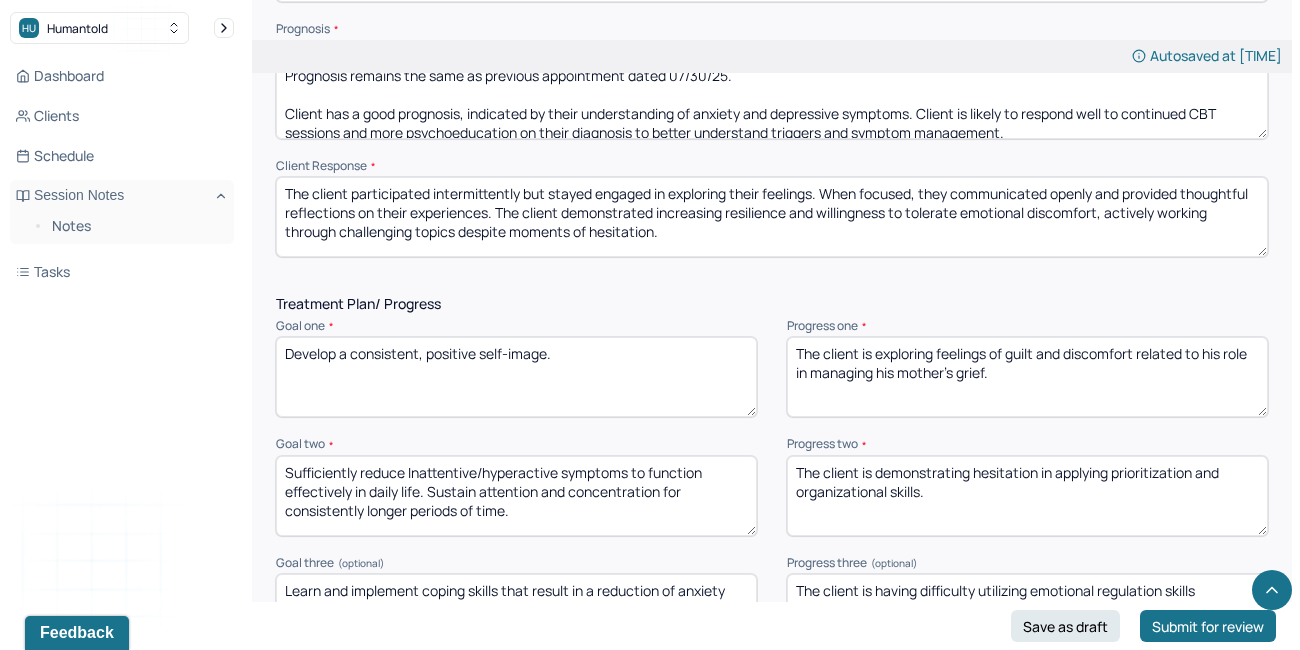 scroll, scrollTop: 0, scrollLeft: 0, axis: both 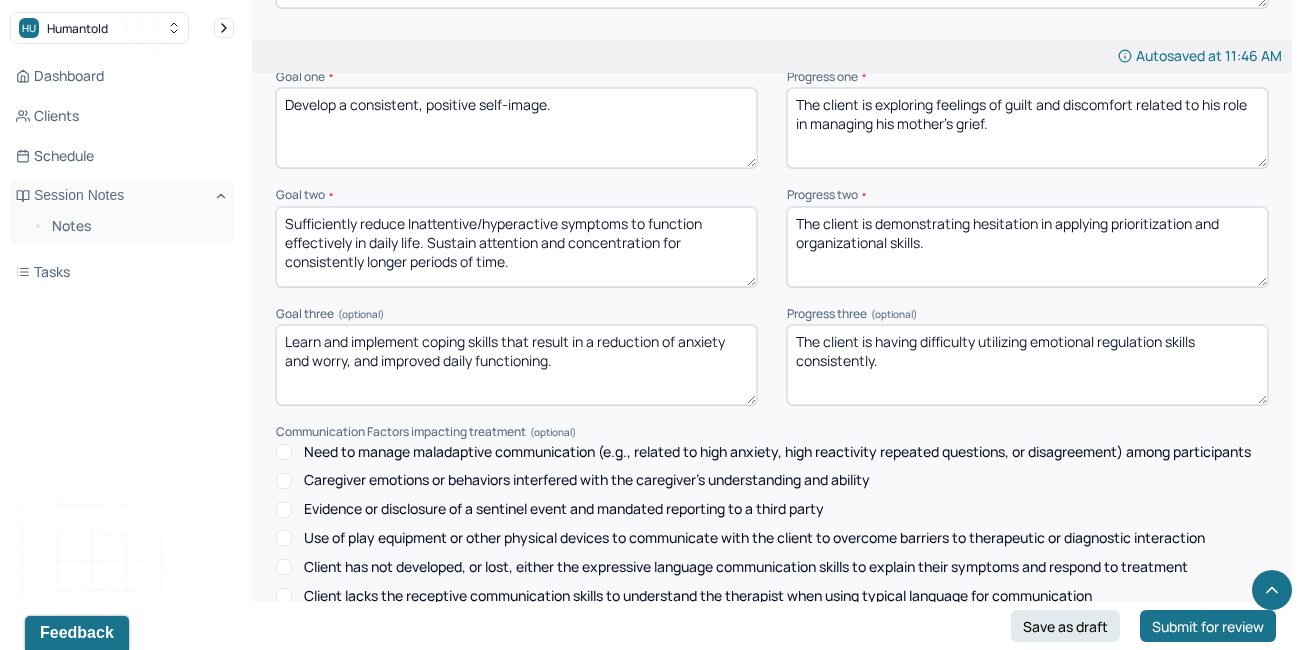 type on "The client is demonstrating hesitation in applying prioritization and organizational skills." 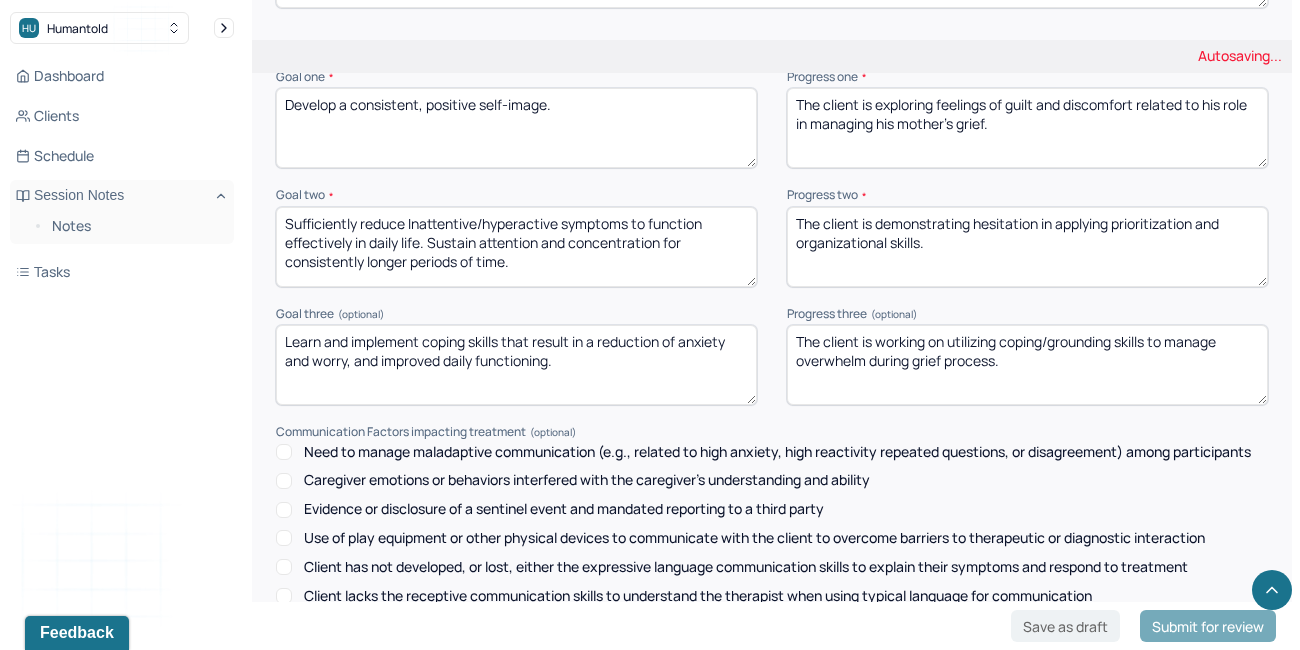 drag, startPoint x: 1043, startPoint y: 369, endPoint x: 735, endPoint y: 277, distance: 321.44672 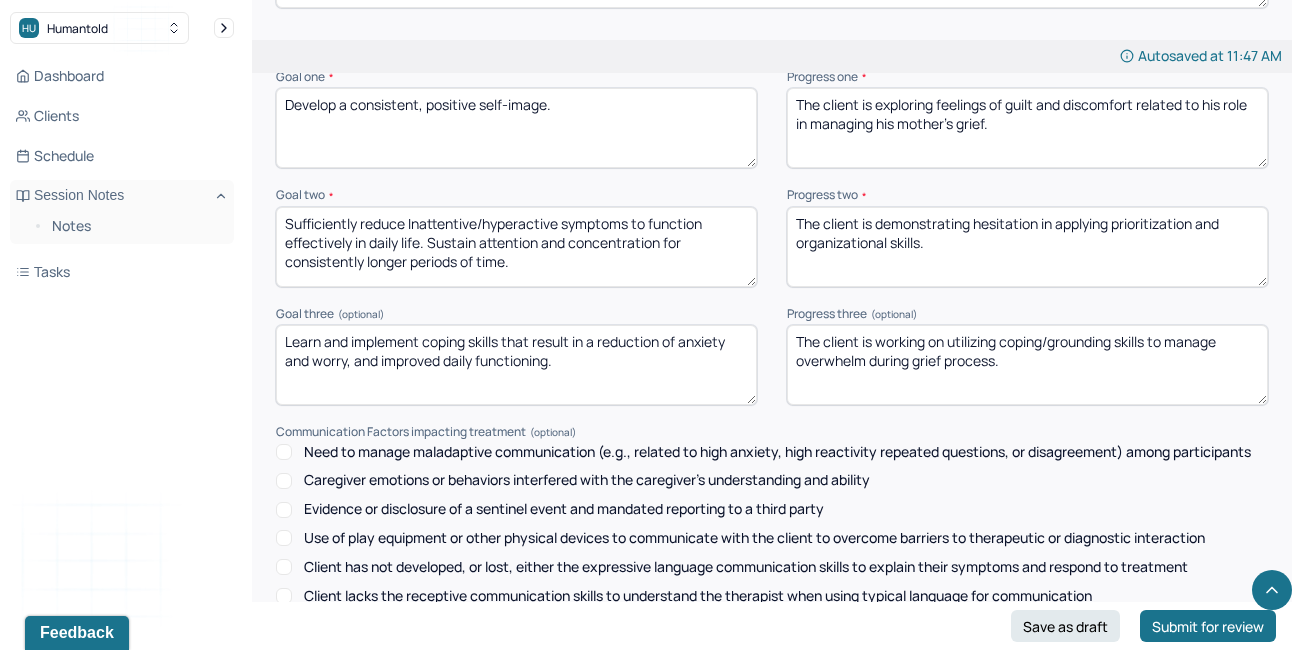 type on "The client is working on utilizing coping/grounding skills to manage overwhelm during grief process." 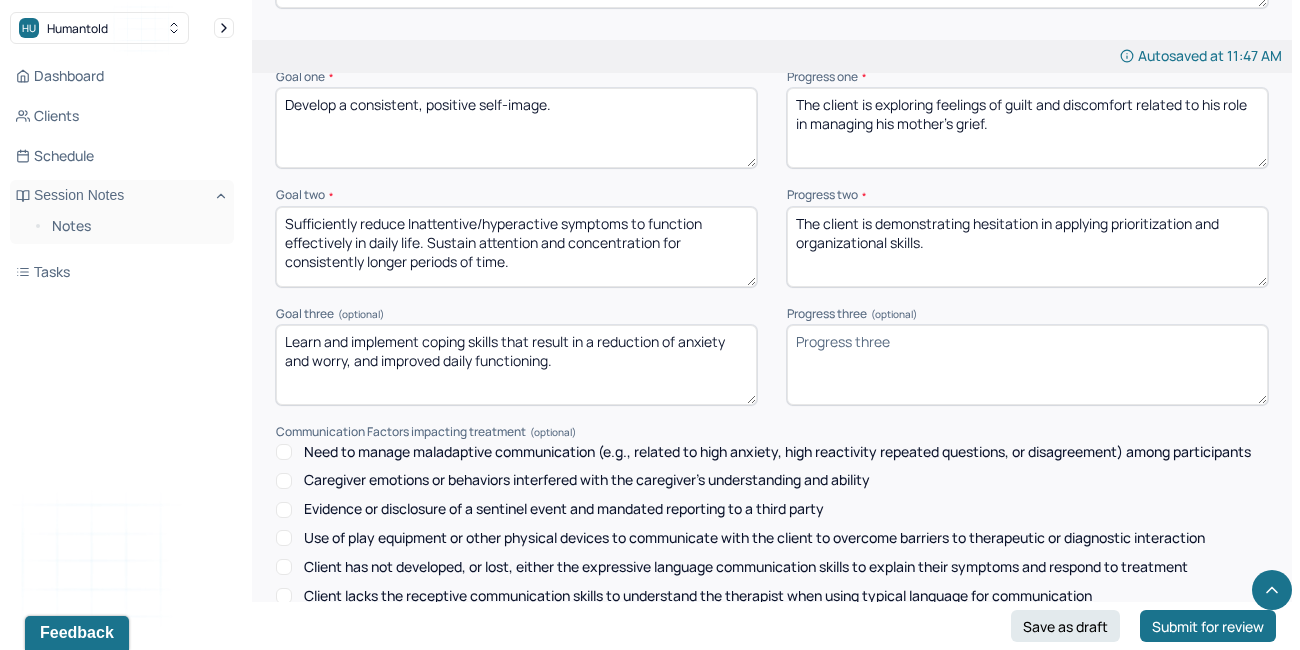 type on "=" 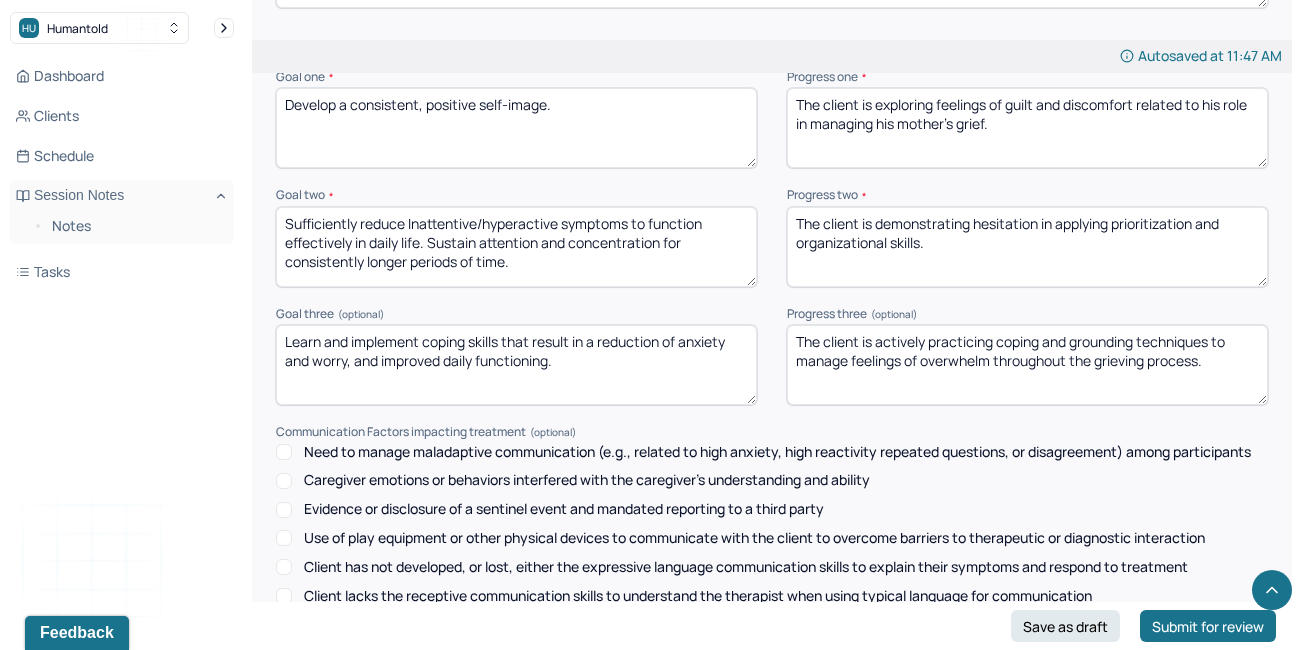 scroll, scrollTop: 0, scrollLeft: 0, axis: both 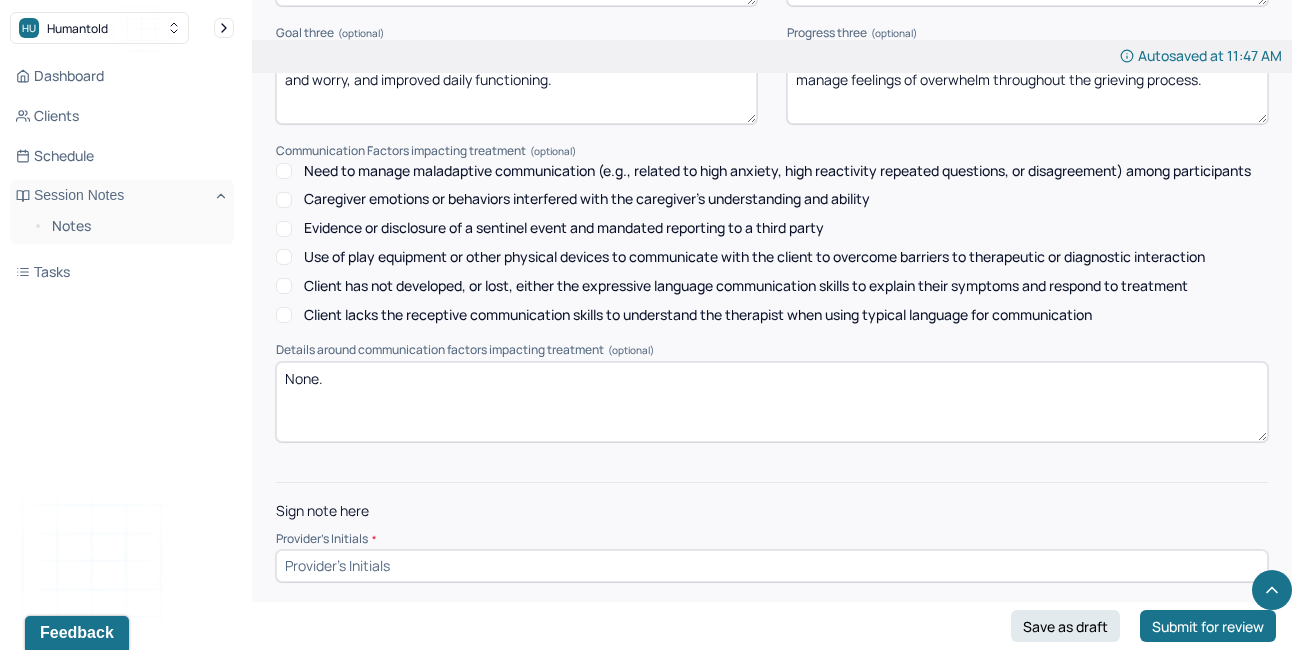 type on "The client is actively practicing coping and grounding techniques to manage feelings of overwhelm throughout the grieving process." 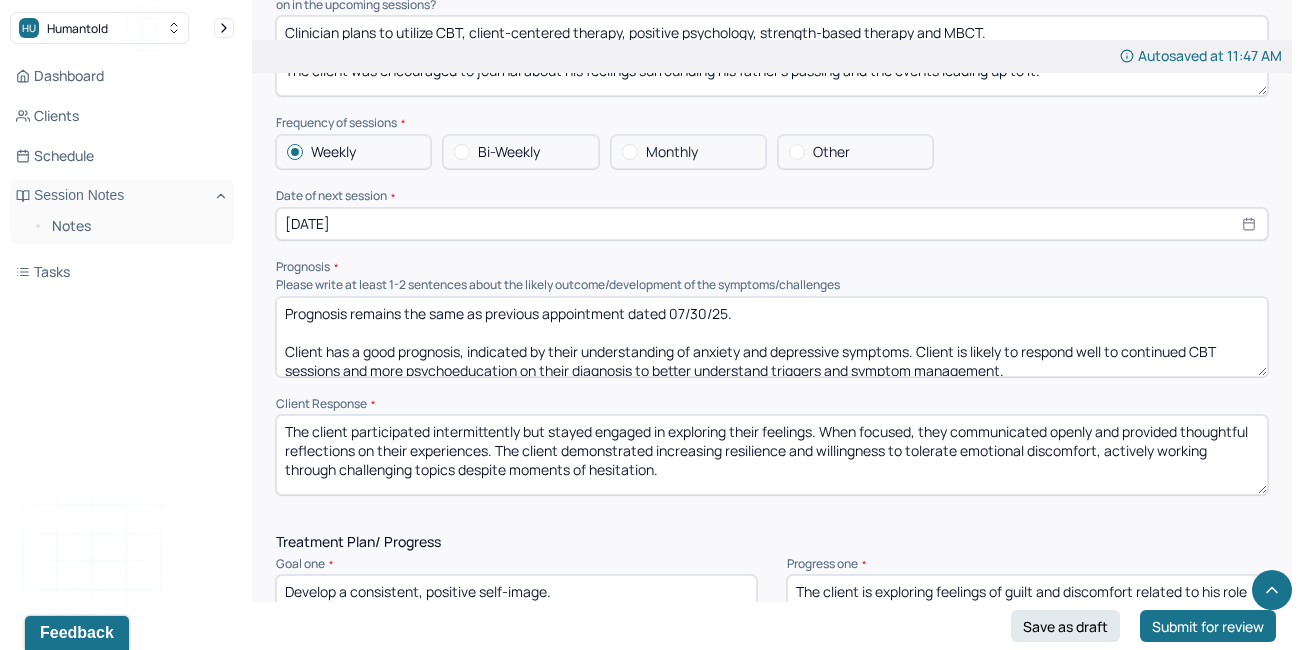 scroll, scrollTop: 2221, scrollLeft: 0, axis: vertical 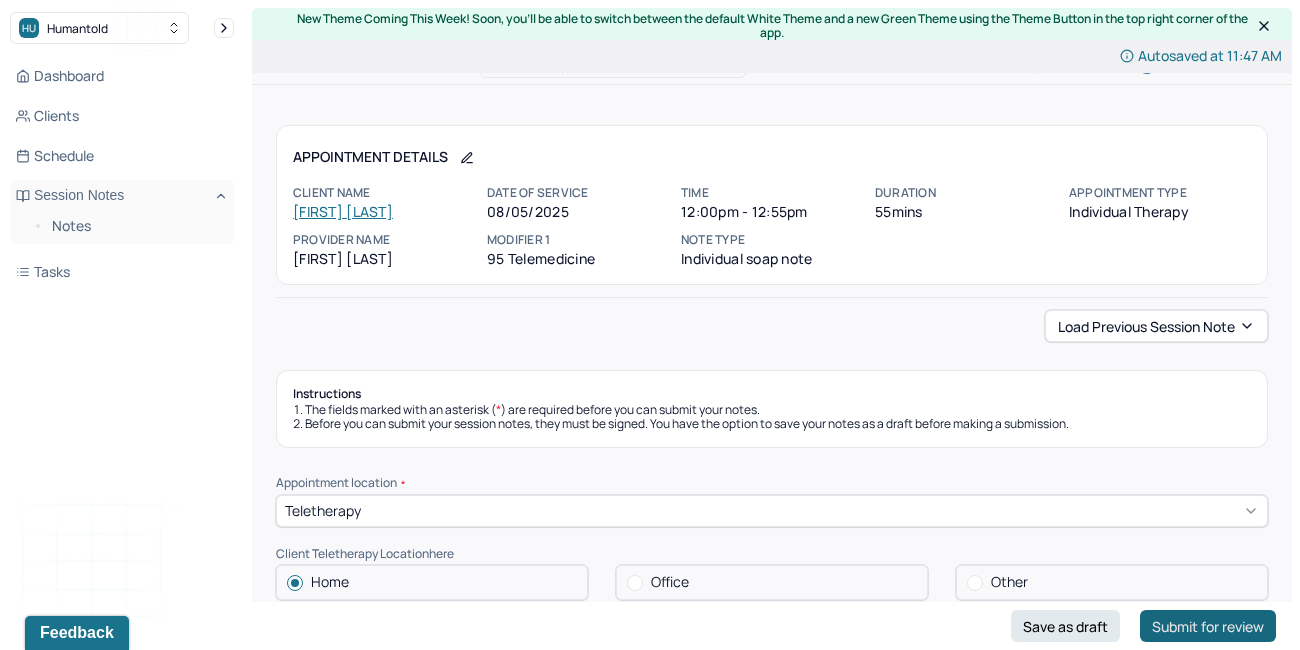 type on "ALK" 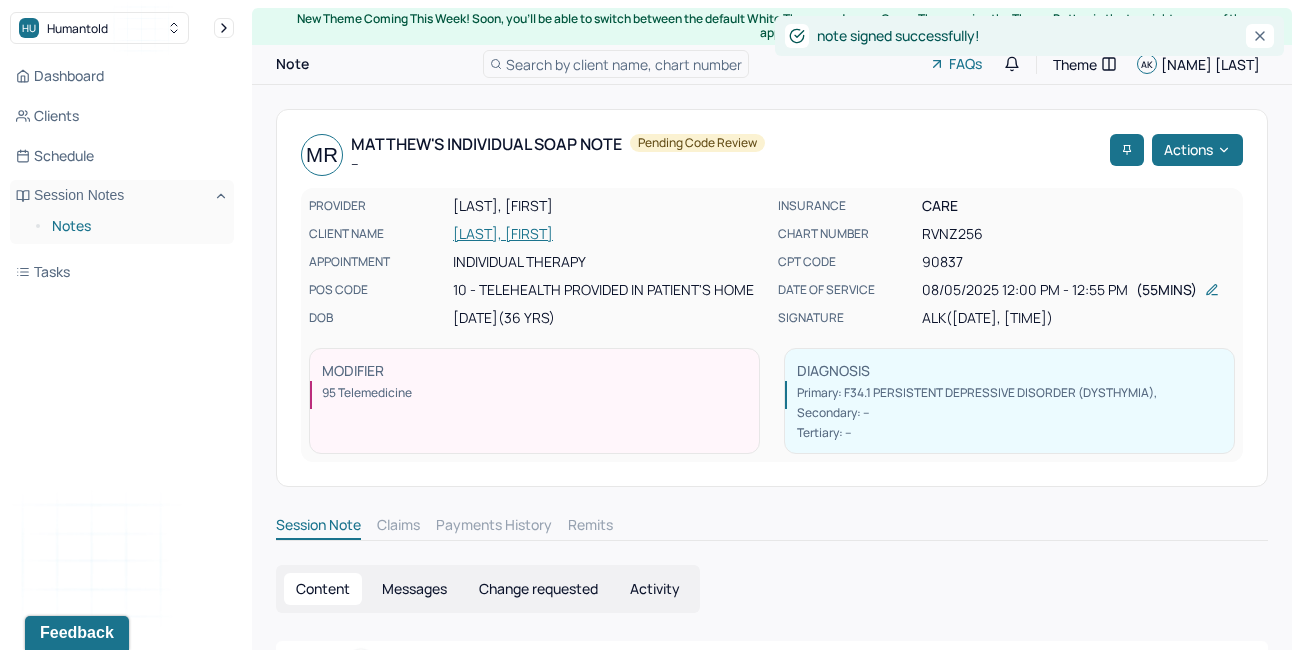 click on "Notes" at bounding box center (135, 226) 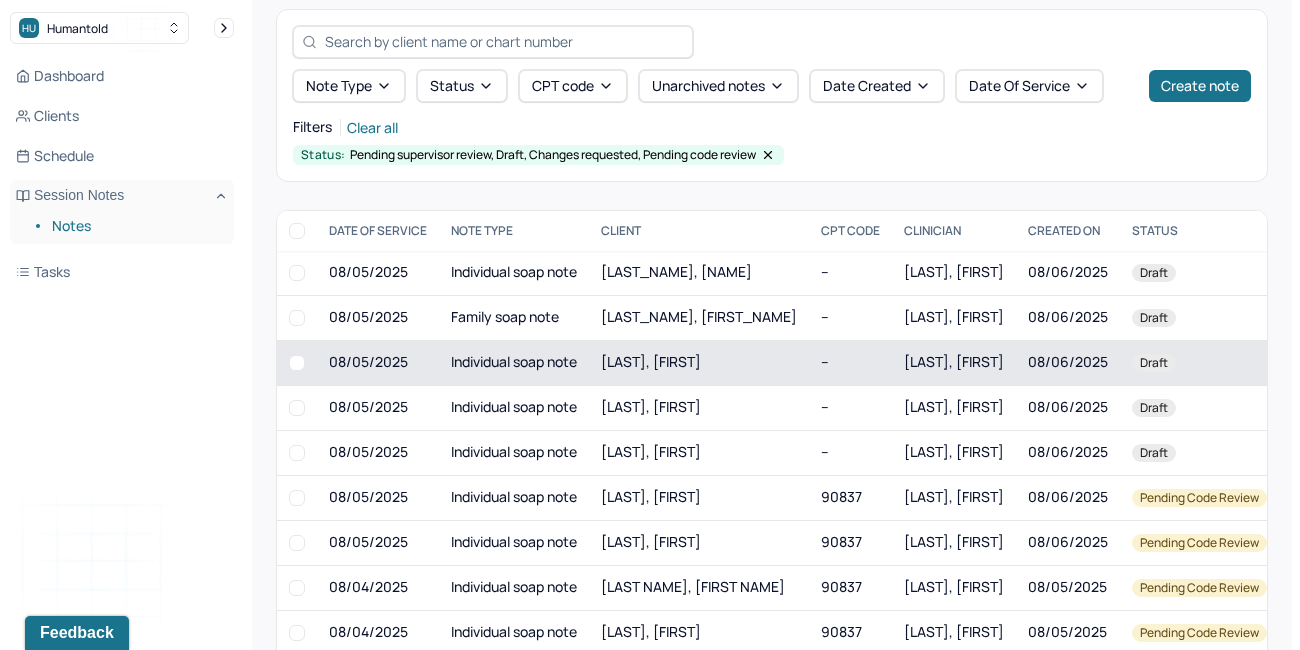 scroll, scrollTop: 102, scrollLeft: 0, axis: vertical 